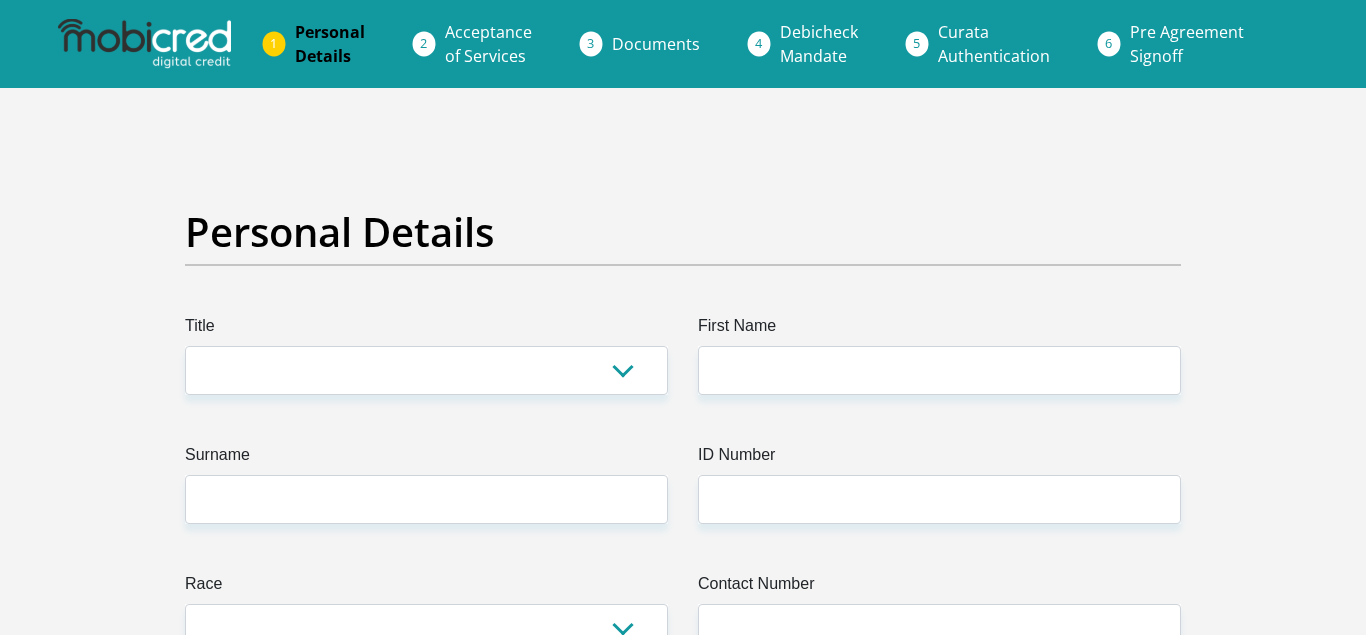 scroll, scrollTop: 0, scrollLeft: 0, axis: both 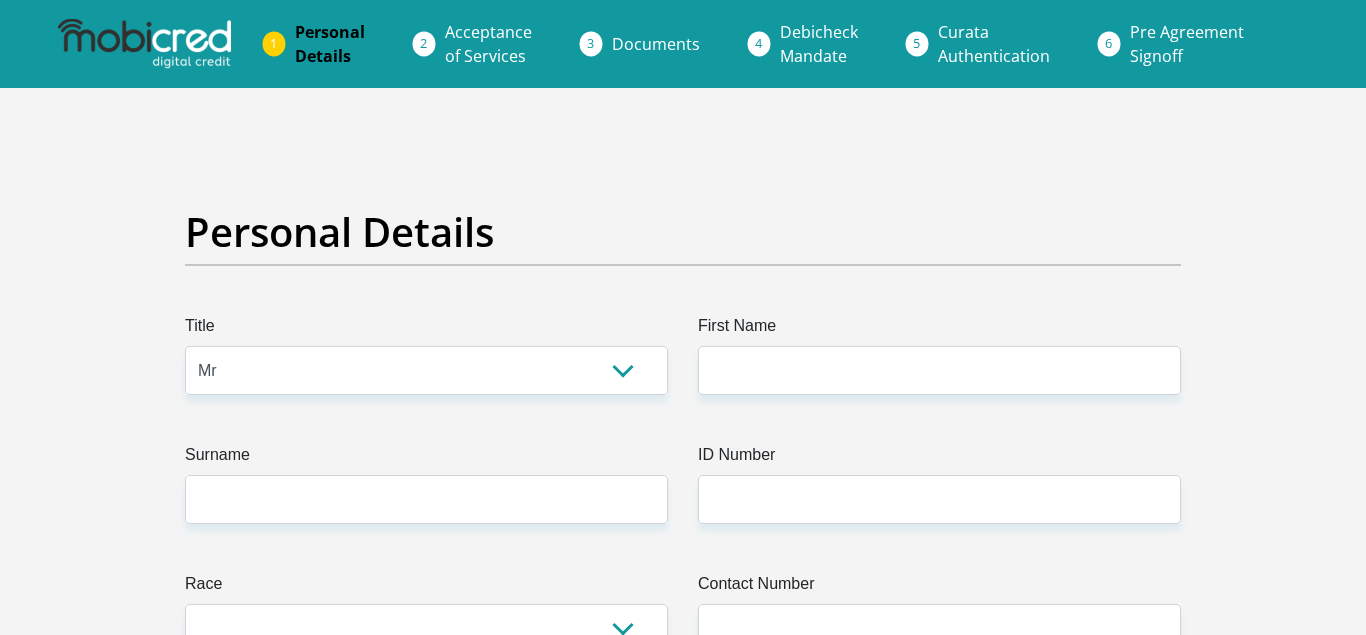 click on "Mr" at bounding box center (0, 0) 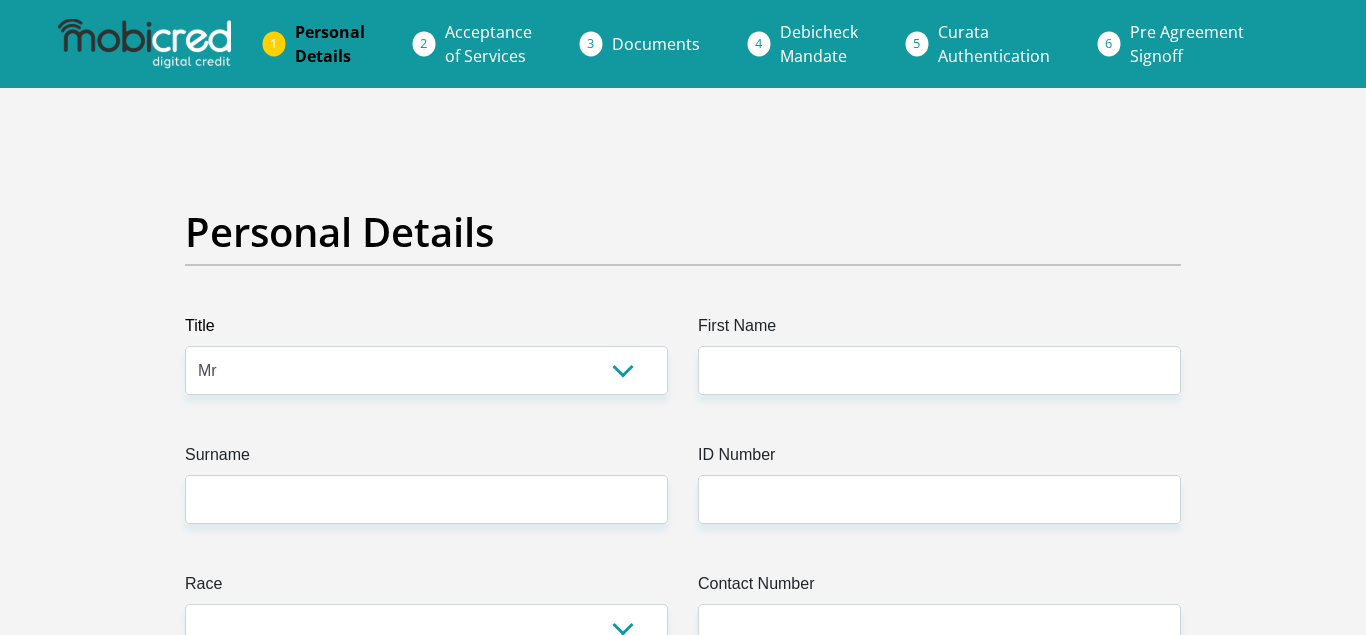 drag, startPoint x: 1353, startPoint y: 54, endPoint x: 1352, endPoint y: 81, distance: 27.018513 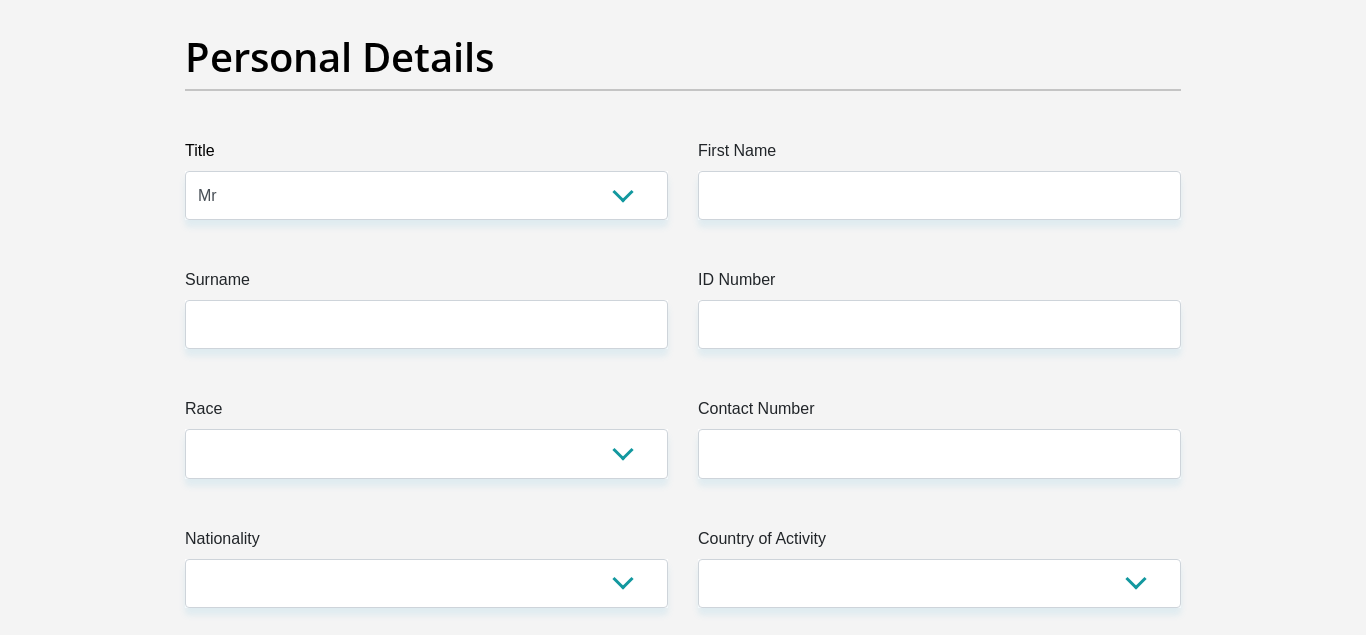 scroll, scrollTop: 117, scrollLeft: 0, axis: vertical 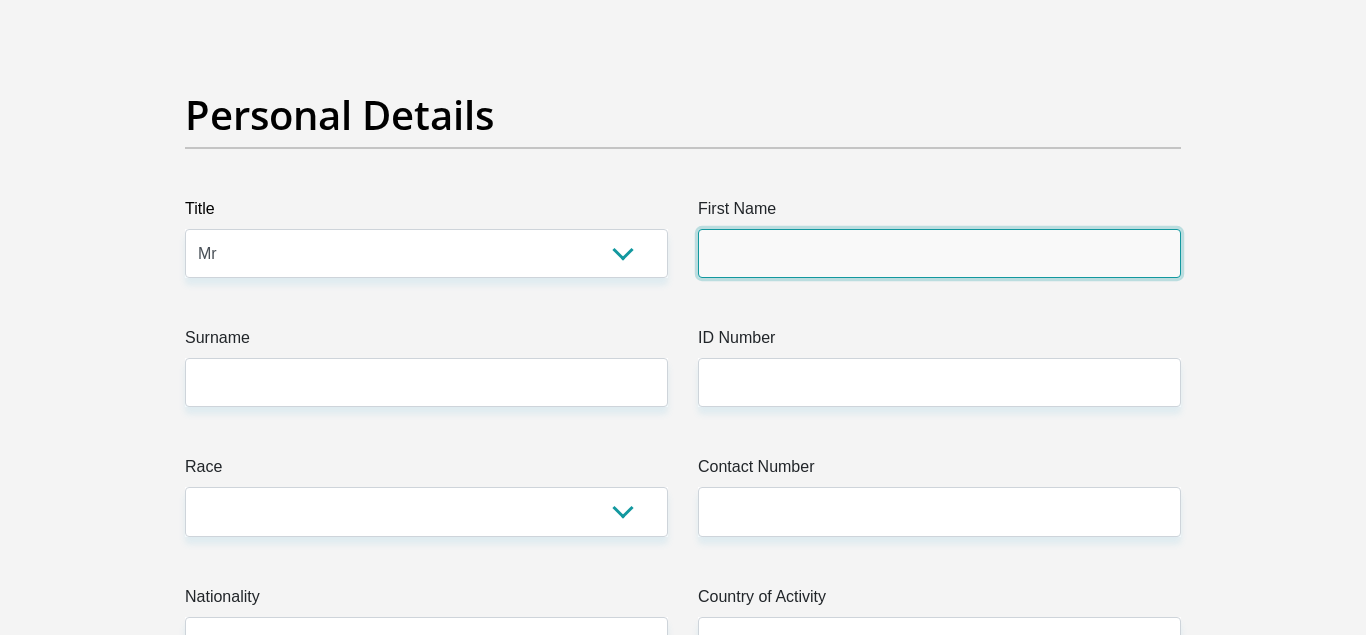 click on "First Name" at bounding box center (939, 253) 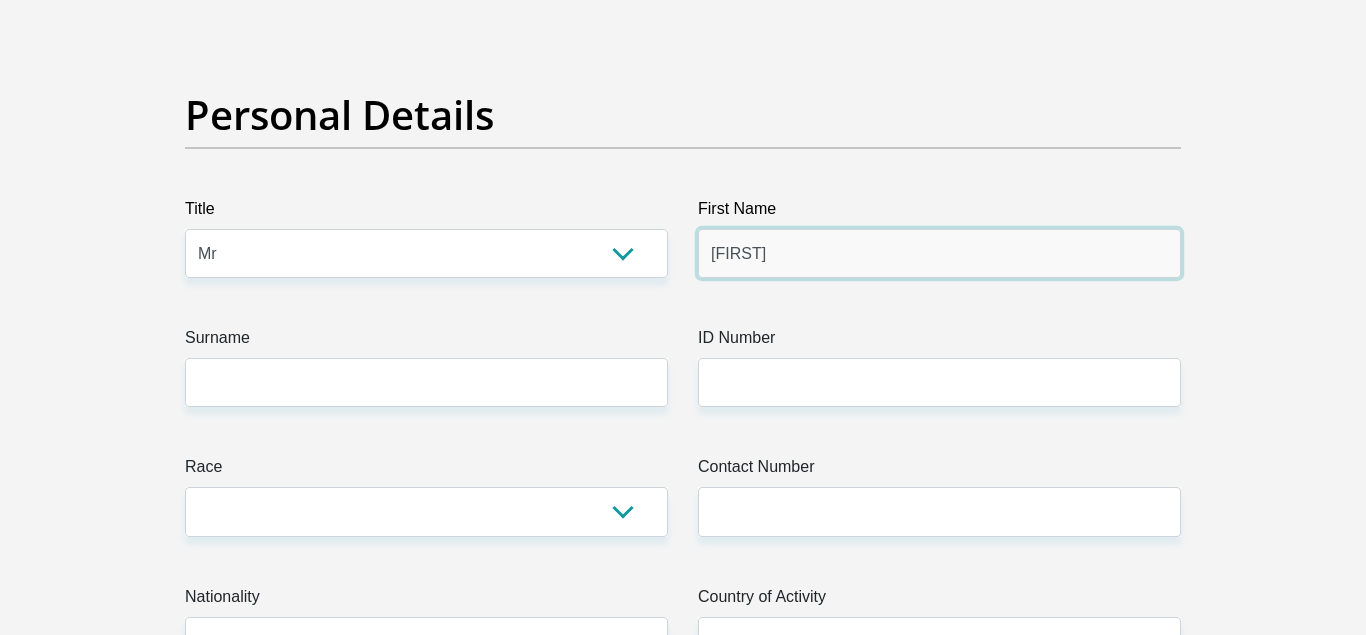 type on "[FIRST]" 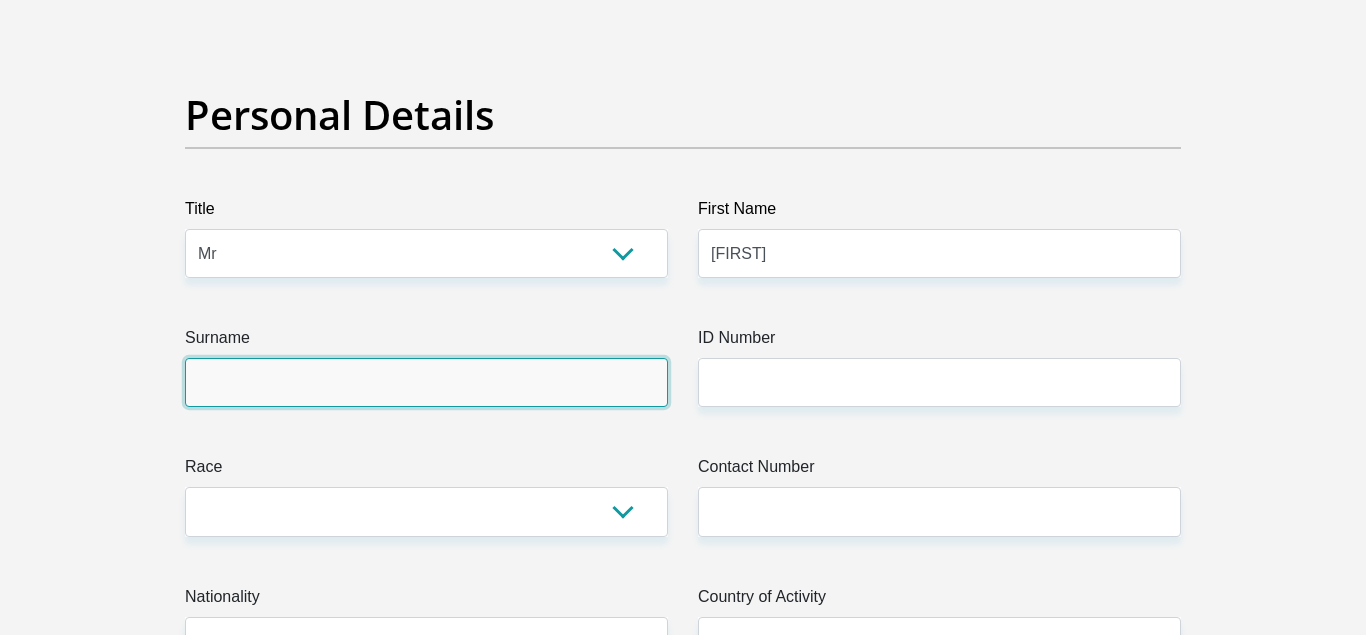 click on "Surname" at bounding box center (426, 382) 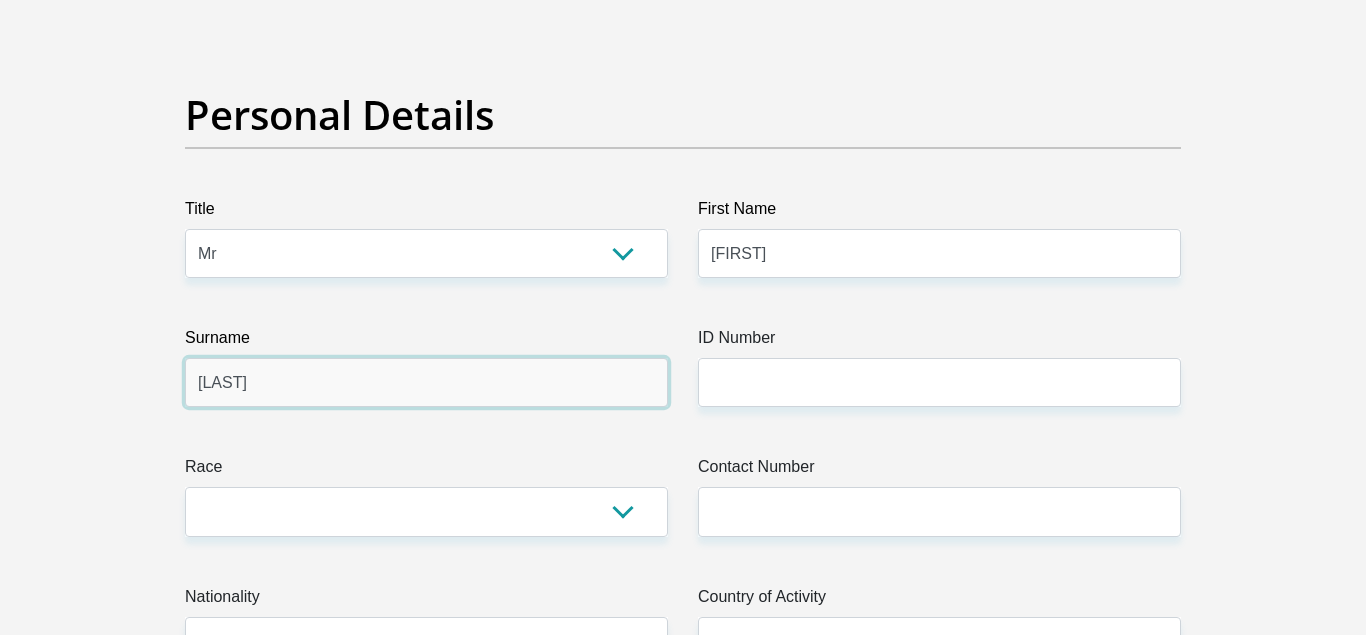 type on "[LAST]" 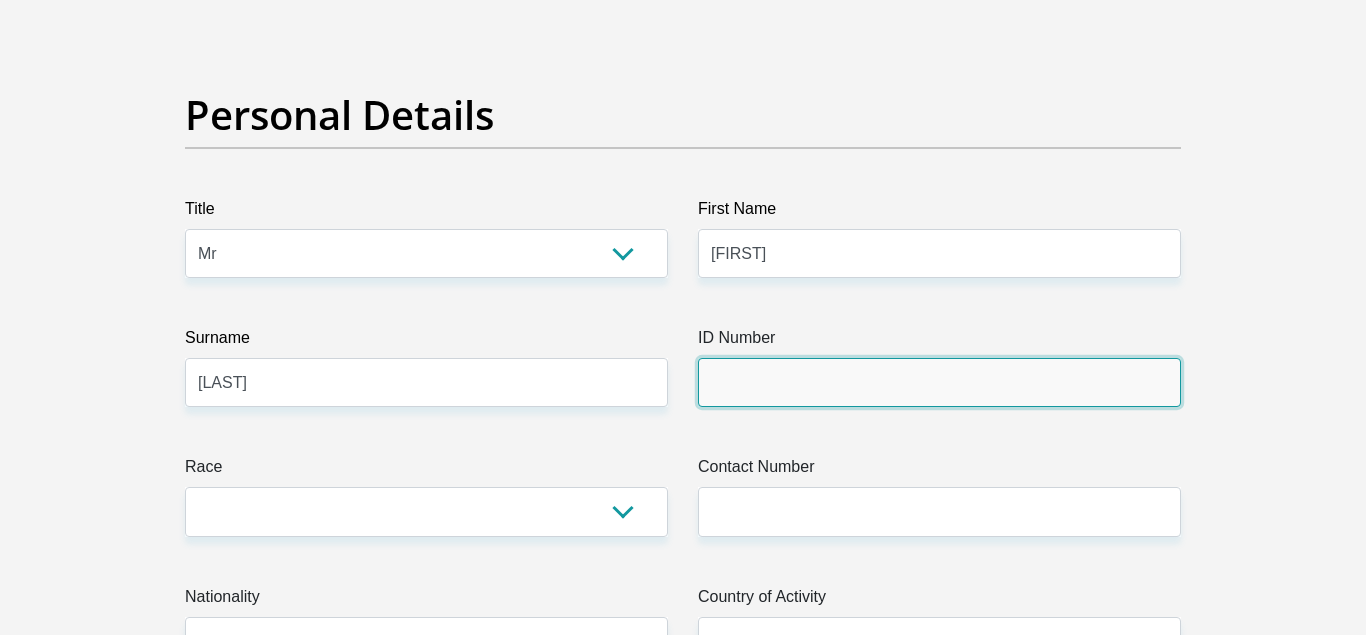 click on "ID Number" at bounding box center [939, 382] 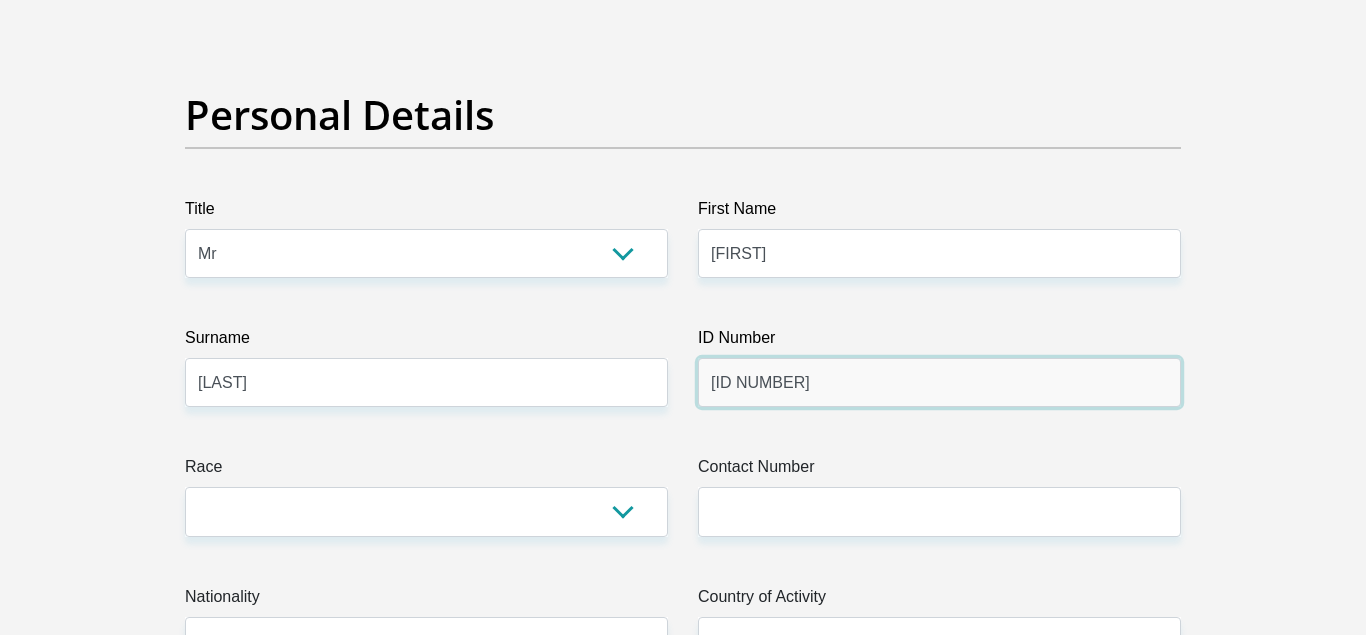 type on "[ID NUMBER]" 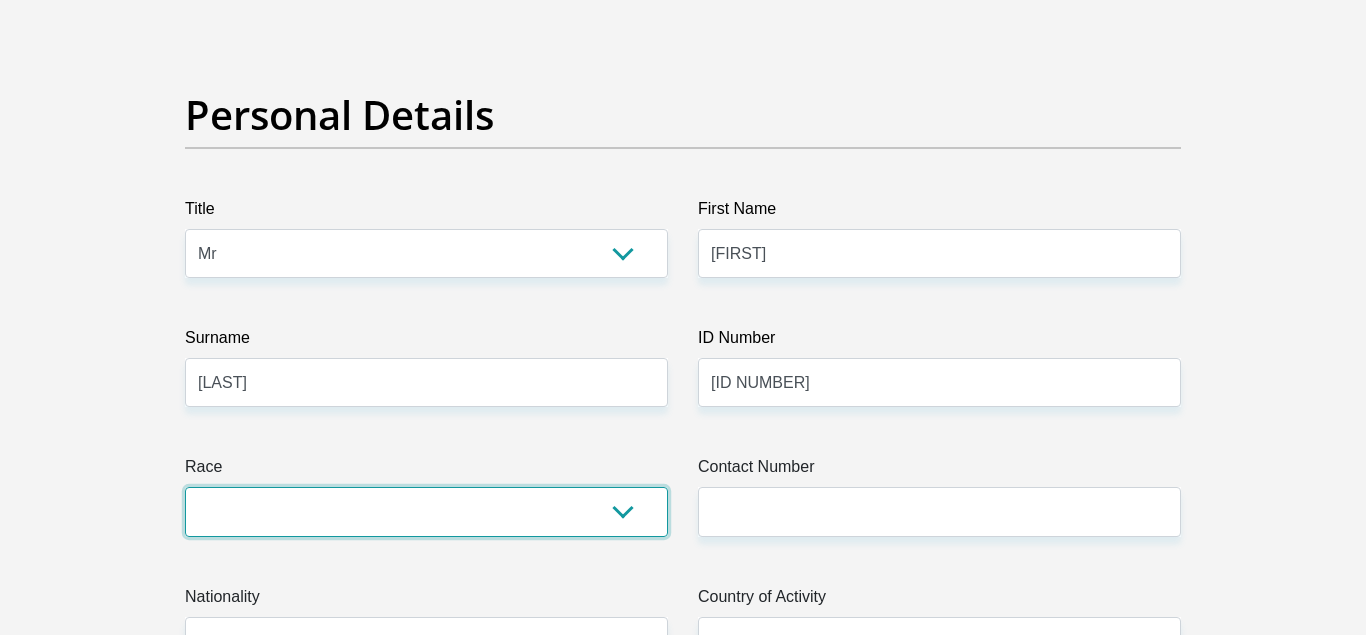 click on "Black
Coloured
Indian
White
Other" at bounding box center (426, 511) 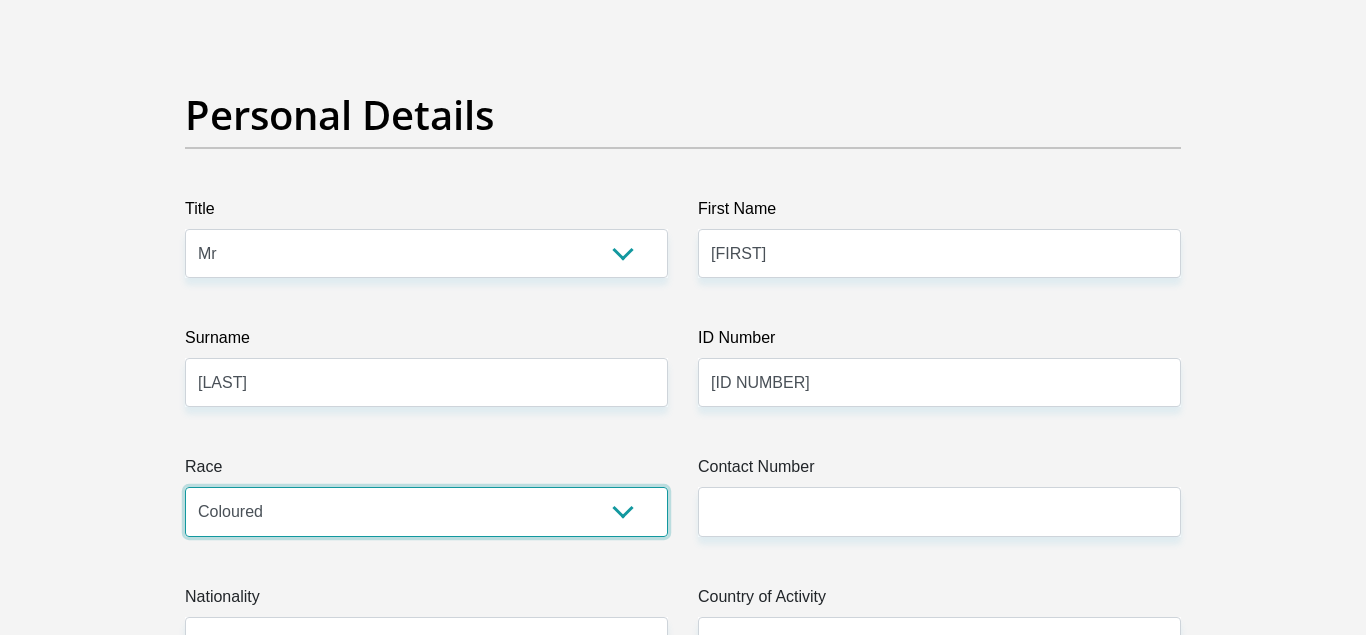 click on "Coloured" at bounding box center [0, 0] 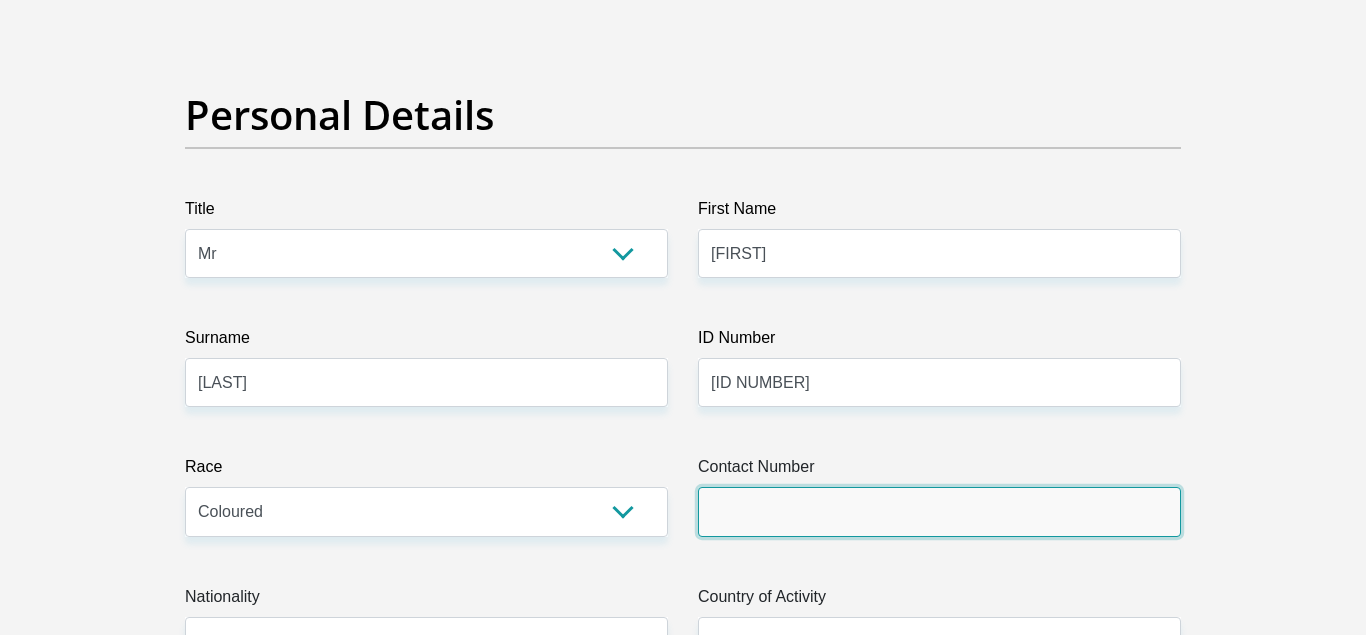 click on "Contact Number" at bounding box center [939, 511] 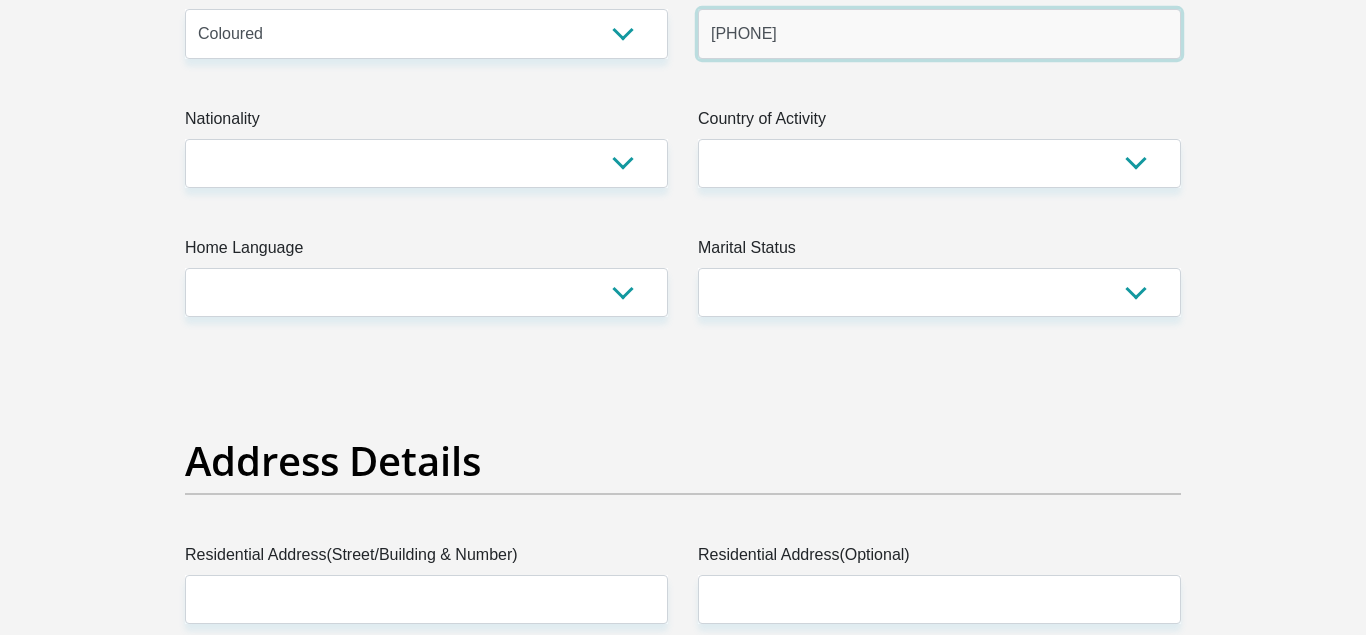 scroll, scrollTop: 571, scrollLeft: 0, axis: vertical 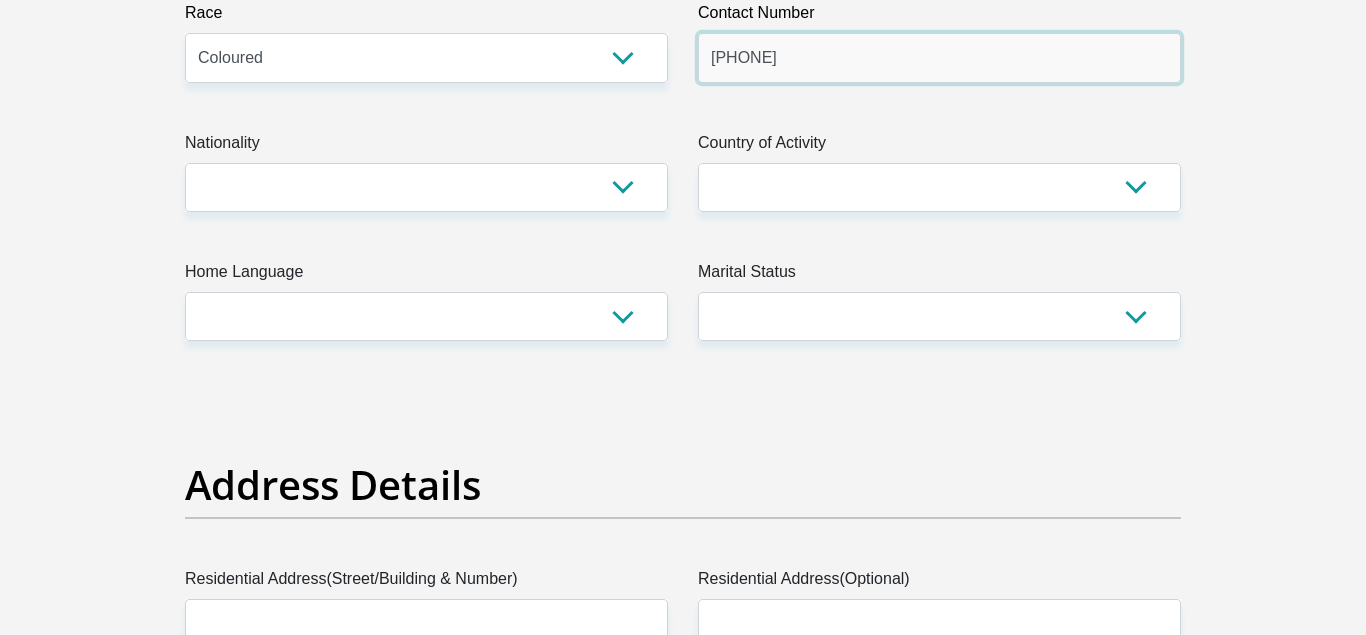 type on "[PHONE]" 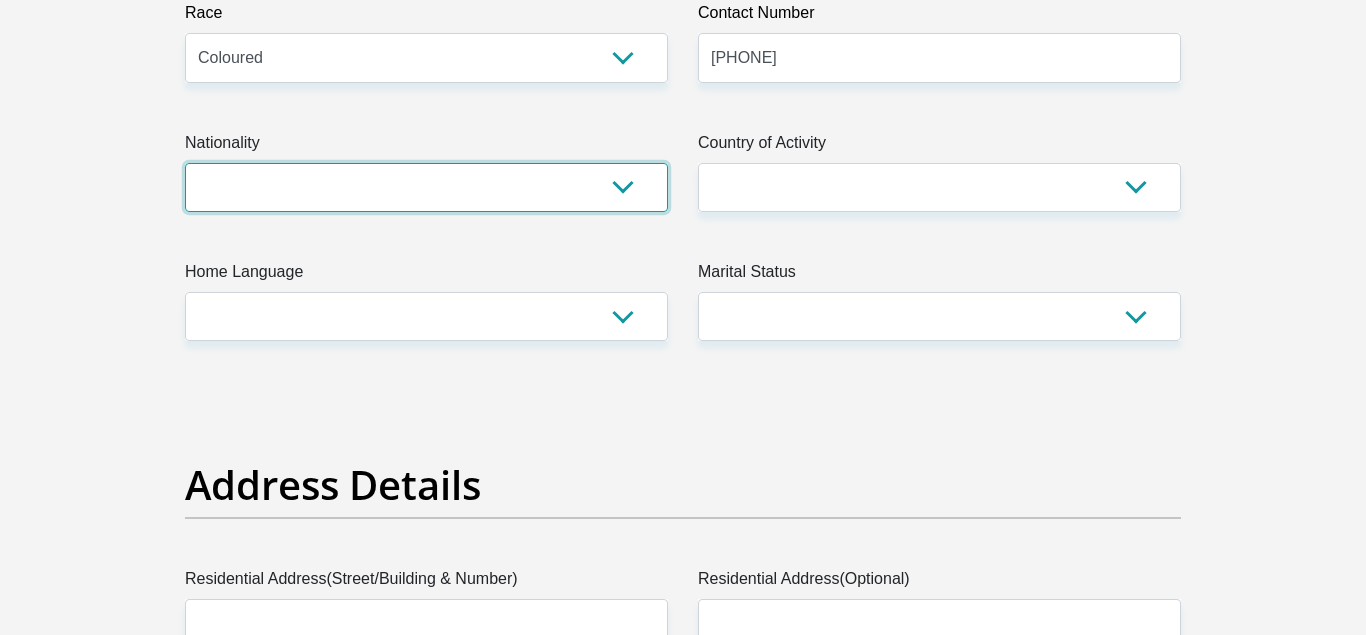 click on "South Africa
Afghanistan
Aland Islands
Albania
Algeria
America Samoa
American Virgin Islands
Andorra
Angola
Anguilla
Antarctica
Antigua and Barbuda
Argentina
Armenia
Aruba
Ascension Island
Australia
Austria
Azerbaijan
Bahamas
Bahrain
Bangladesh
Barbados
Chad" at bounding box center [426, 187] 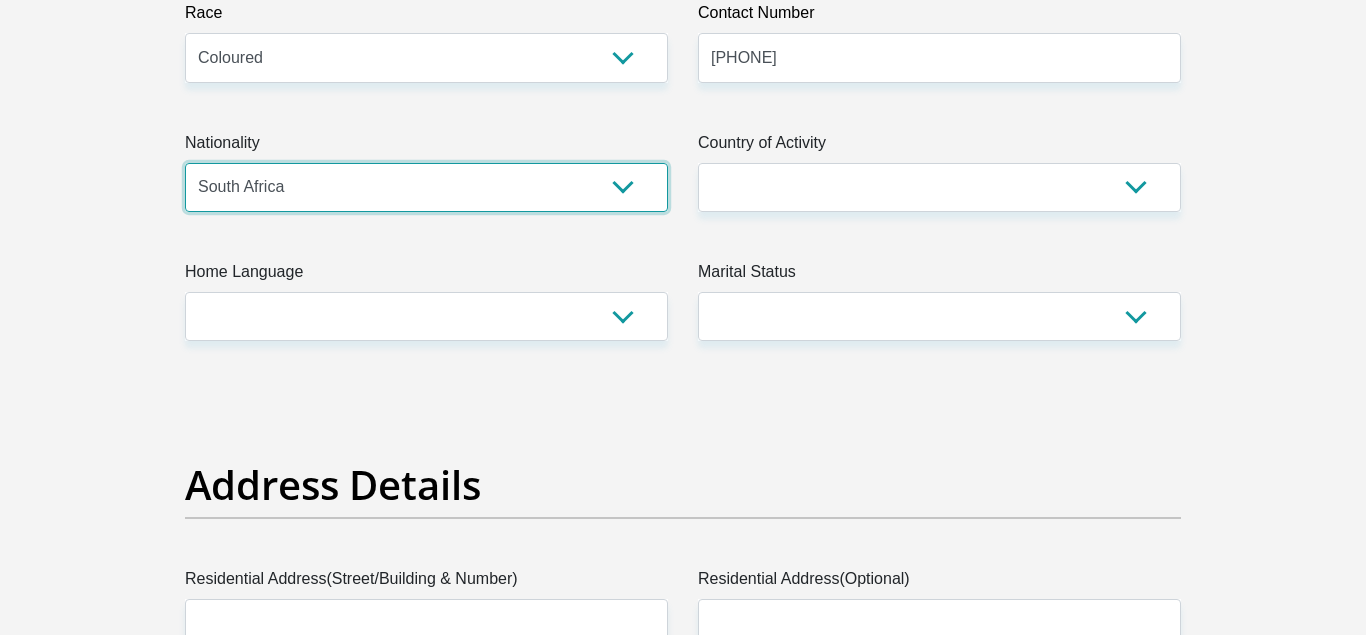 click on "South Africa" at bounding box center (0, 0) 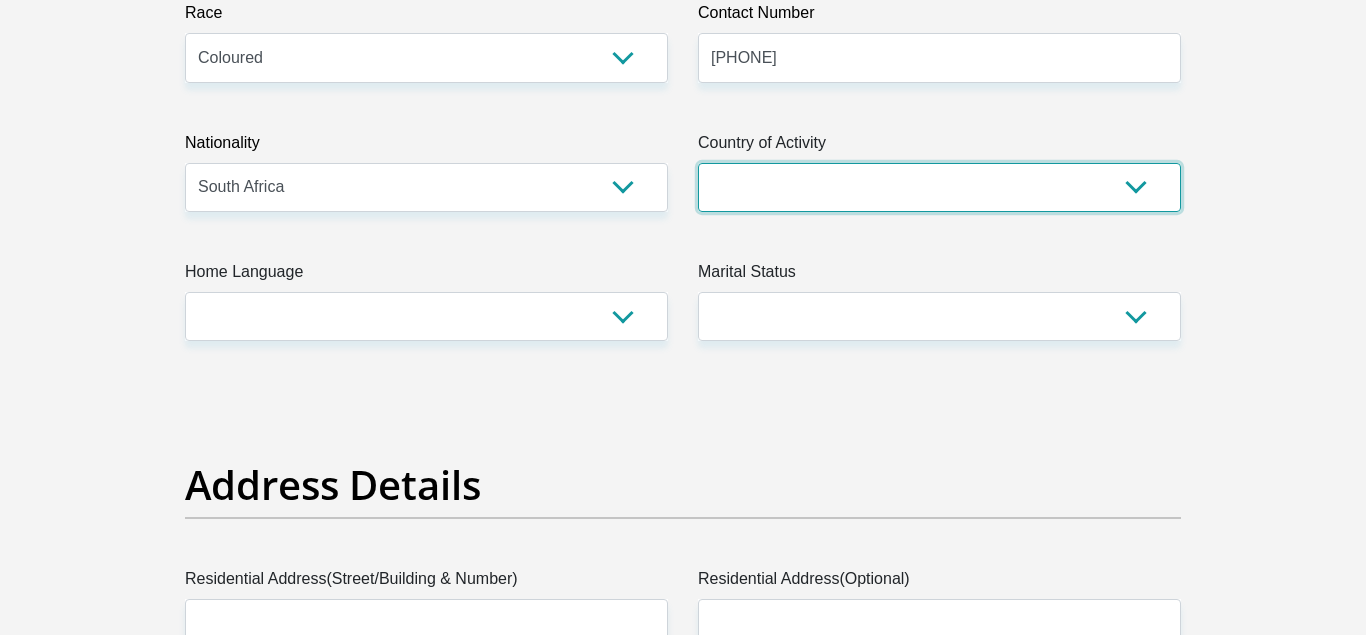 click on "South Africa
Afghanistan
Aland Islands
Albania
Algeria
America Samoa
American Virgin Islands
Andorra
Angola
Anguilla
Antarctica
Antigua and Barbuda
Argentina
Armenia
Aruba
Ascension Island
Australia
Austria
Azerbaijan
Chad" at bounding box center (939, 187) 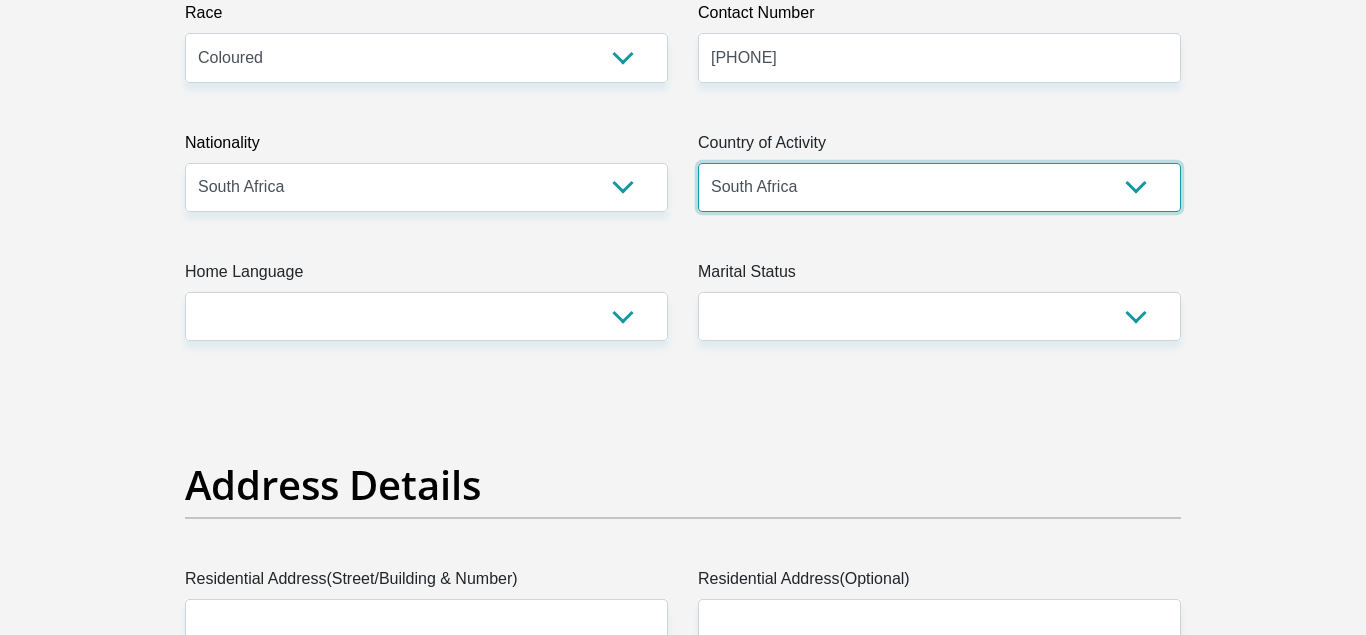 click on "South Africa" at bounding box center [0, 0] 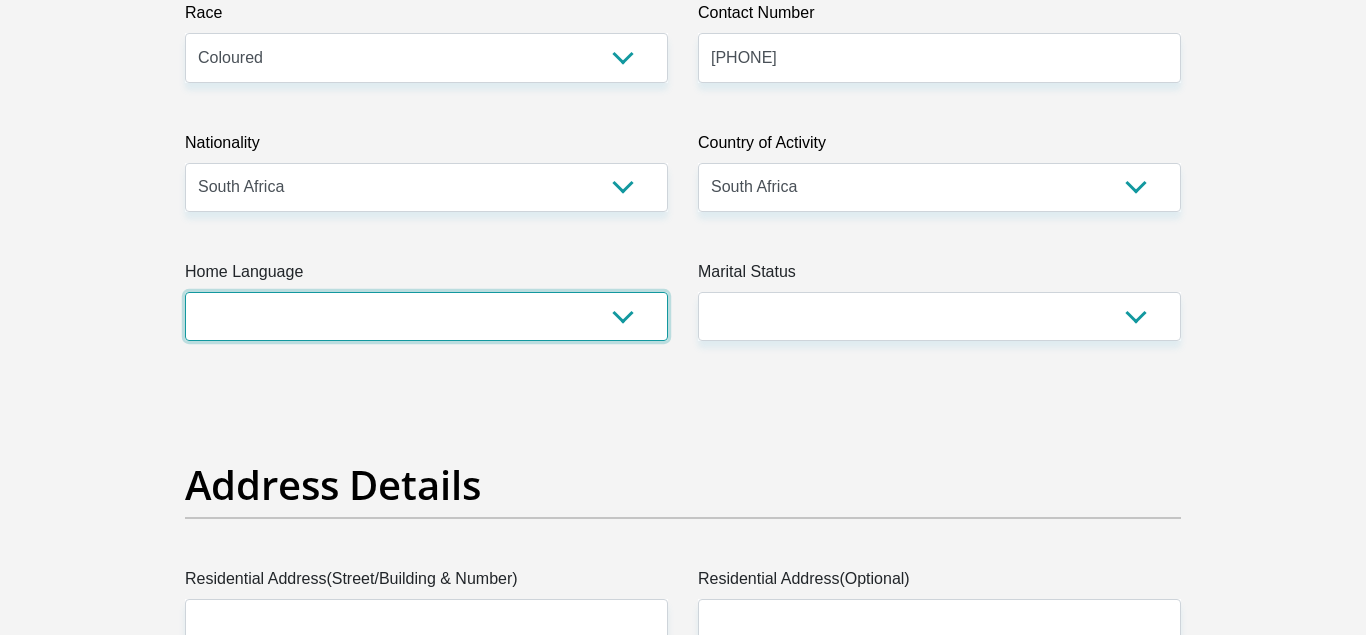 click on "Afrikaans
English
Sepedi
South Ndebele
Southern Sotho
Swati
Tsonga
Tswana
Venda
Xhosa
Zulu
Other" at bounding box center (426, 316) 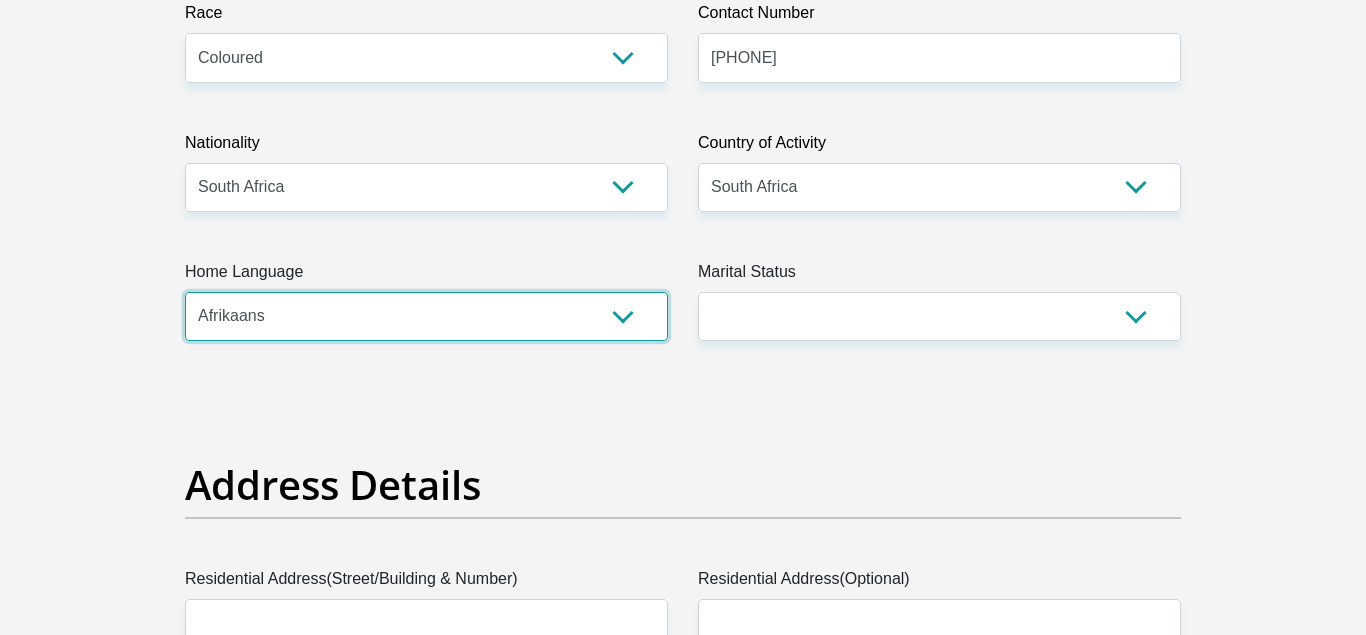 click on "Afrikaans" at bounding box center (0, 0) 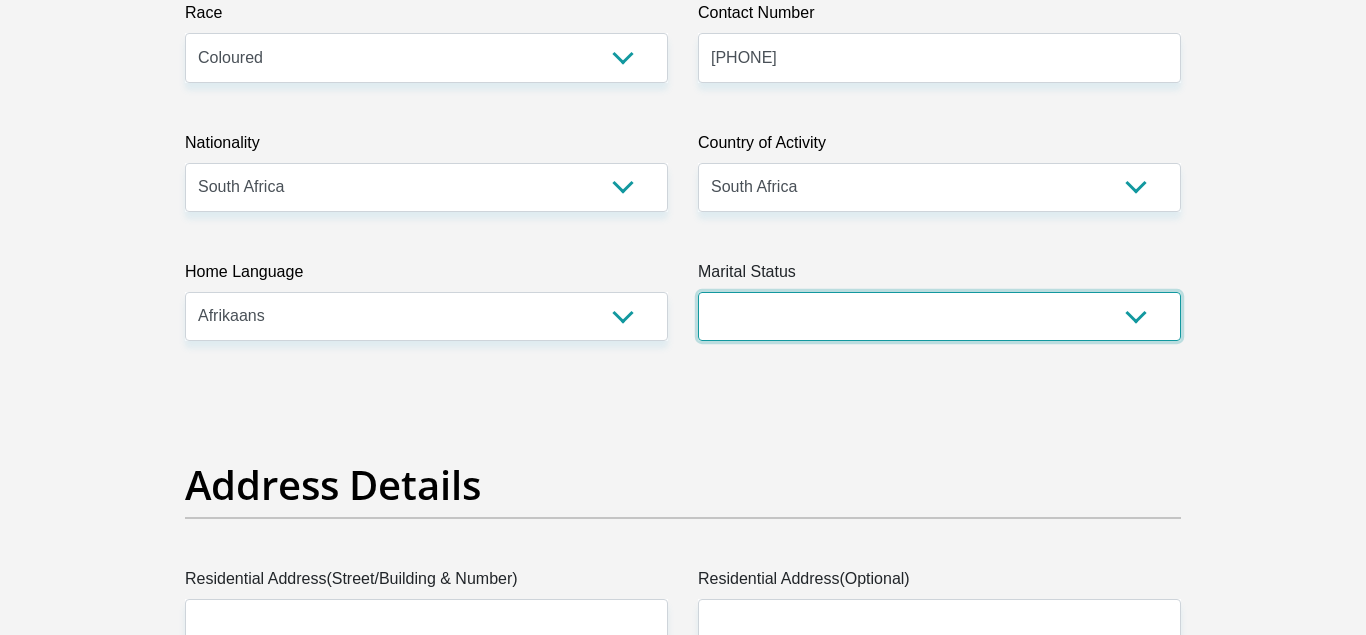 click on "Married ANC
Single
Divorced
Widowed
Married COP or Customary Law" at bounding box center [939, 316] 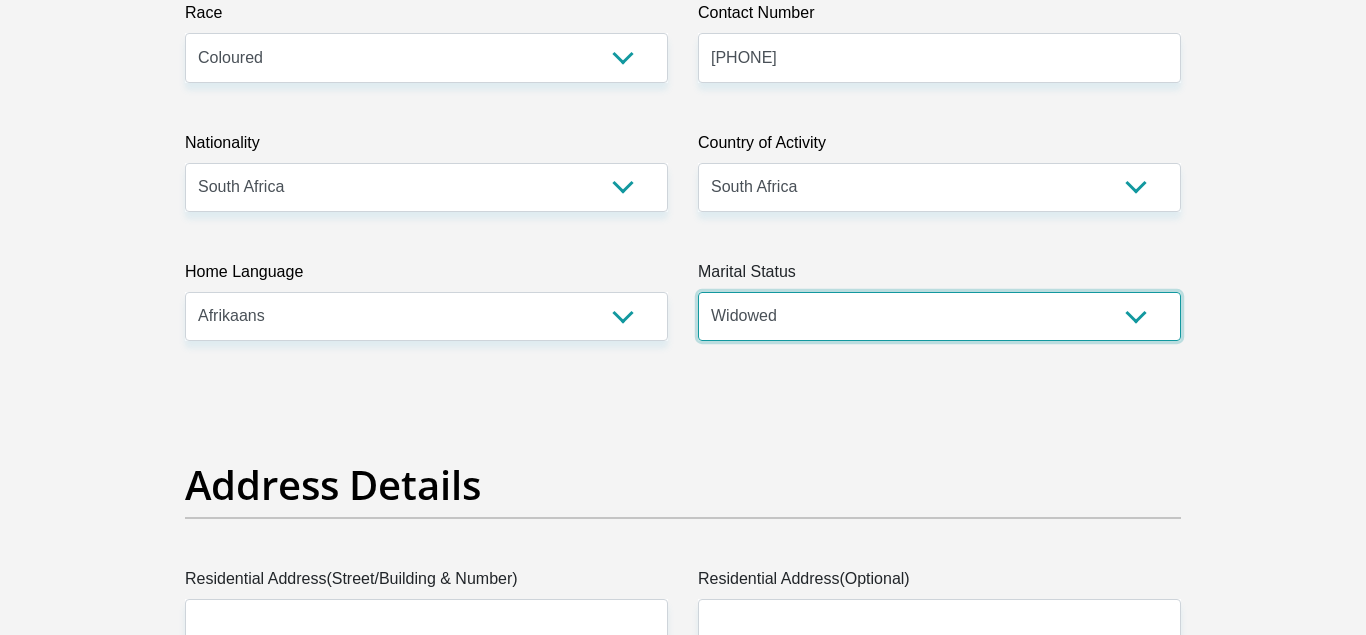 click on "Widowed" at bounding box center [0, 0] 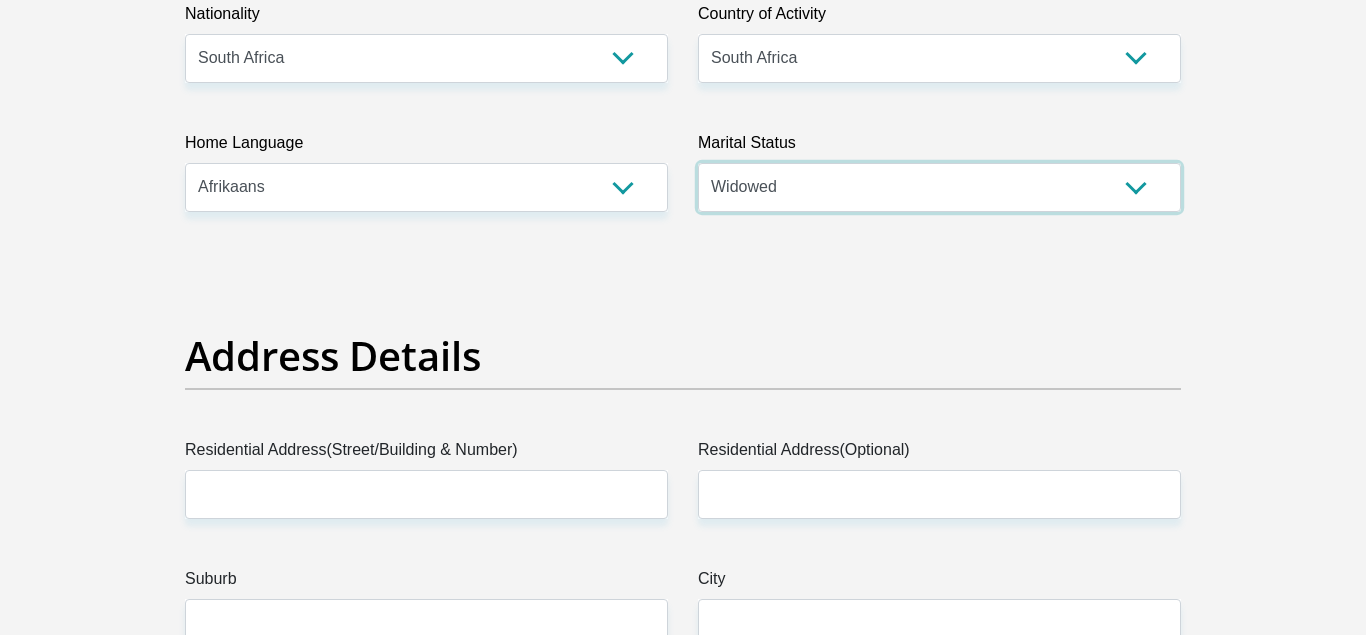 scroll, scrollTop: 711, scrollLeft: 0, axis: vertical 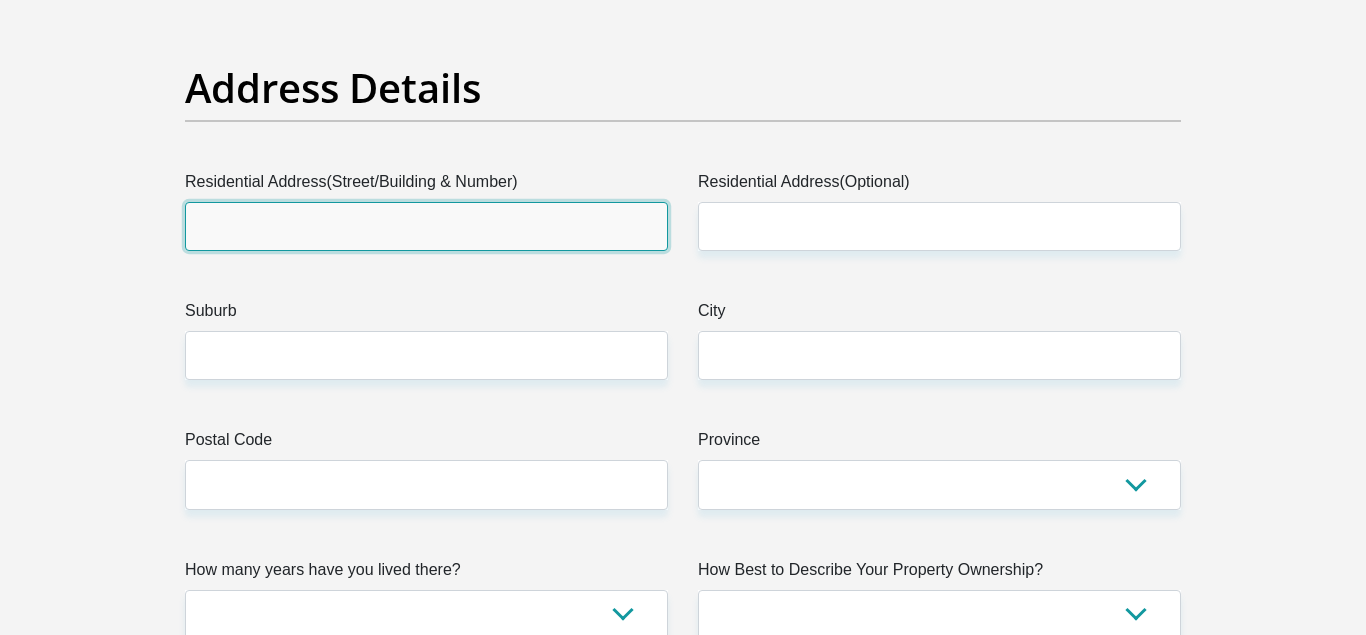click on "Residential Address(Street/Building & Number)" at bounding box center [426, 226] 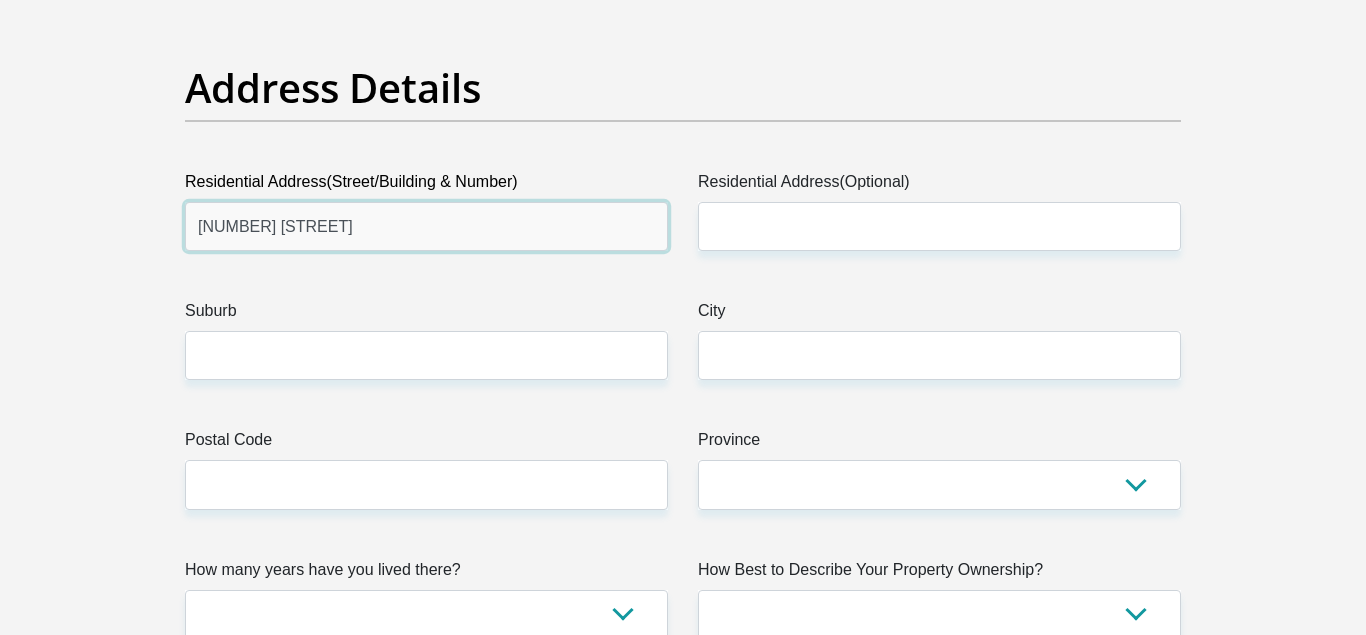 type on "[NUMBER] [STREET]" 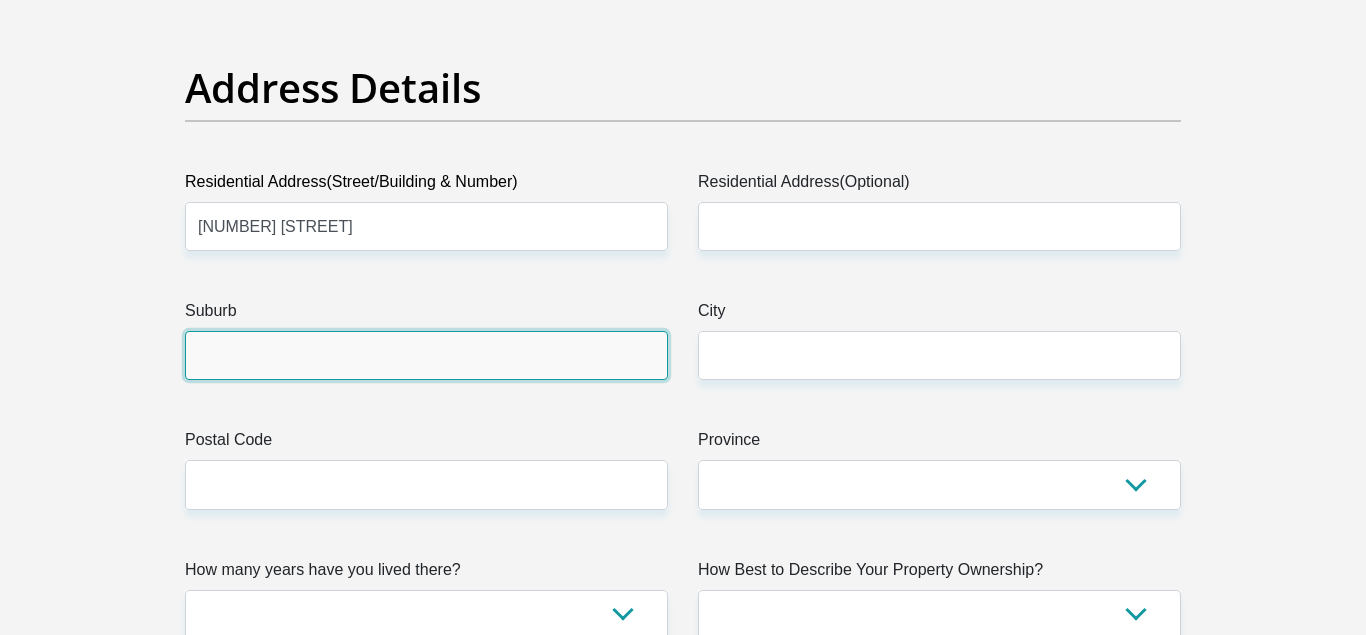 click on "Suburb" at bounding box center [426, 355] 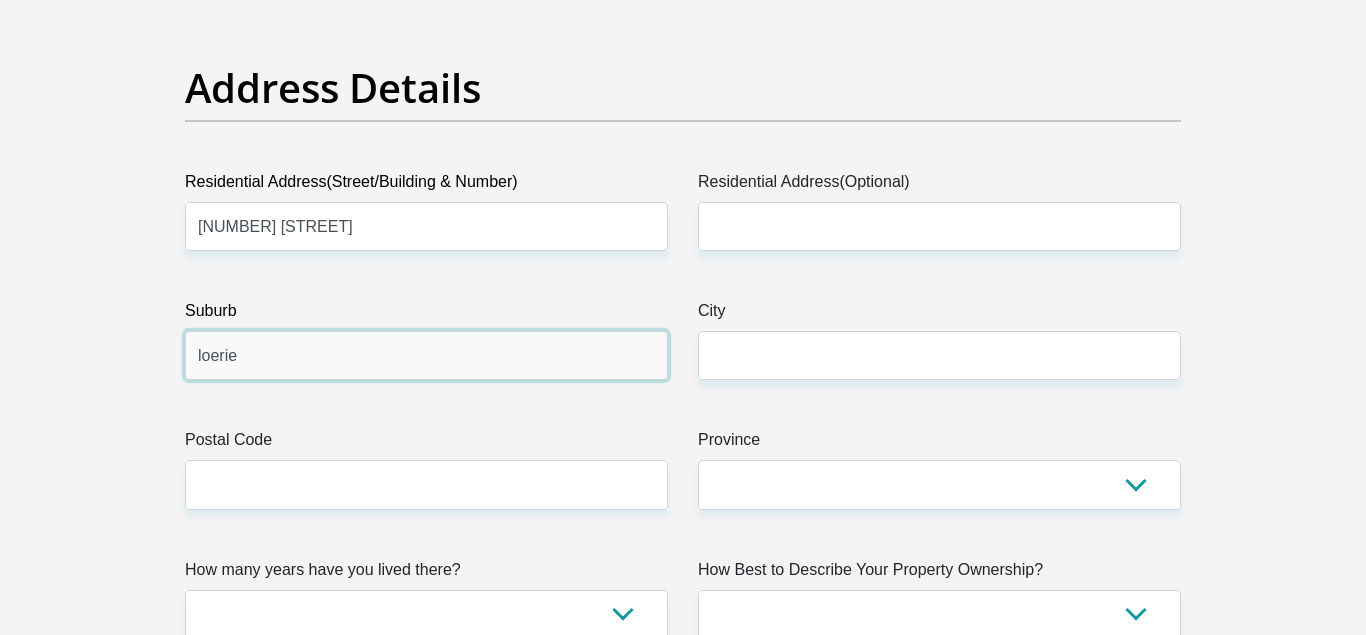 type on "loerie" 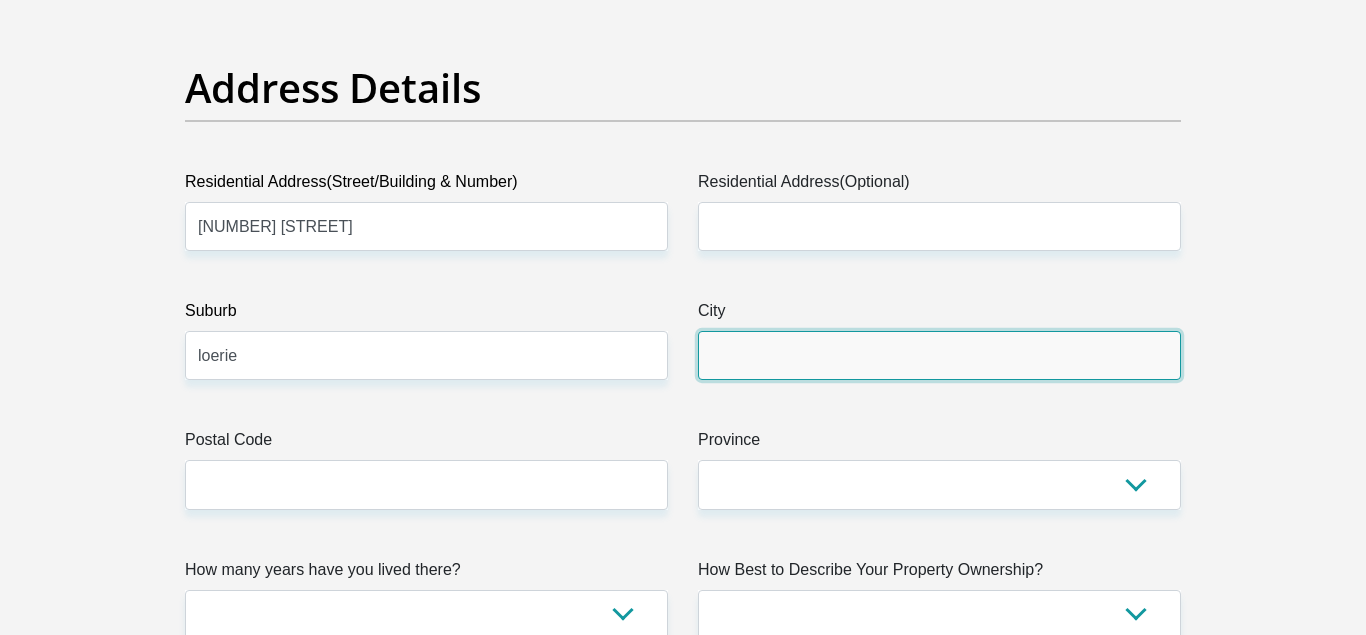 click on "City" at bounding box center [939, 355] 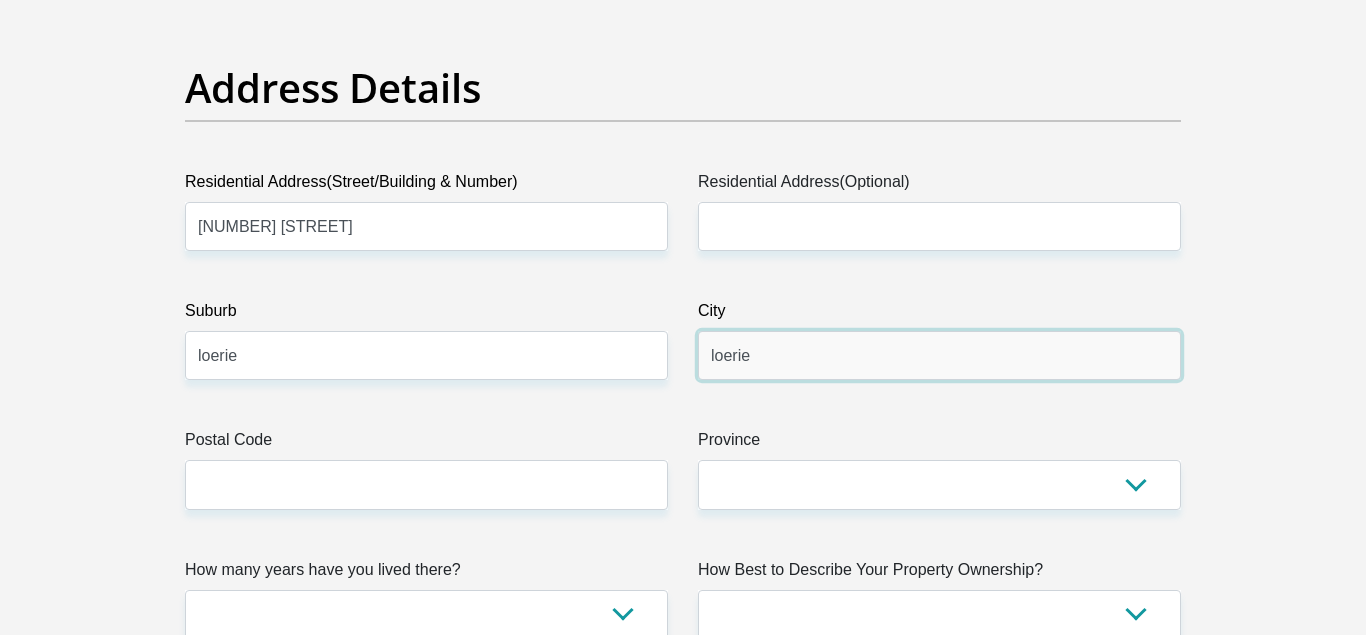 type on "loerie" 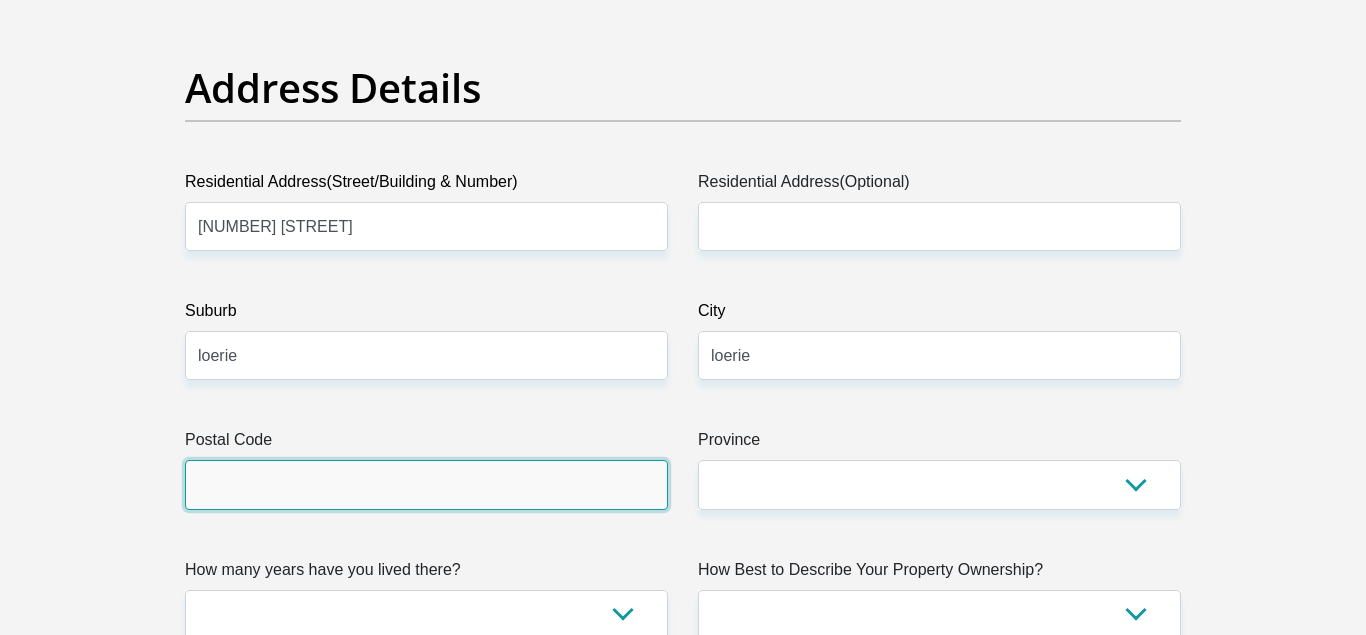click on "Postal Code" at bounding box center [426, 484] 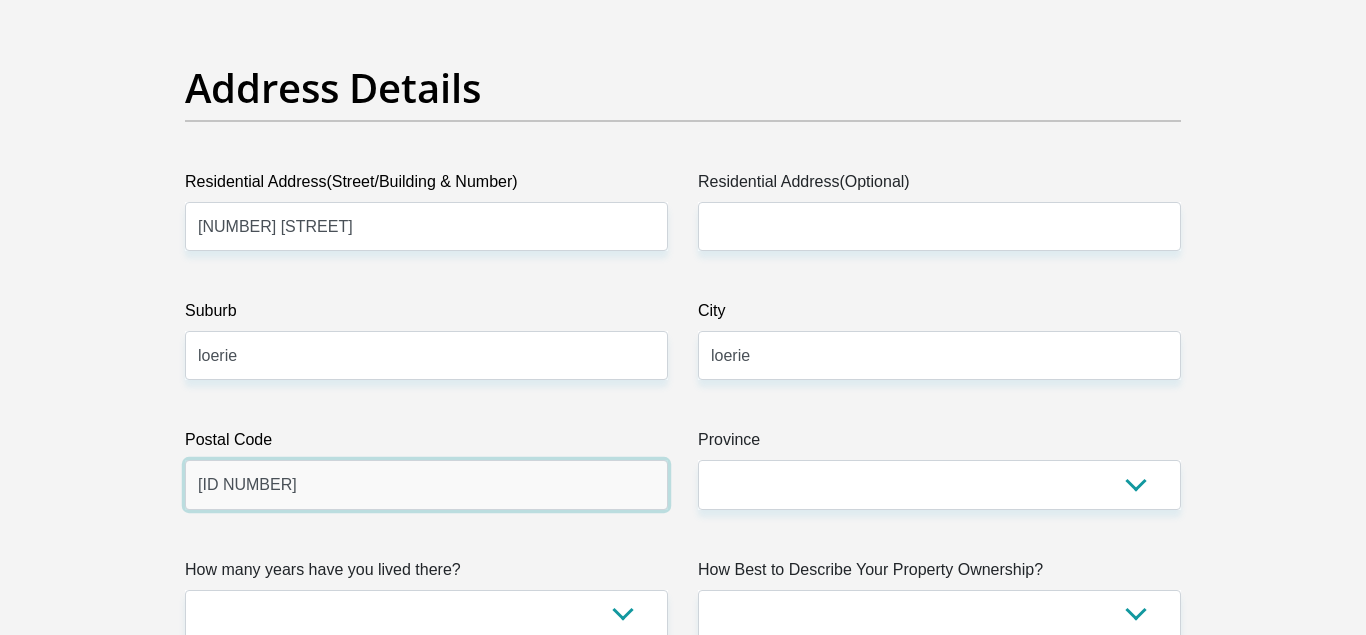 type on "[ID NUMBER]" 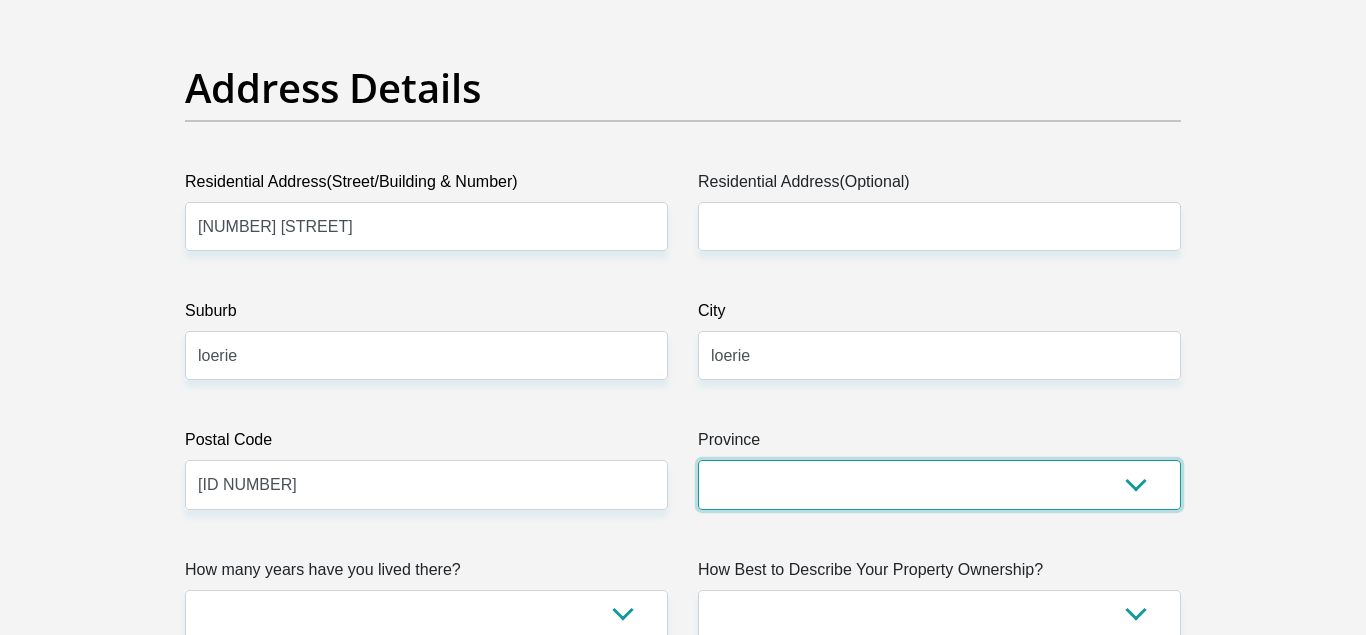 click on "Eastern Cape
Free State
Gauteng
KwaZulu-Natal
Limpopo
Mpumalanga
Northern Cape
North West
Western Cape" at bounding box center [939, 484] 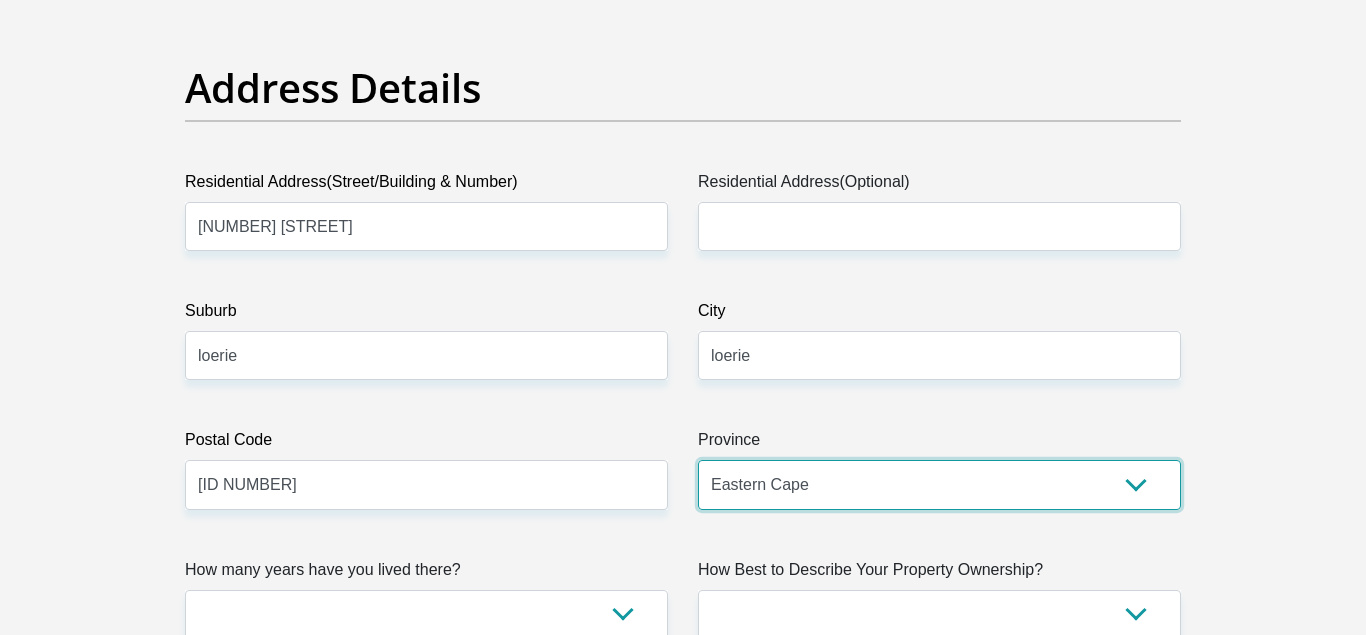 click on "Eastern Cape" at bounding box center [0, 0] 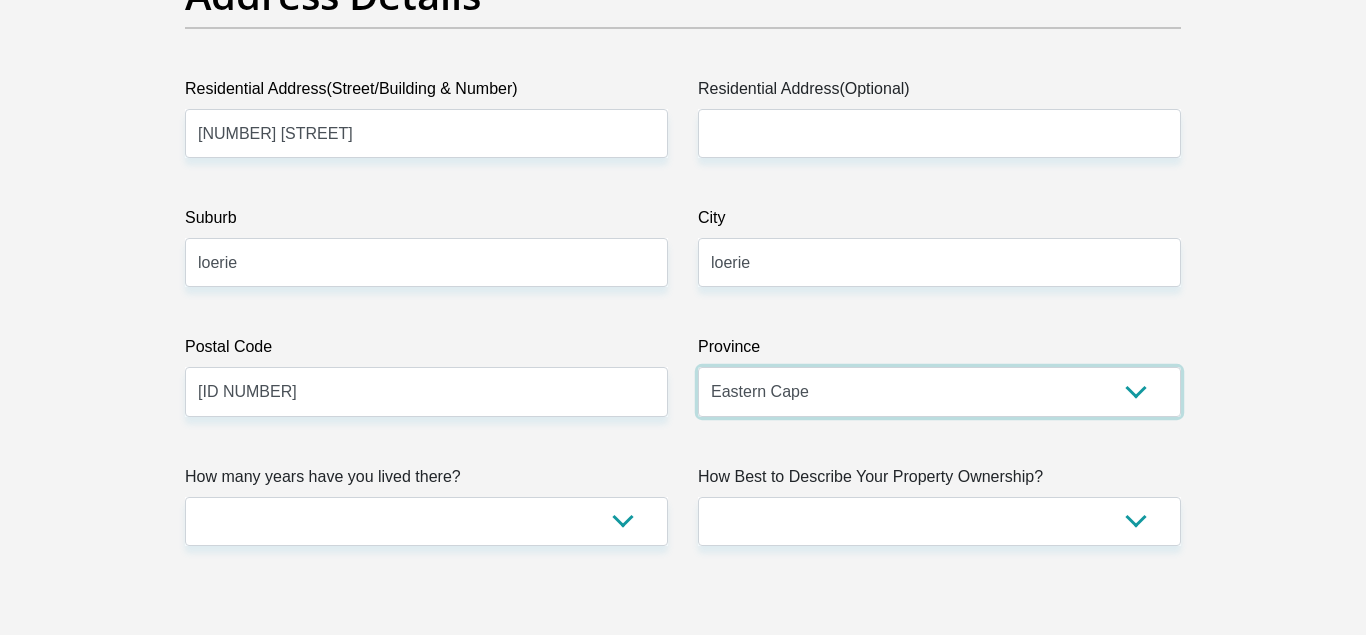 scroll, scrollTop: 1073, scrollLeft: 0, axis: vertical 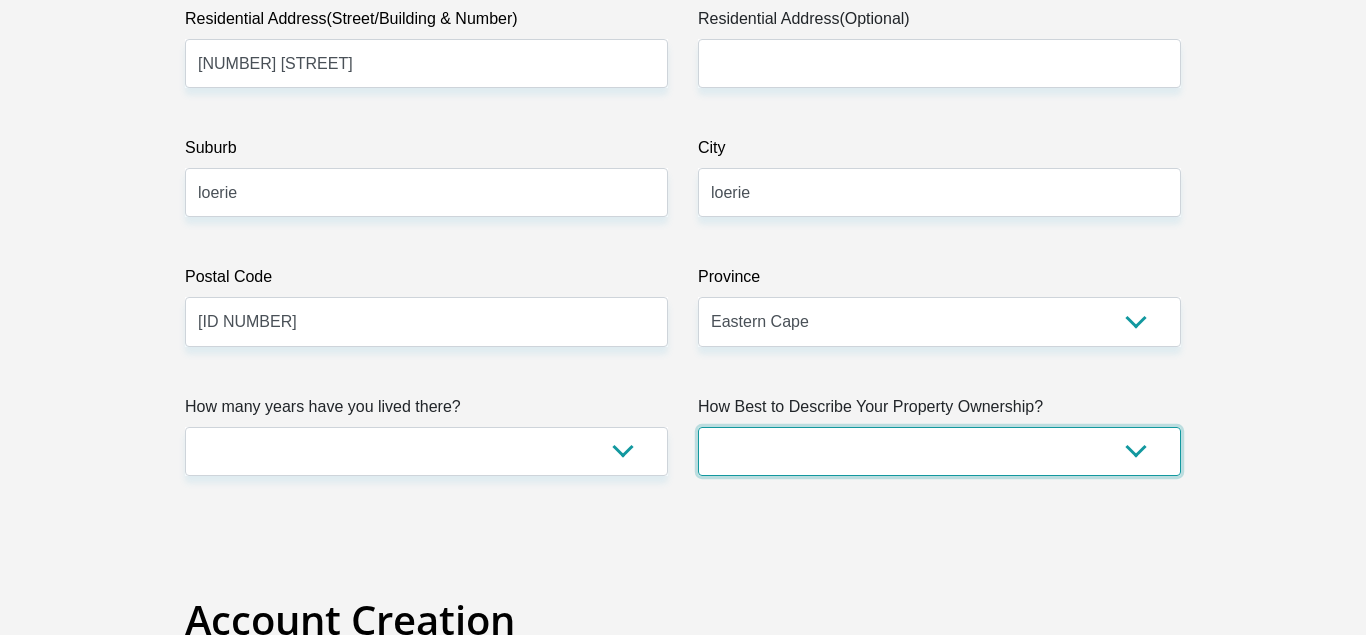 click on "Owned
Rented
Family Owned
Company Dwelling" at bounding box center [939, 451] 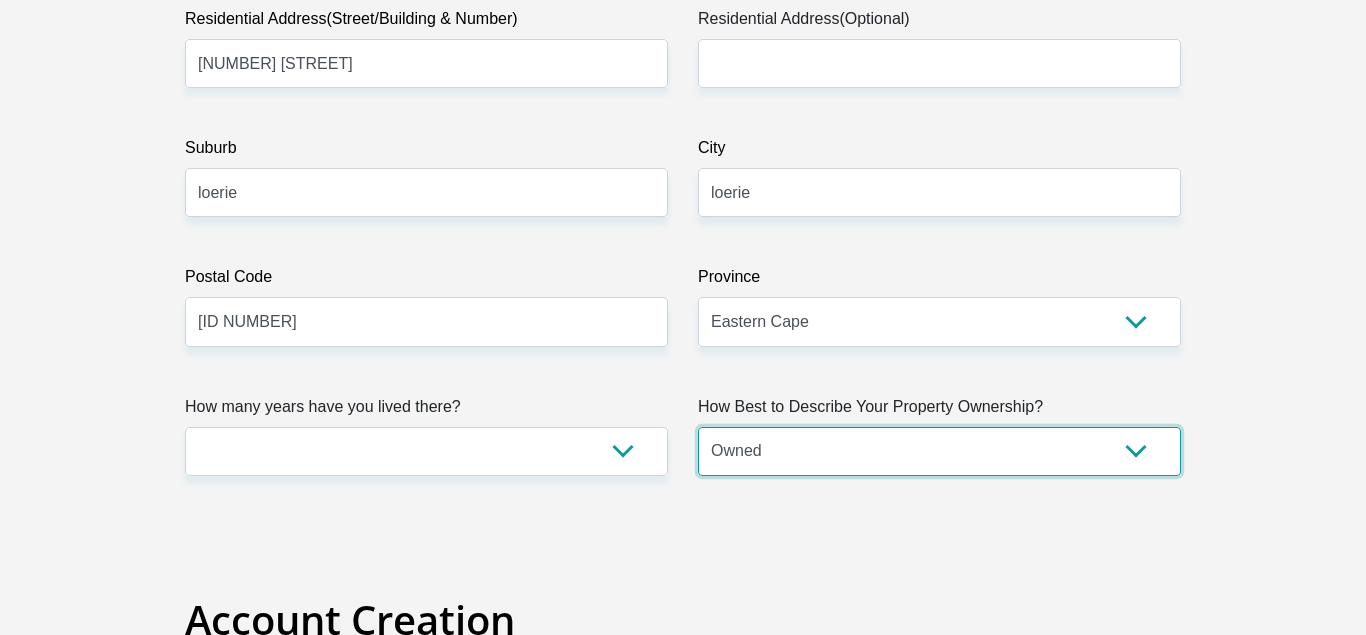 click on "Owned" at bounding box center [0, 0] 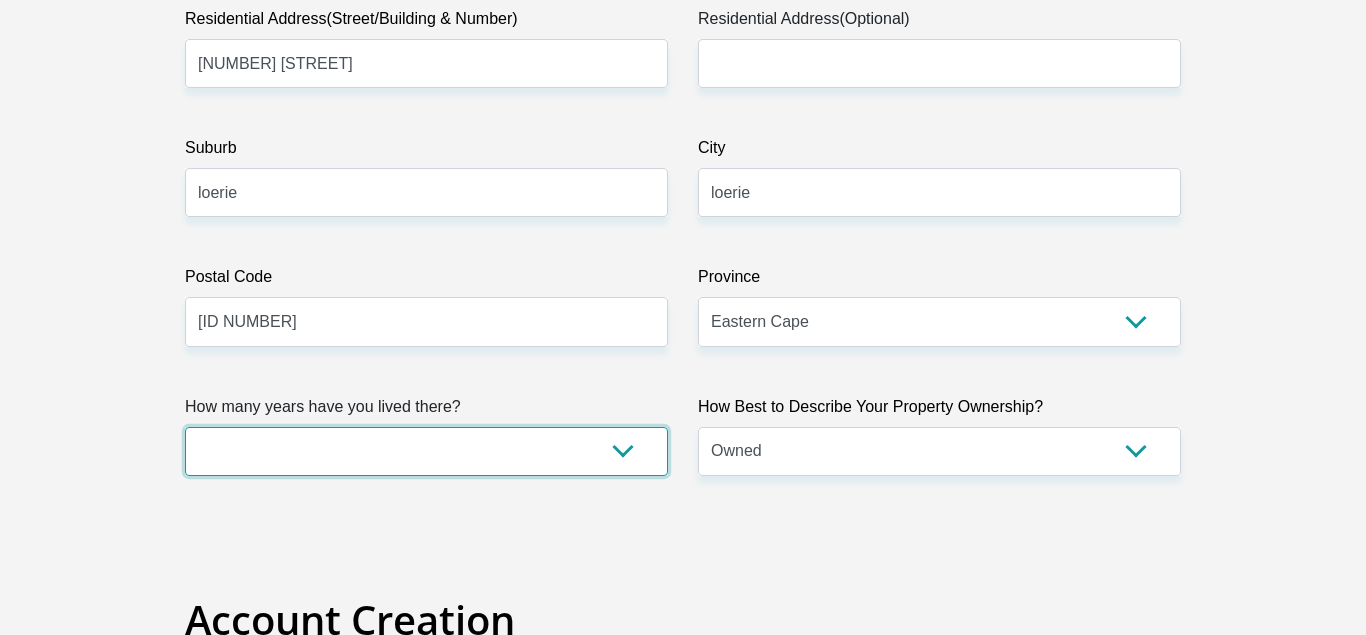 click on "less than 1 year
1-3 years
3-5 years
5+ years" at bounding box center (426, 451) 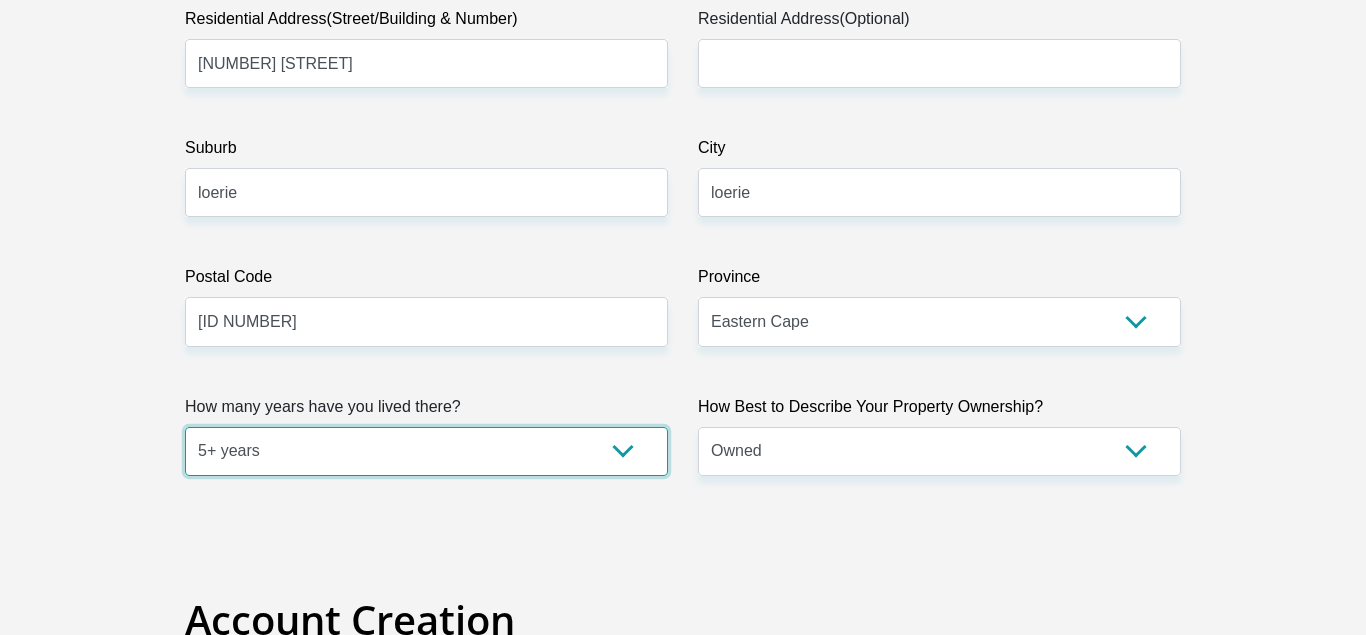 click on "5+ years" at bounding box center [0, 0] 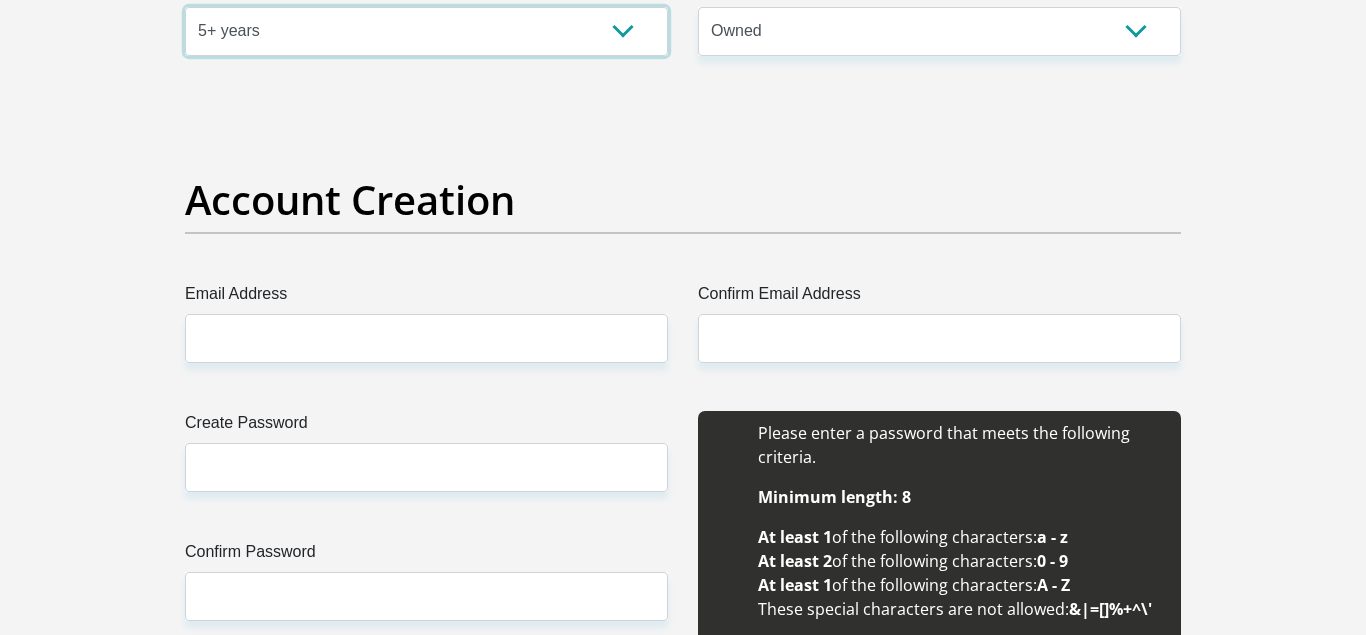 scroll, scrollTop: 1609, scrollLeft: 0, axis: vertical 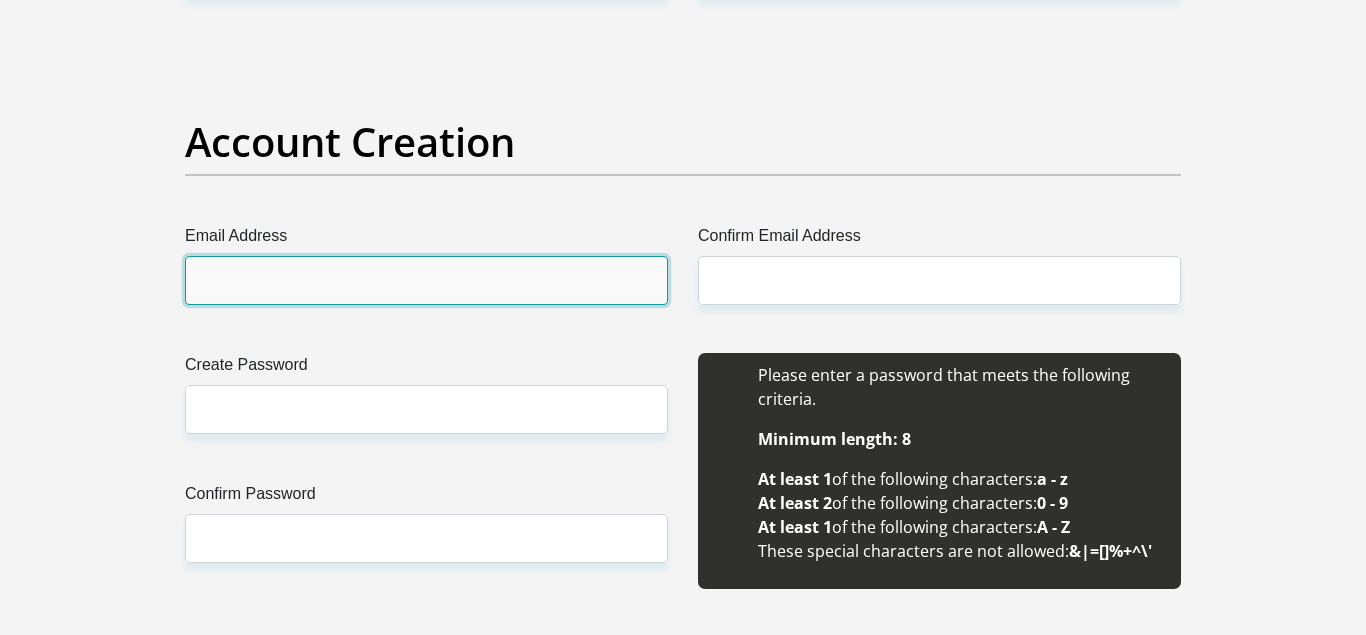 click on "Email Address" at bounding box center [426, 280] 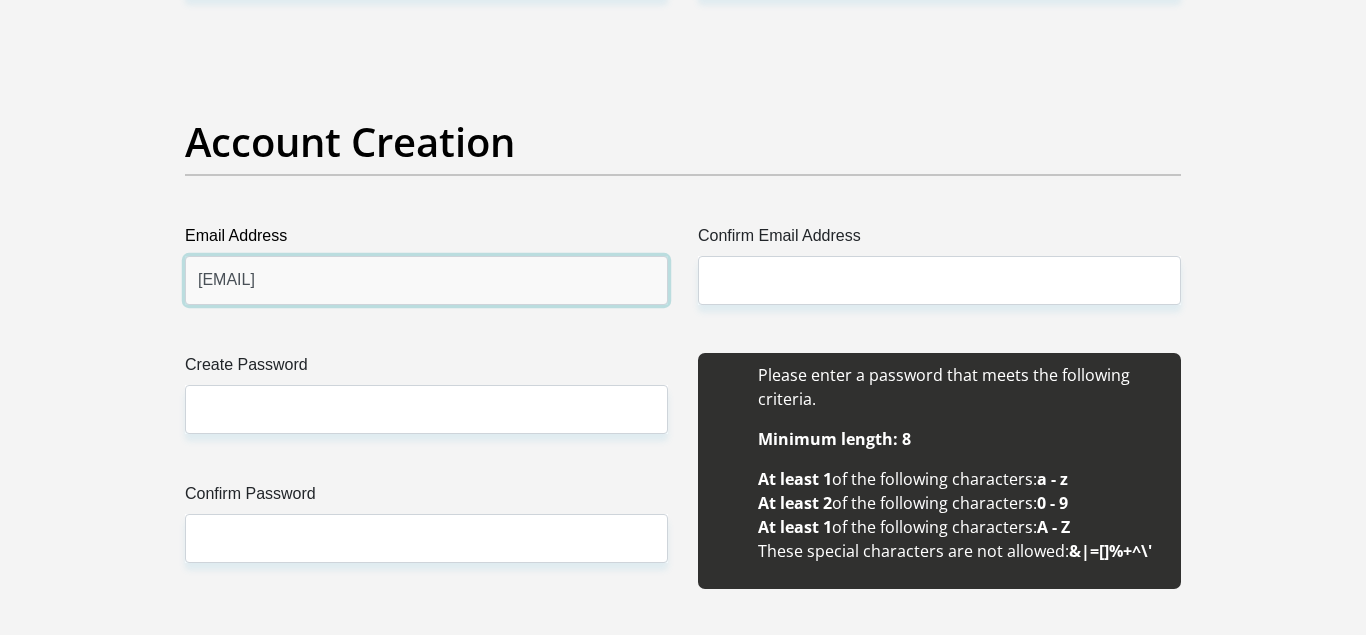 type on "[EMAIL]" 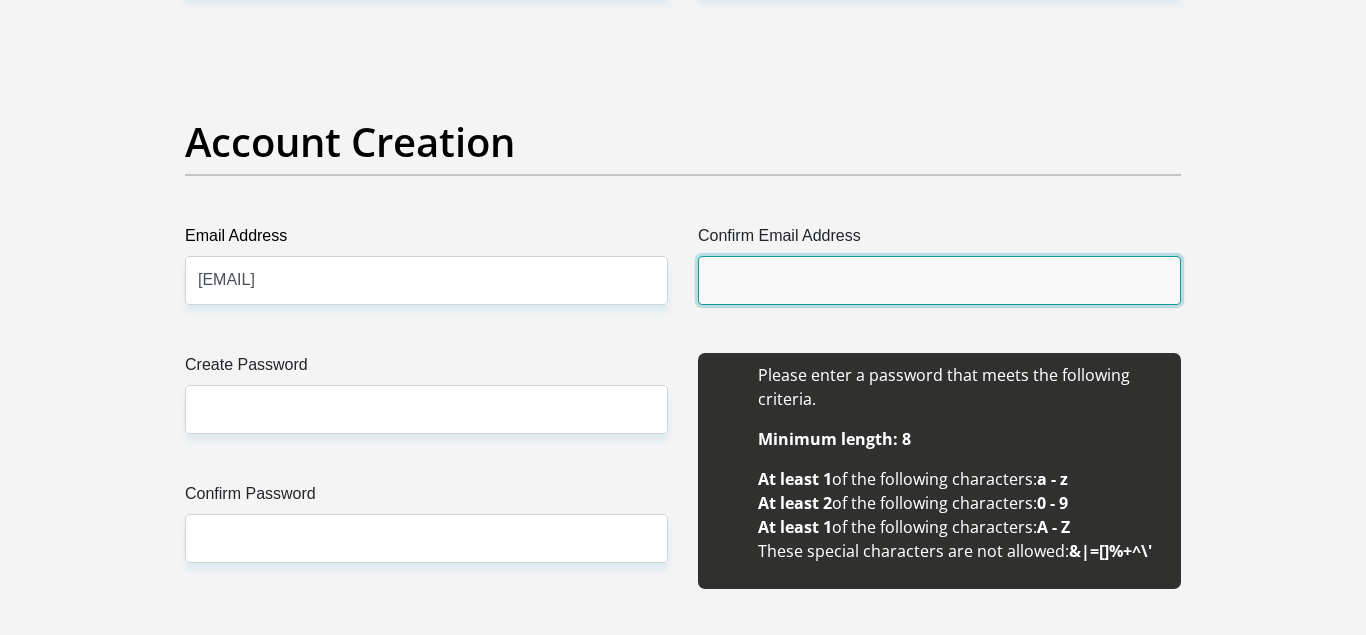 click on "Confirm Email Address" at bounding box center [939, 280] 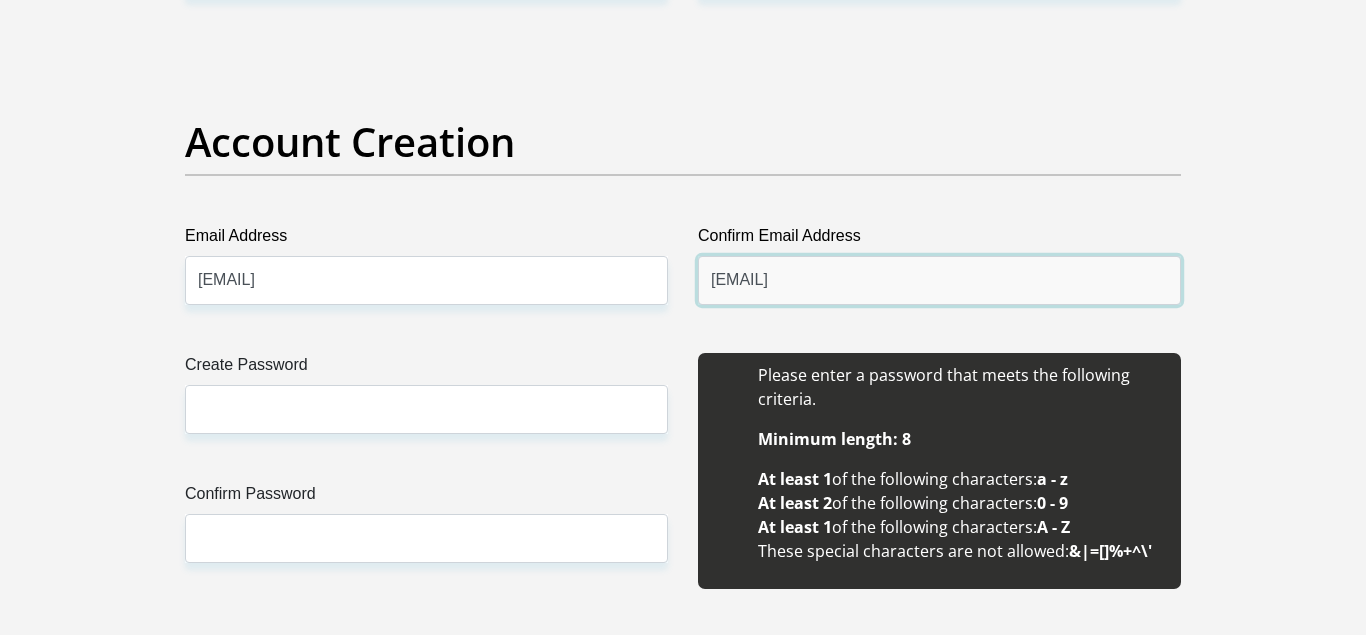 type on "[EMAIL]" 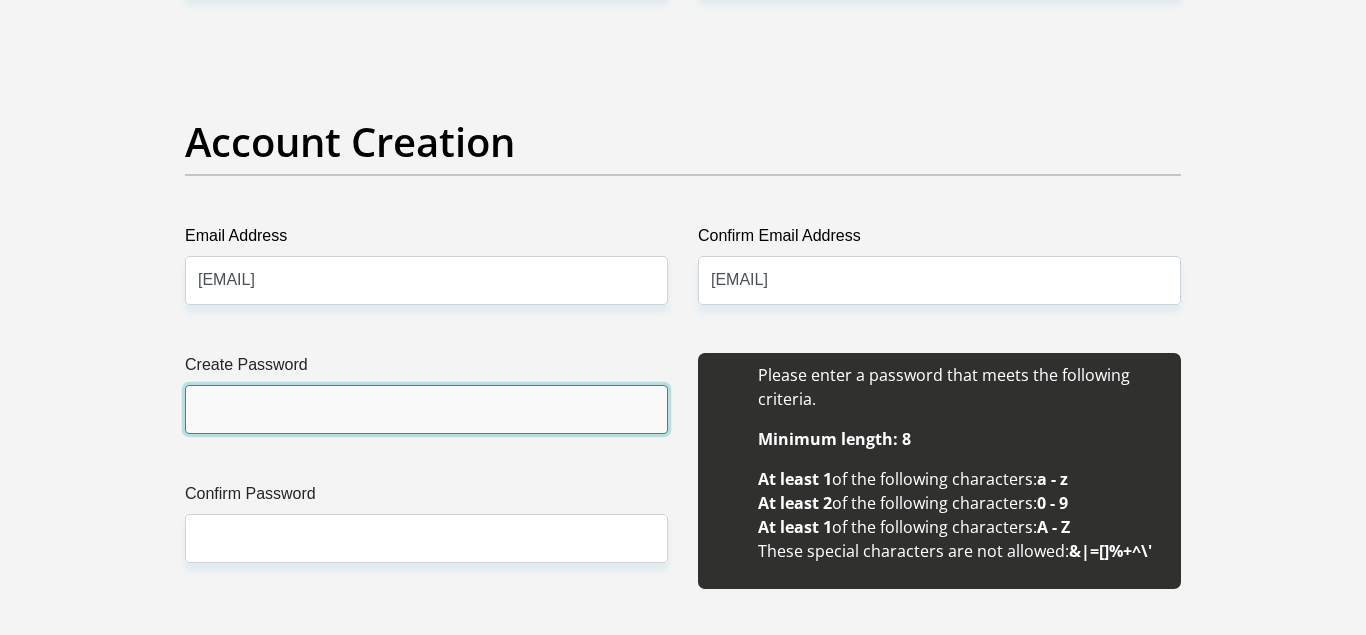 click on "Create Password" at bounding box center (426, 409) 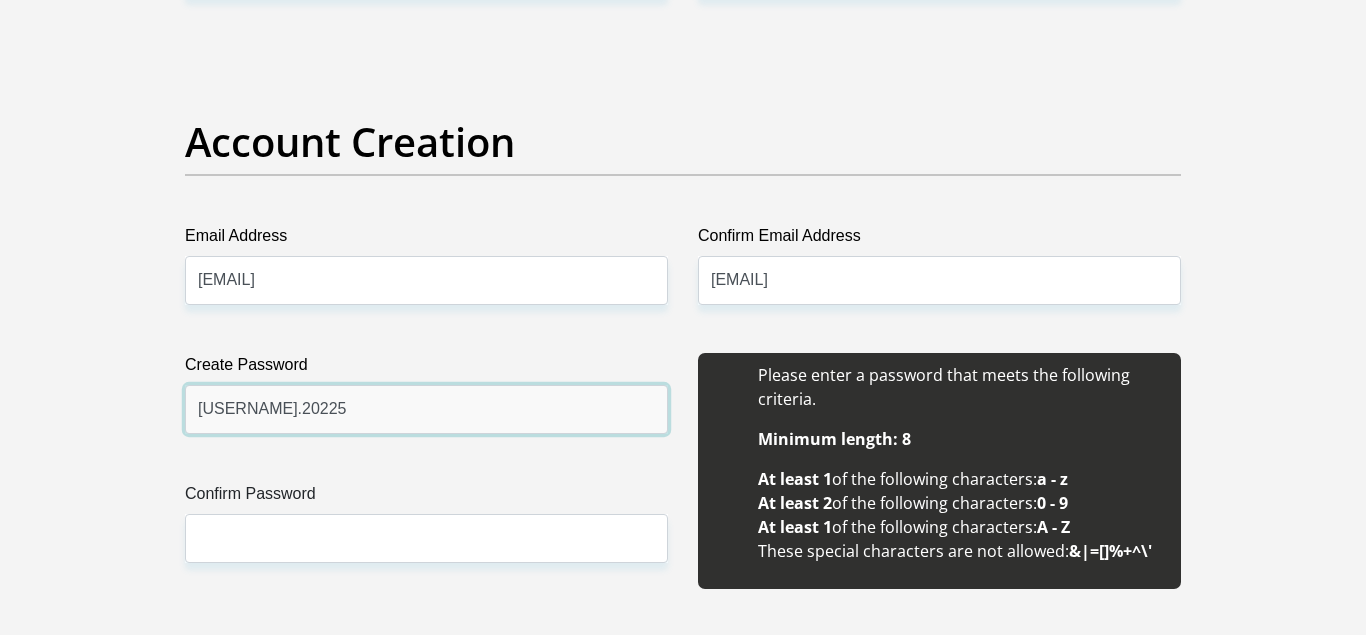 type on "[USERNAME].20225" 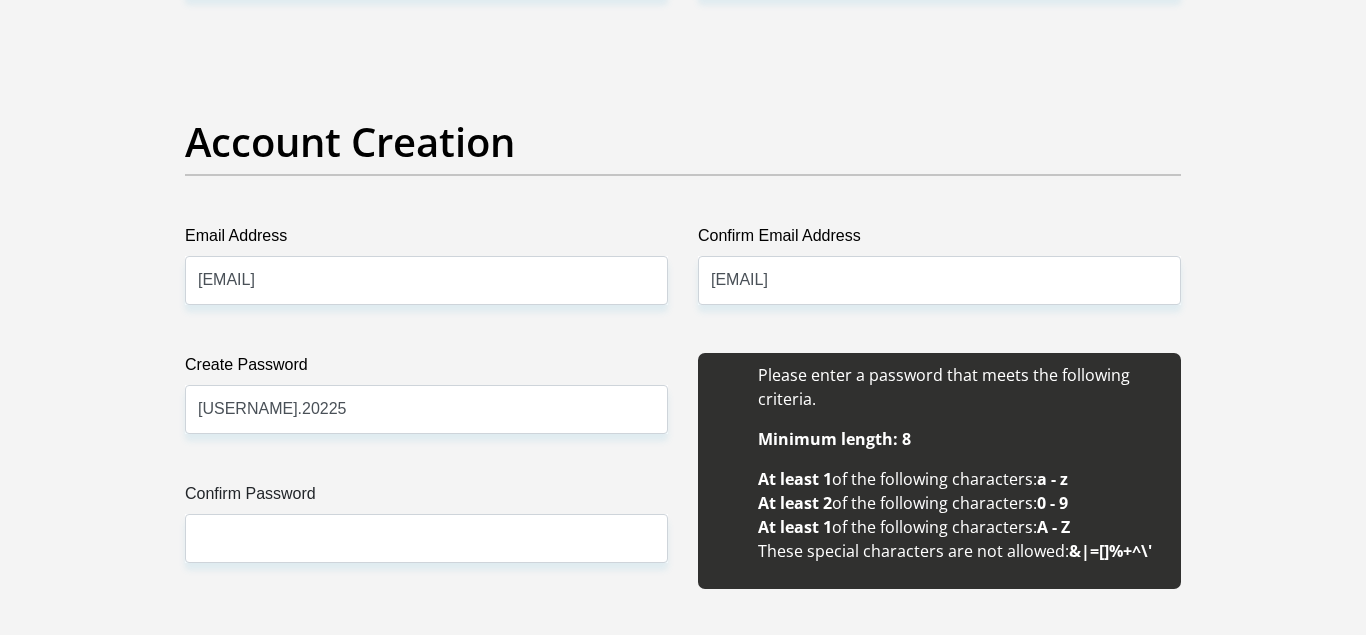 click on "Confirm Password" at bounding box center [426, 498] 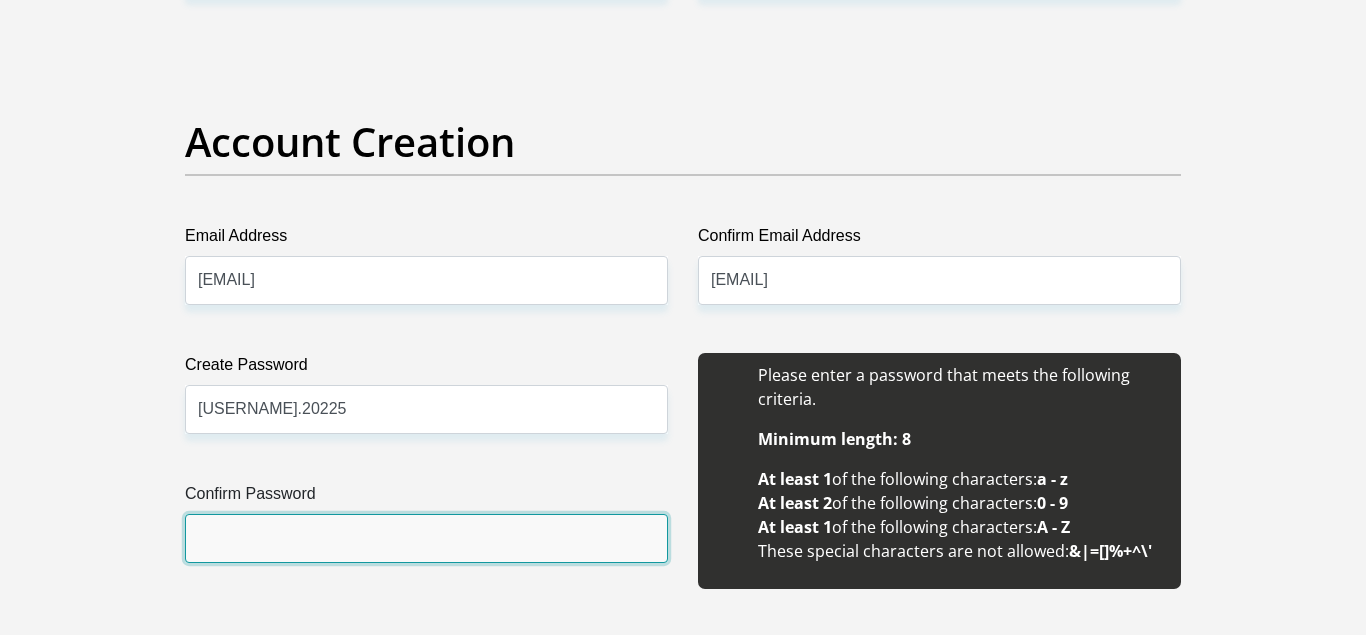 click on "Confirm Password" at bounding box center (426, 538) 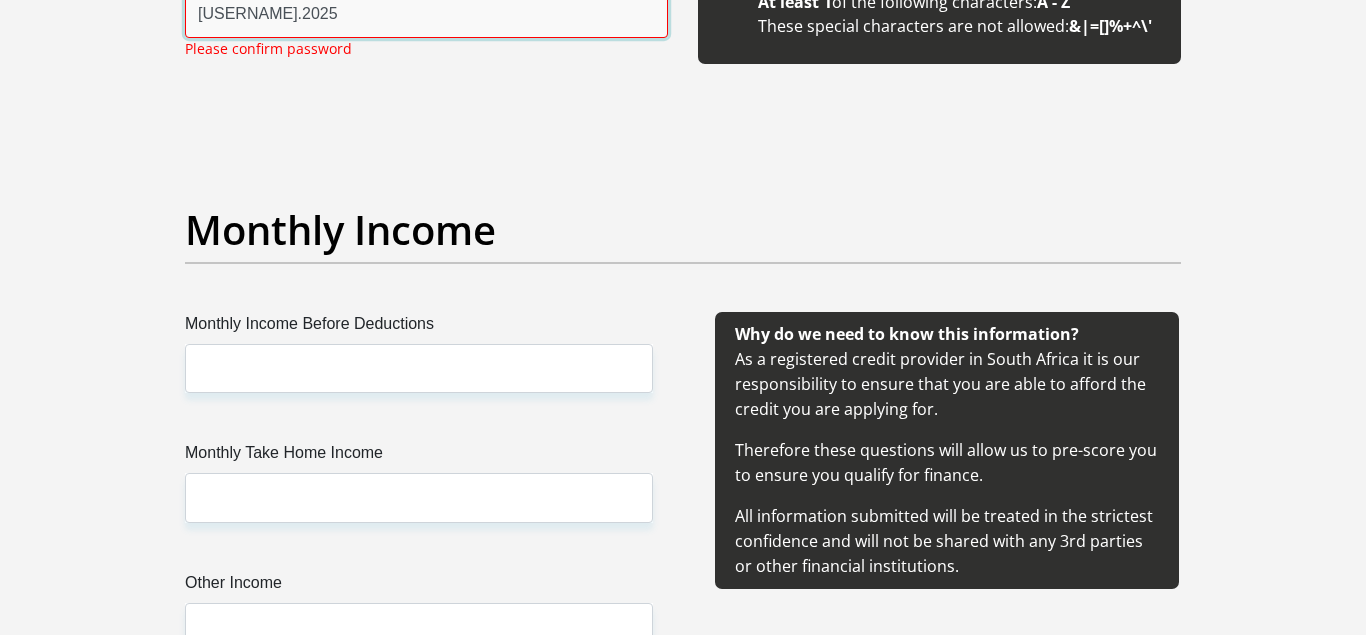 scroll, scrollTop: 1702, scrollLeft: 0, axis: vertical 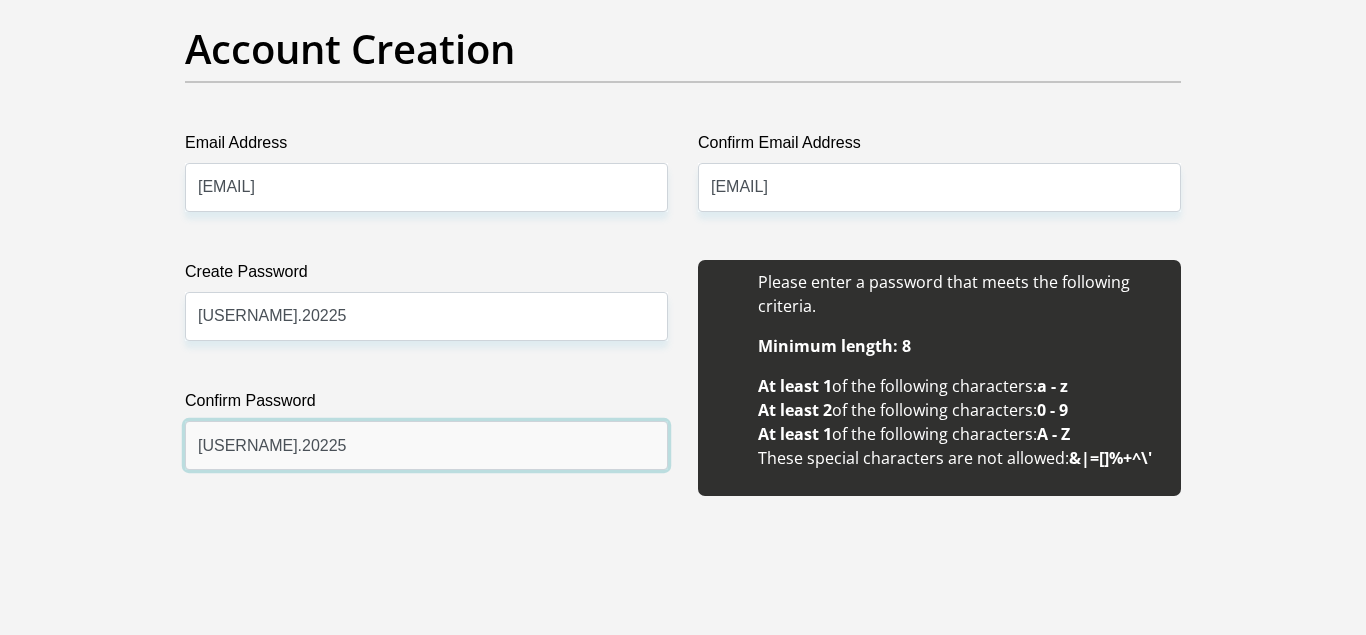 type on "[USERNAME].20225" 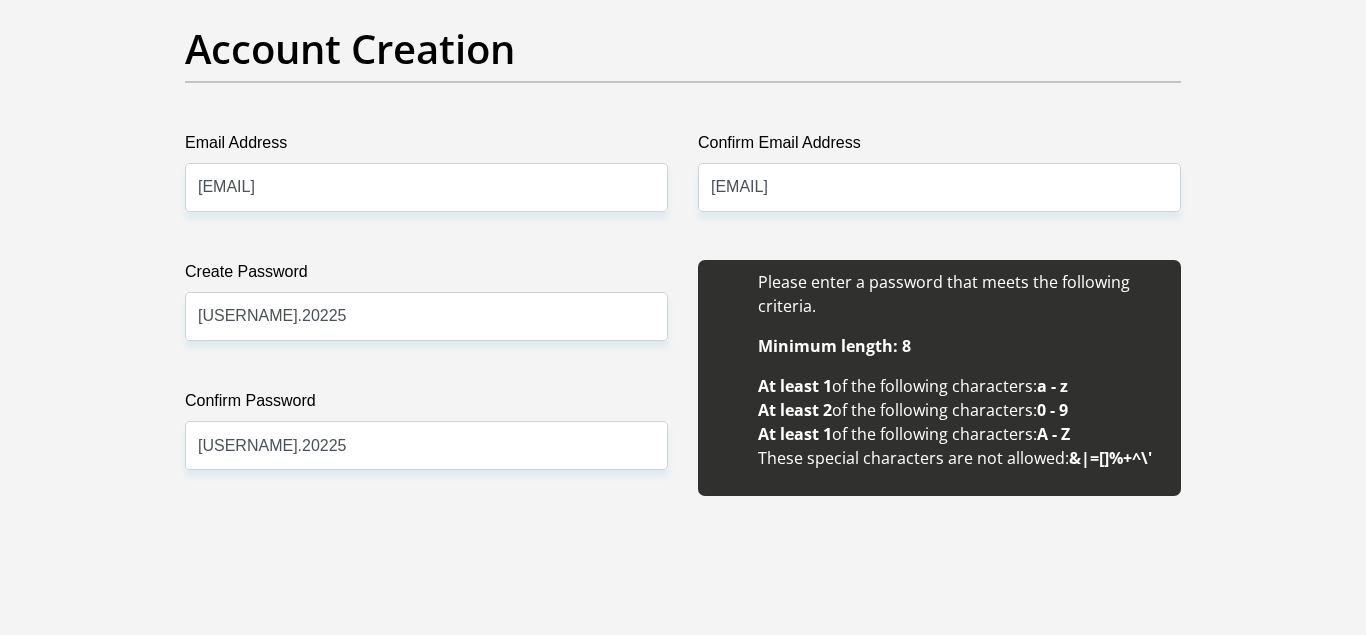 click on "Title
Mr
Ms
Mrs
Dr
Other
First Name
[FIRST]
Surname
[LAST]
ID Number
[ID NUMBER]
Please input valid ID number
Race
Black
Coloured
Indian
White
Other
Contact Number
[PHONE]
Please input valid contact number
Nationality
South Africa
Afghanistan
Aland Islands  Albania  Algeria" at bounding box center [683, 1865] 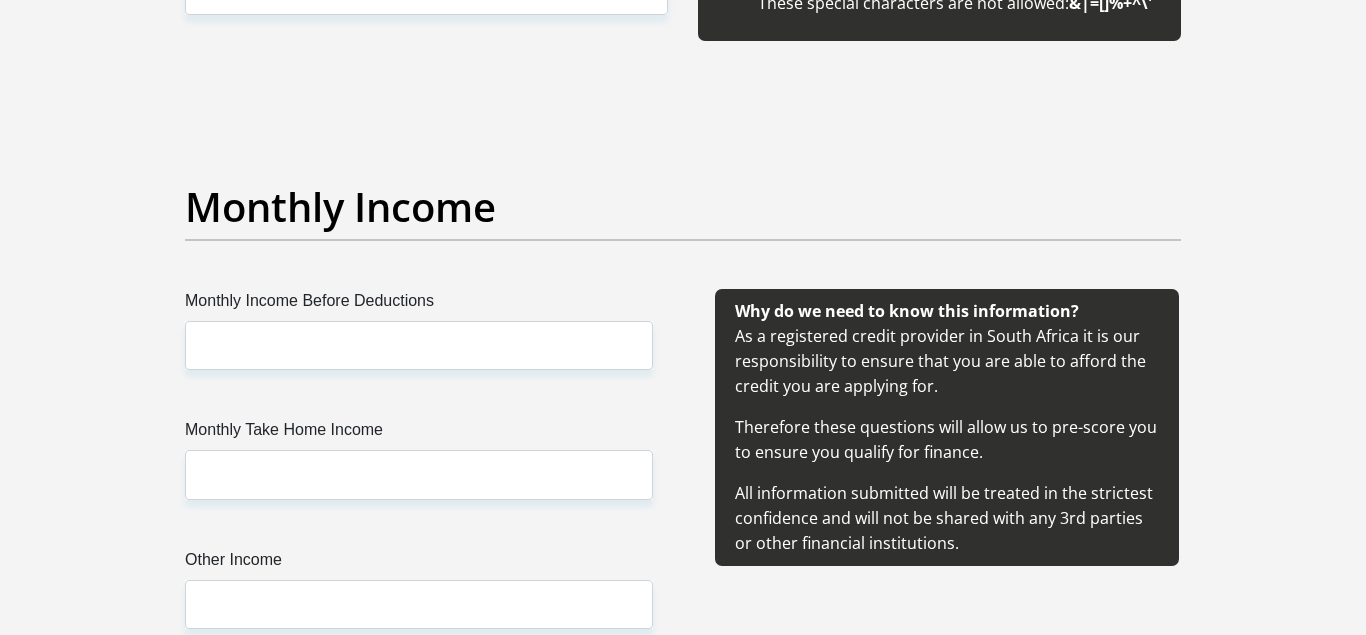 scroll, scrollTop: 2180, scrollLeft: 0, axis: vertical 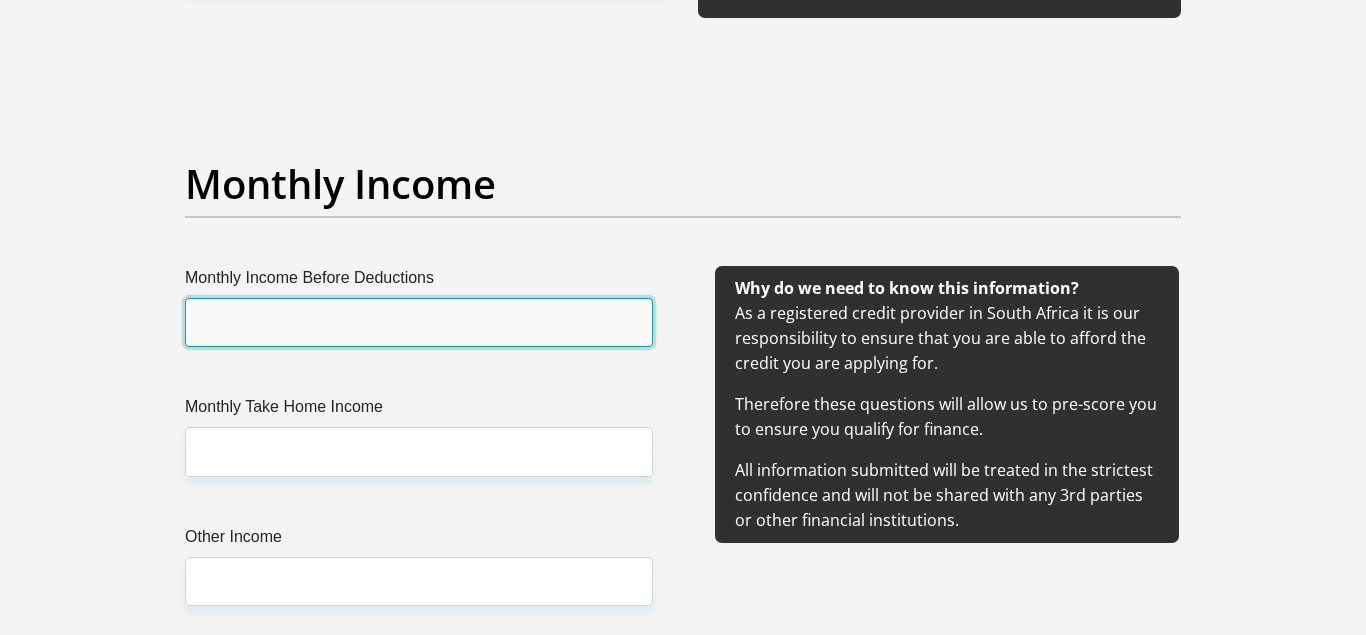 click on "Monthly Income Before Deductions" at bounding box center [419, 322] 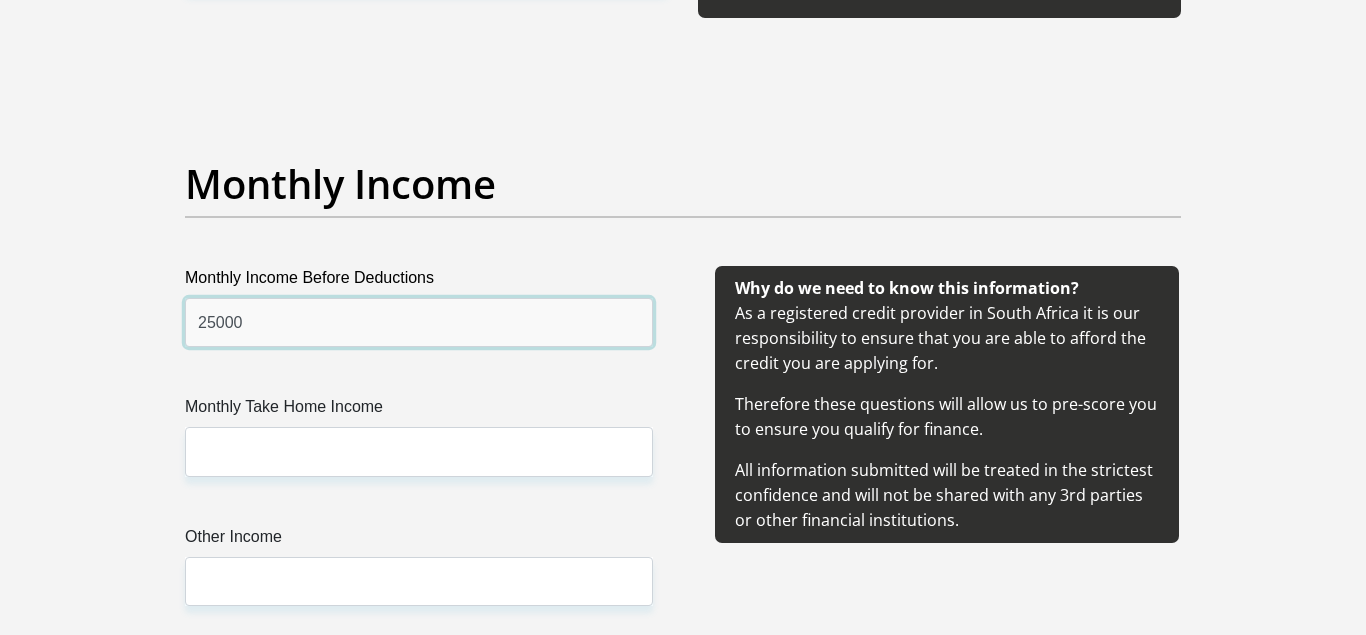 type on "25000" 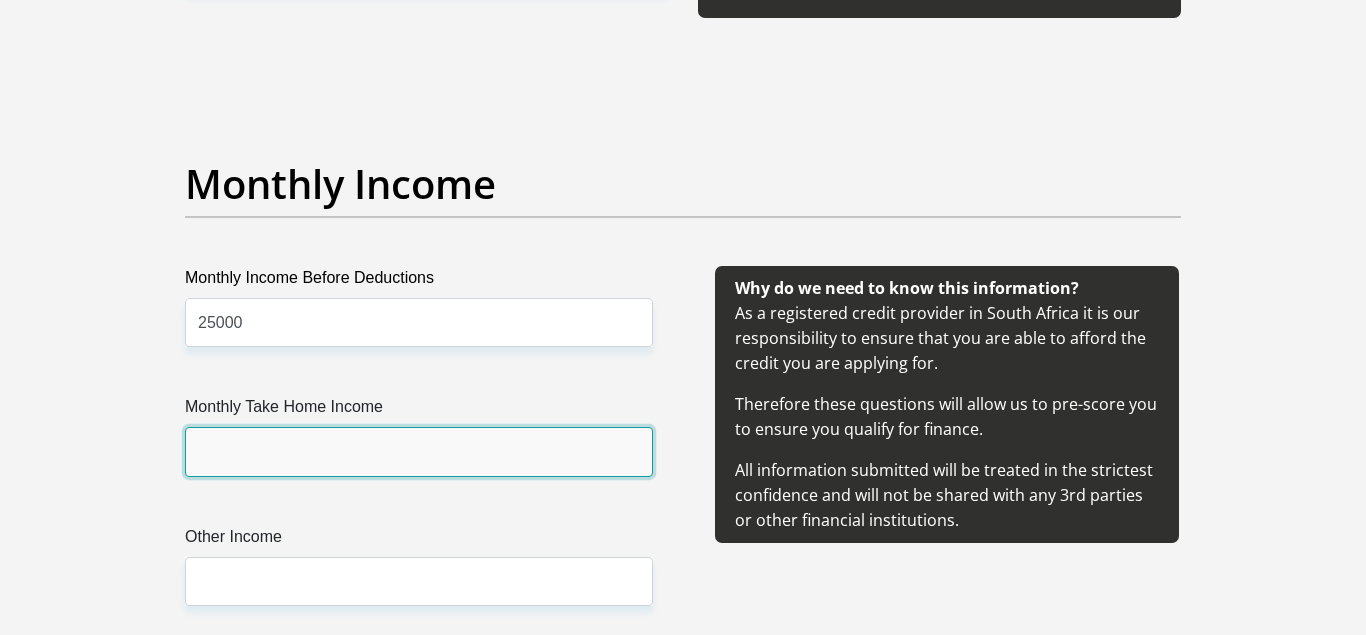 click on "Monthly Take Home Income" at bounding box center [419, 451] 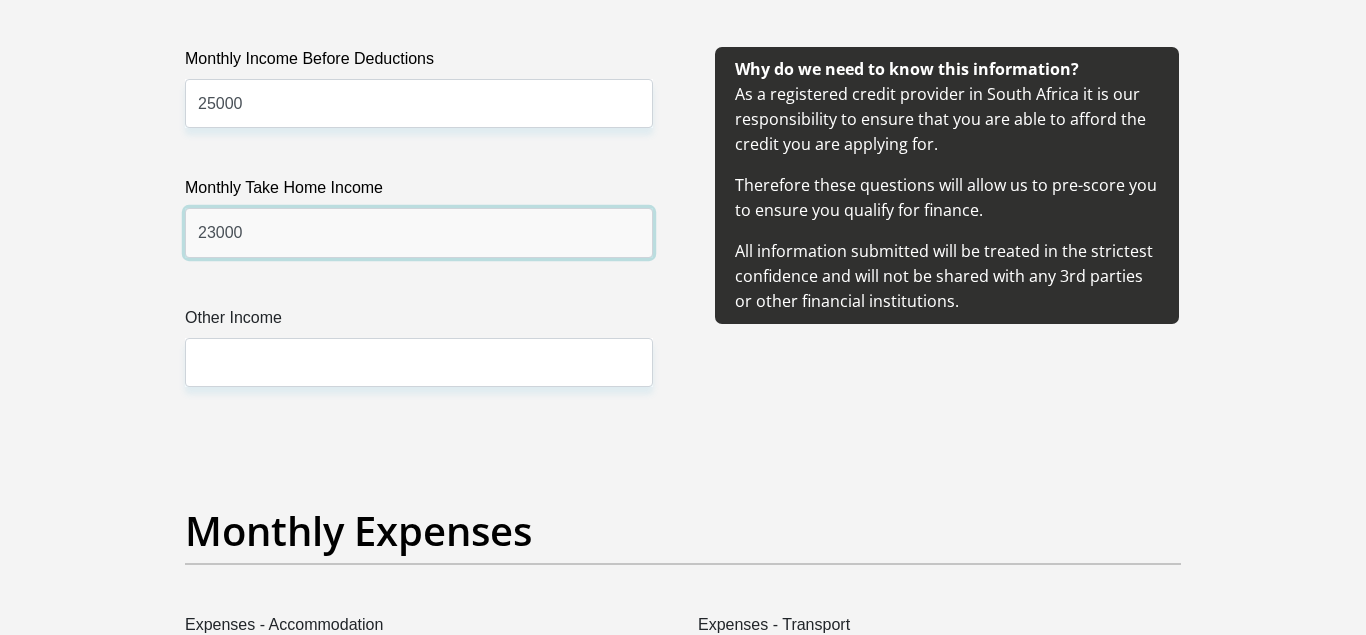 scroll, scrollTop: 2401, scrollLeft: 0, axis: vertical 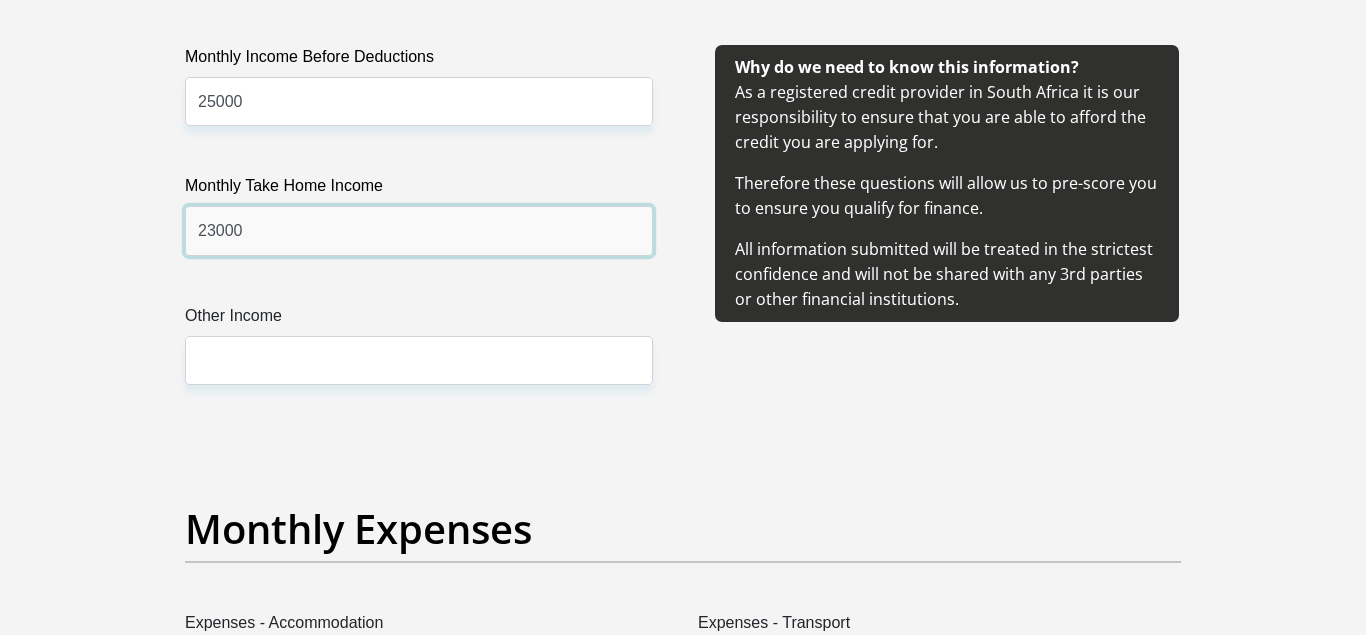 type on "23000" 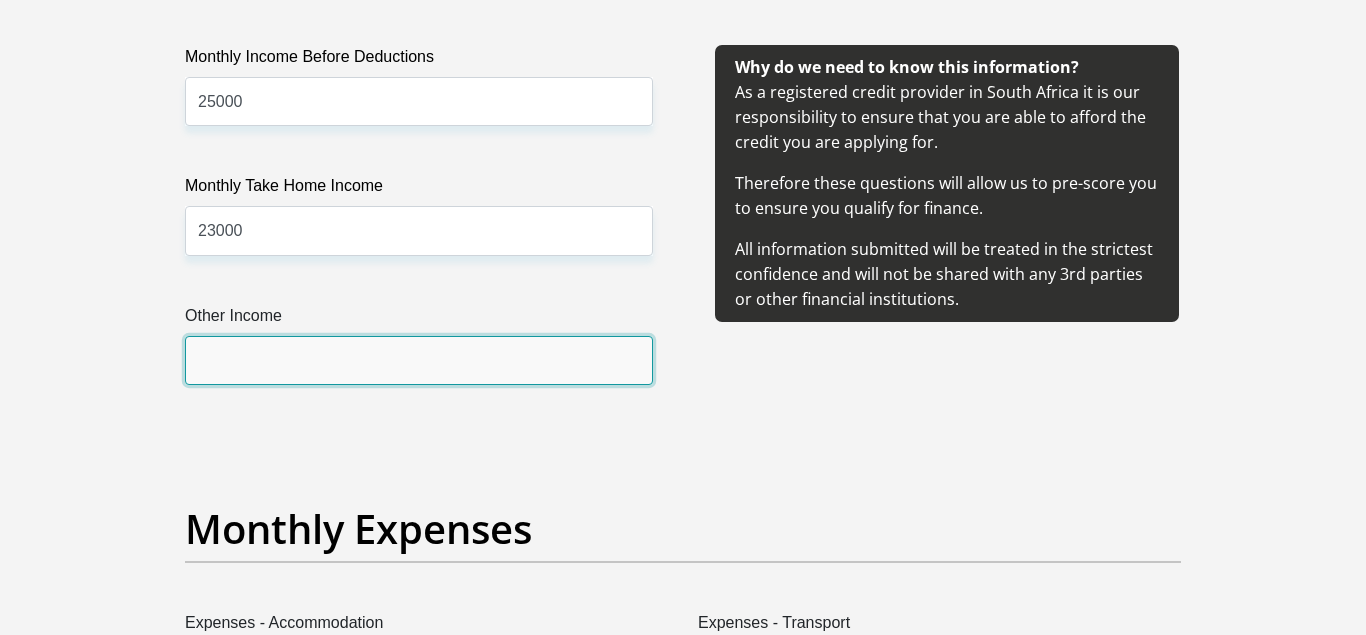 click on "Other Income" at bounding box center [419, 360] 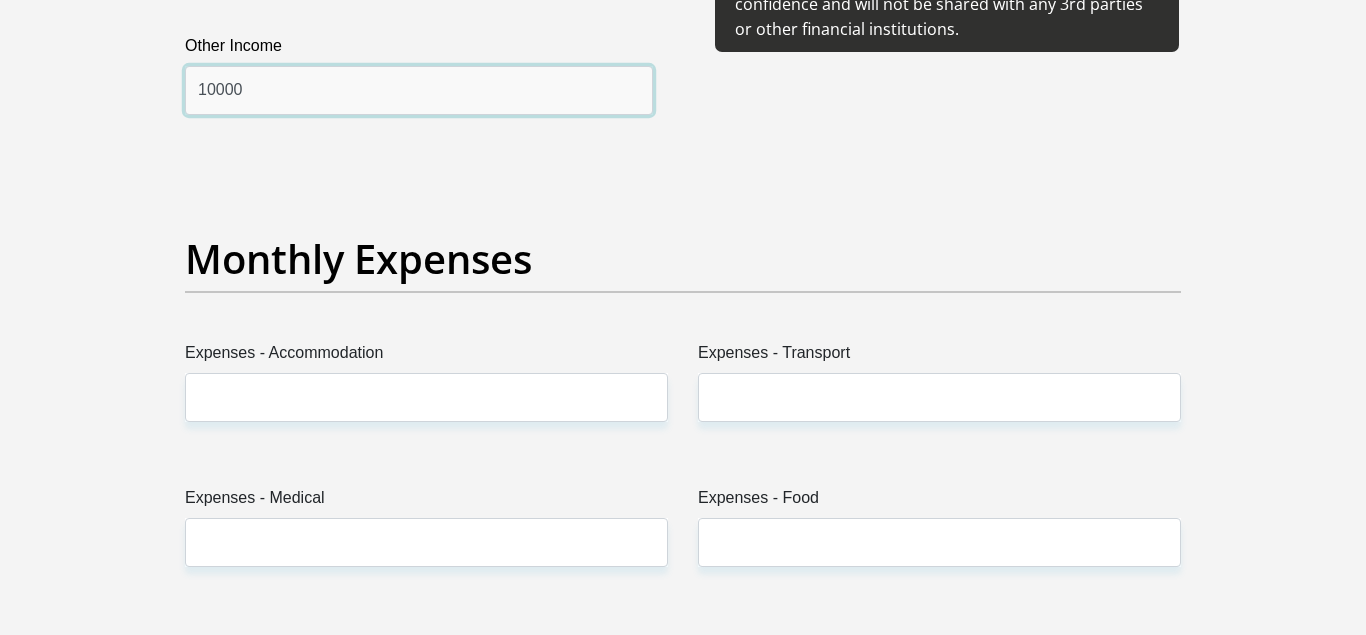 scroll, scrollTop: 2673, scrollLeft: 0, axis: vertical 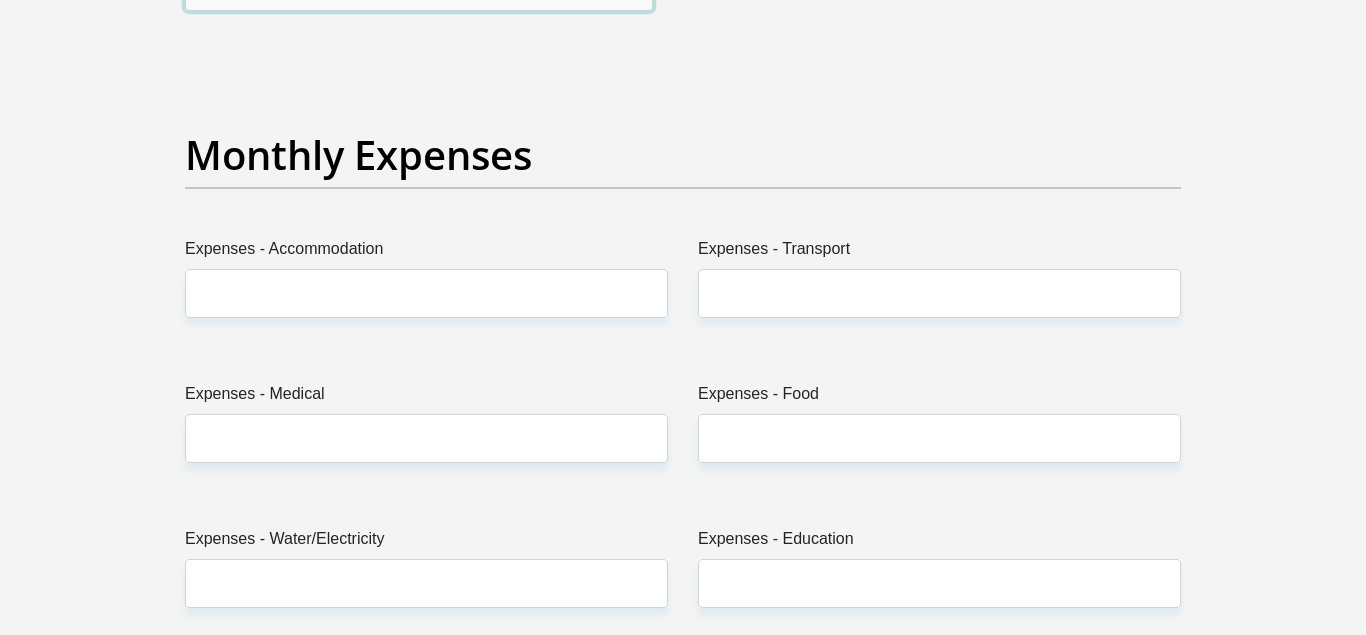 type on "10000" 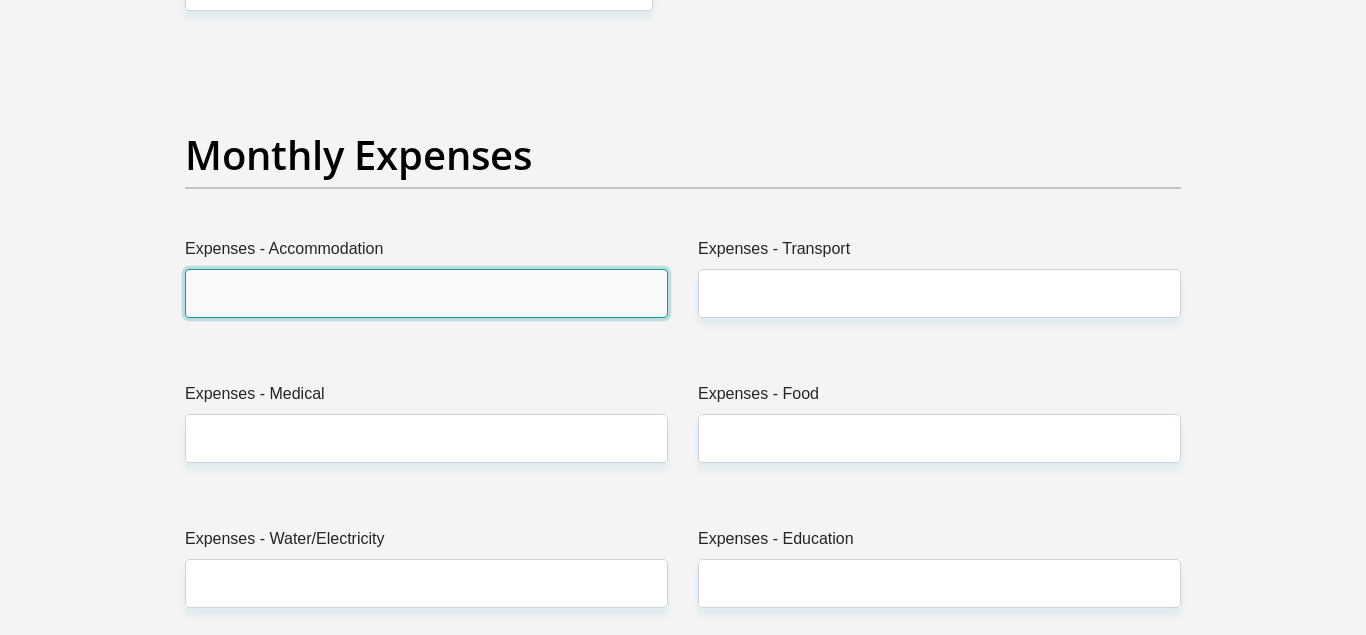 click on "Expenses - Accommodation" at bounding box center [426, 293] 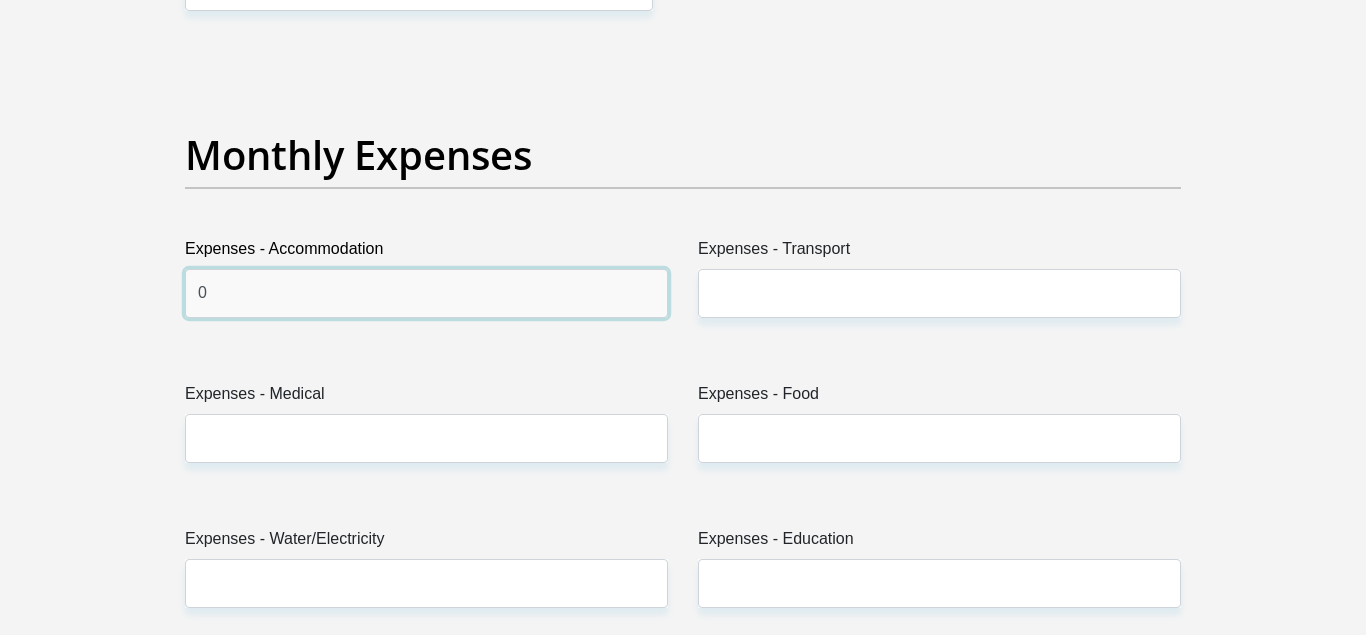 type on "0" 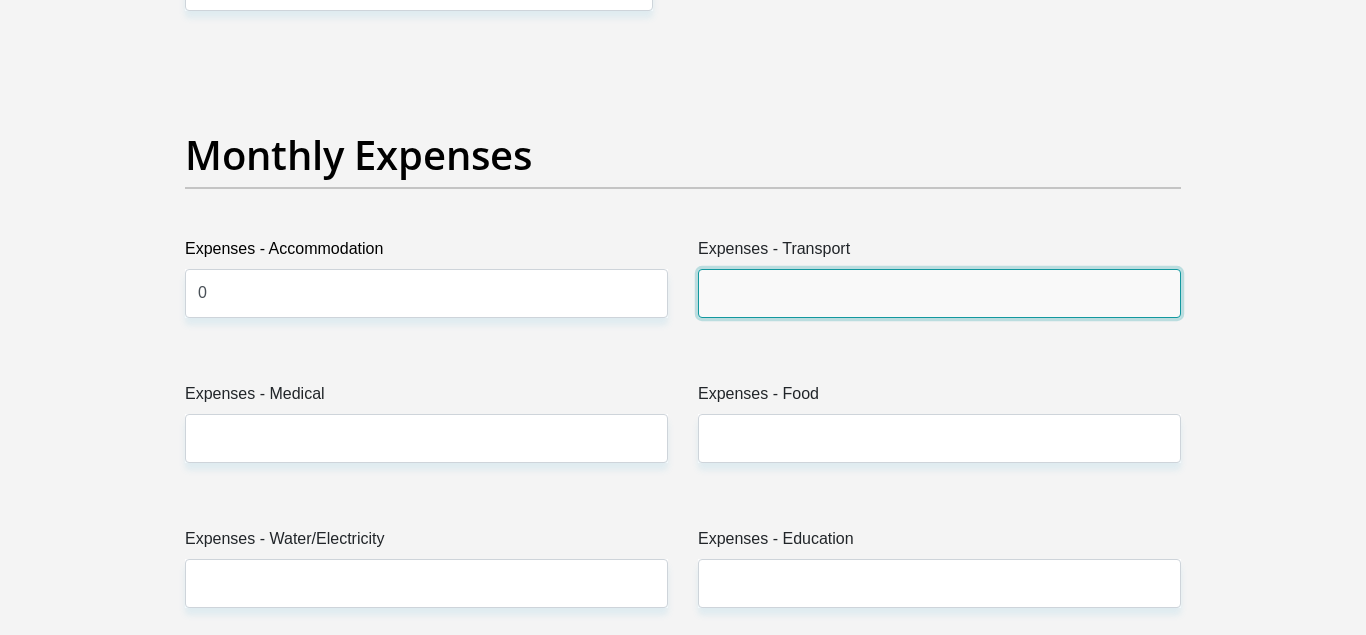 click on "Expenses - Transport" at bounding box center [939, 293] 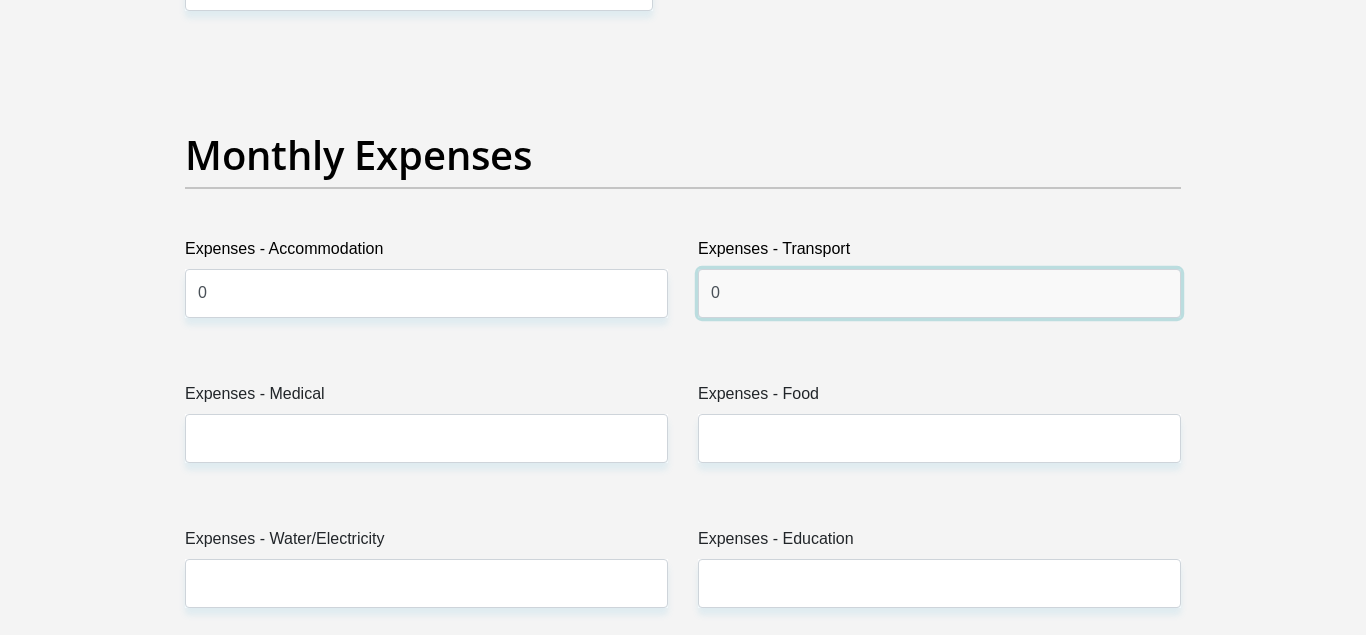 type on "0" 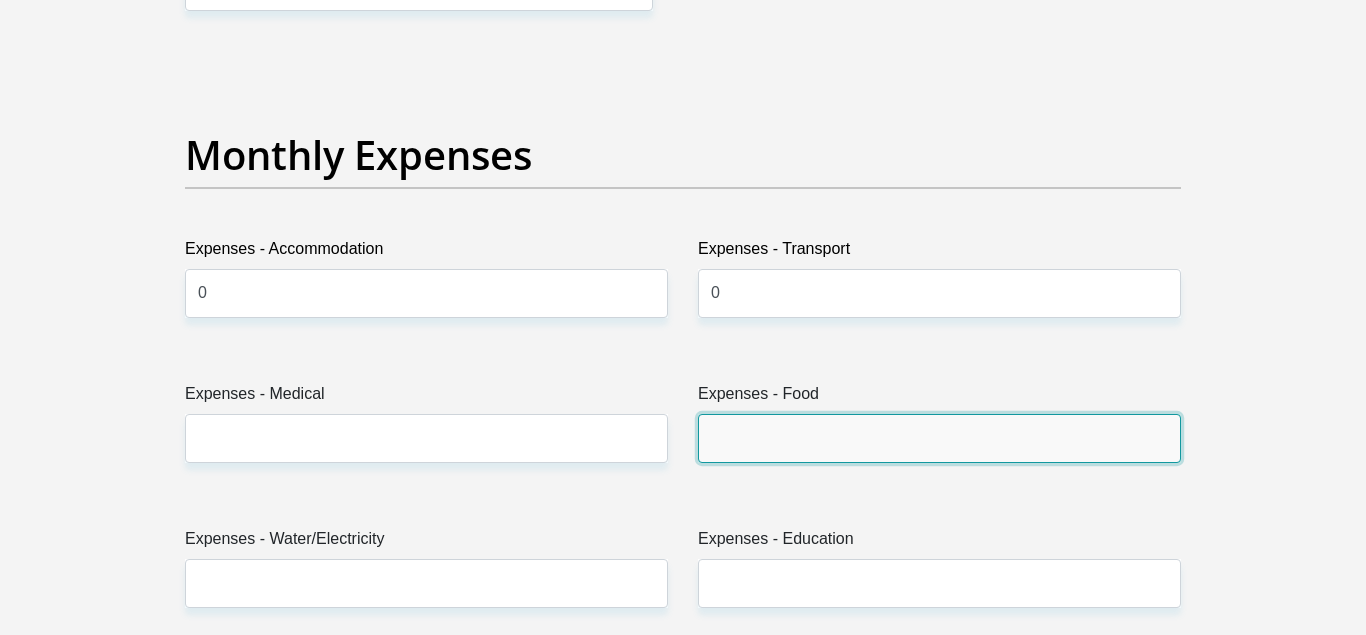 click on "Expenses - Food" at bounding box center (939, 438) 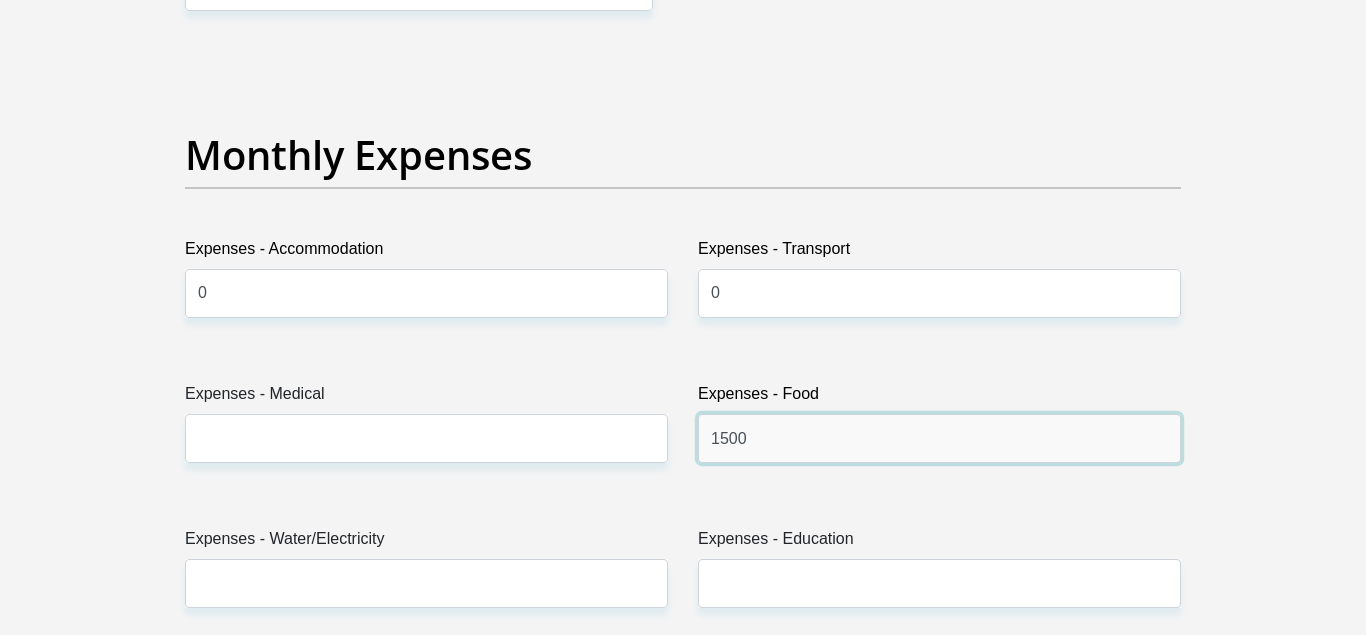type on "1500" 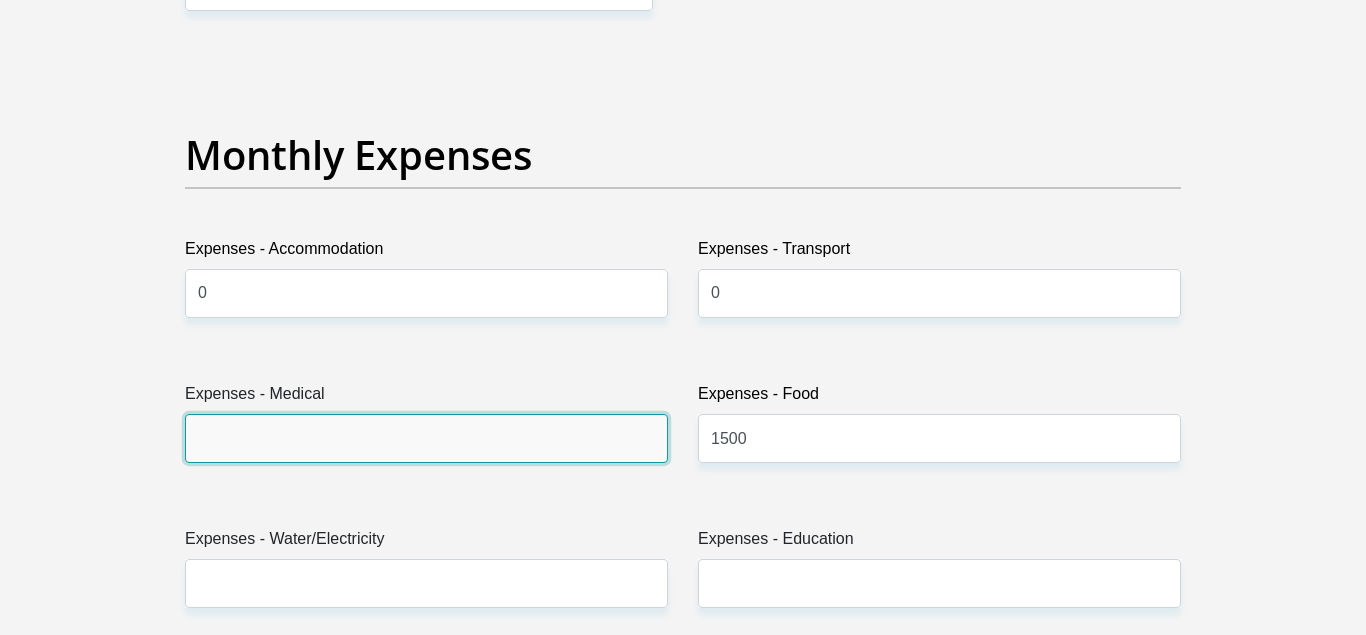 click on "Expenses - Medical" at bounding box center [426, 438] 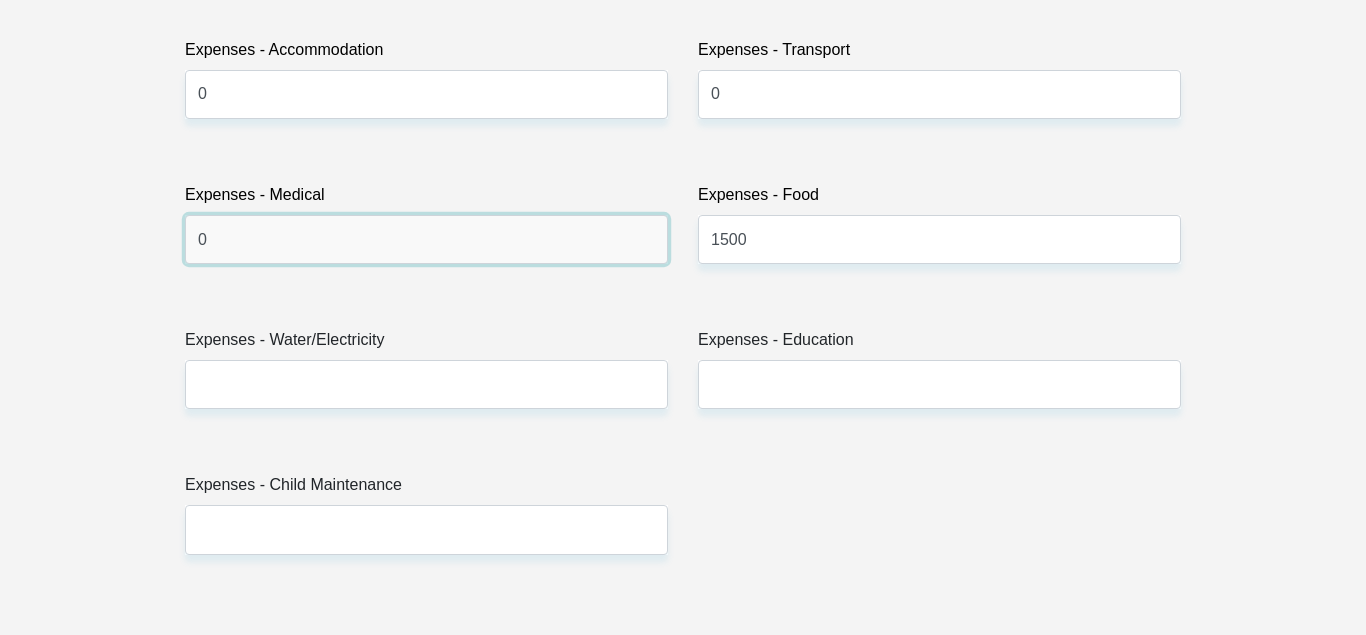 scroll, scrollTop: 2979, scrollLeft: 0, axis: vertical 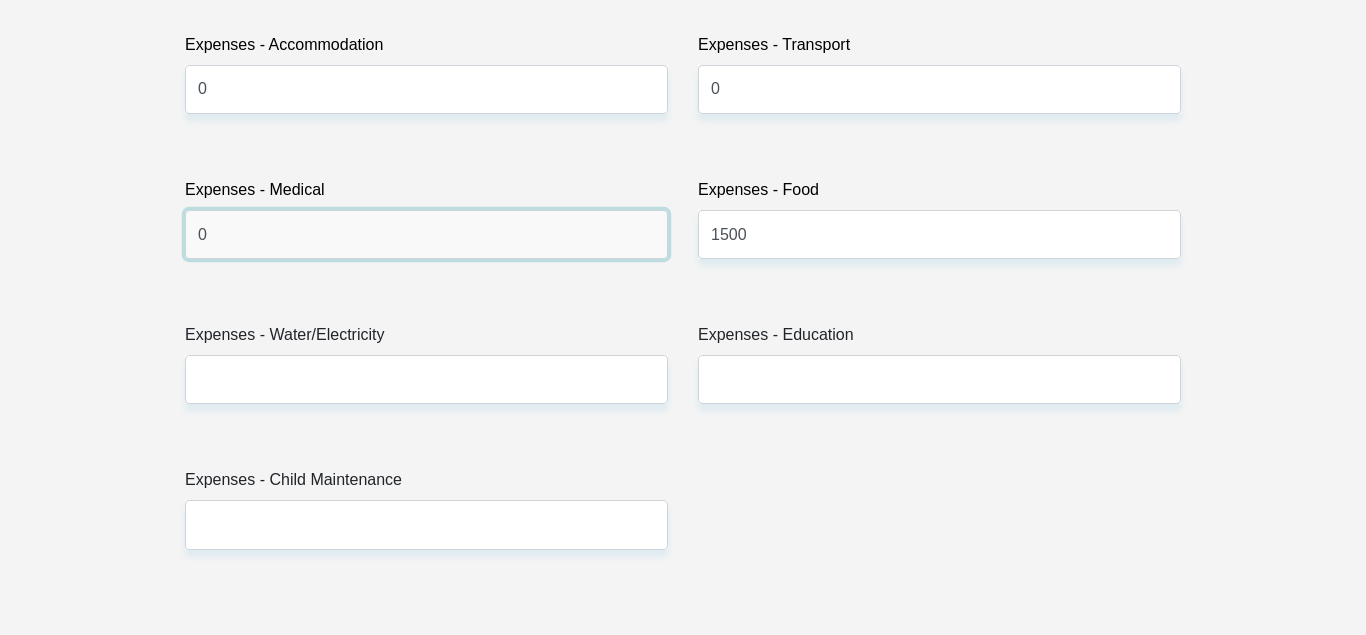 type on "0" 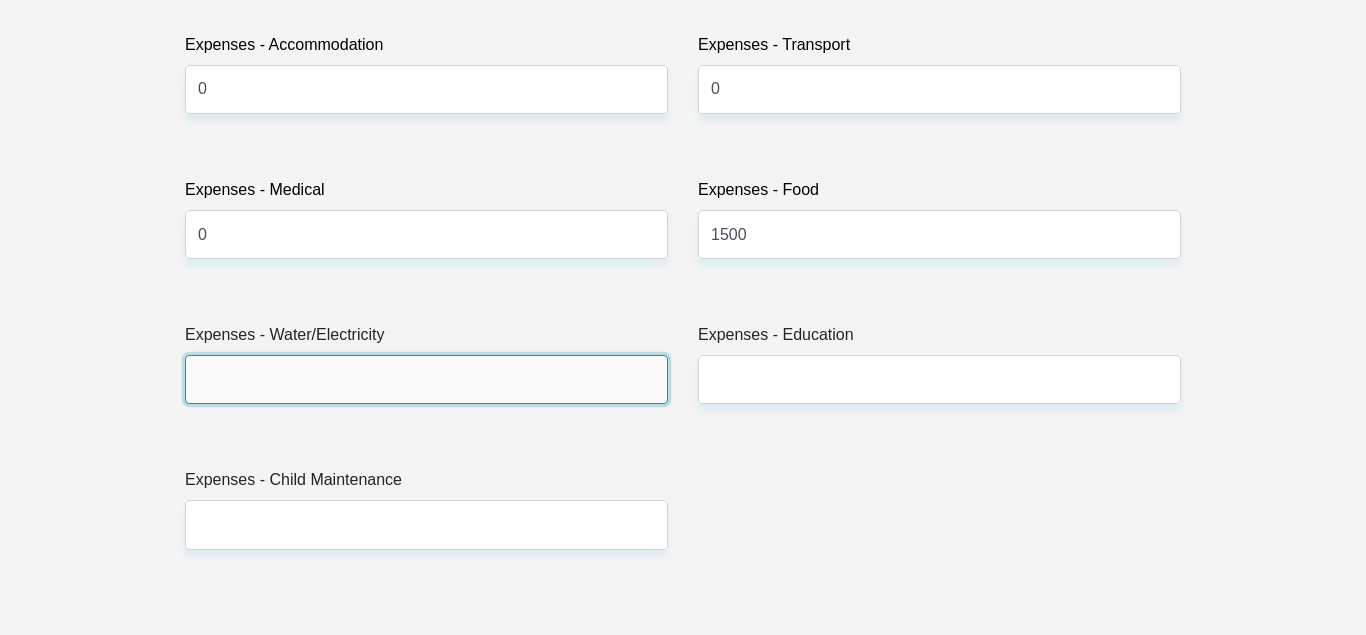 click on "Expenses - Water/Electricity" at bounding box center (426, 379) 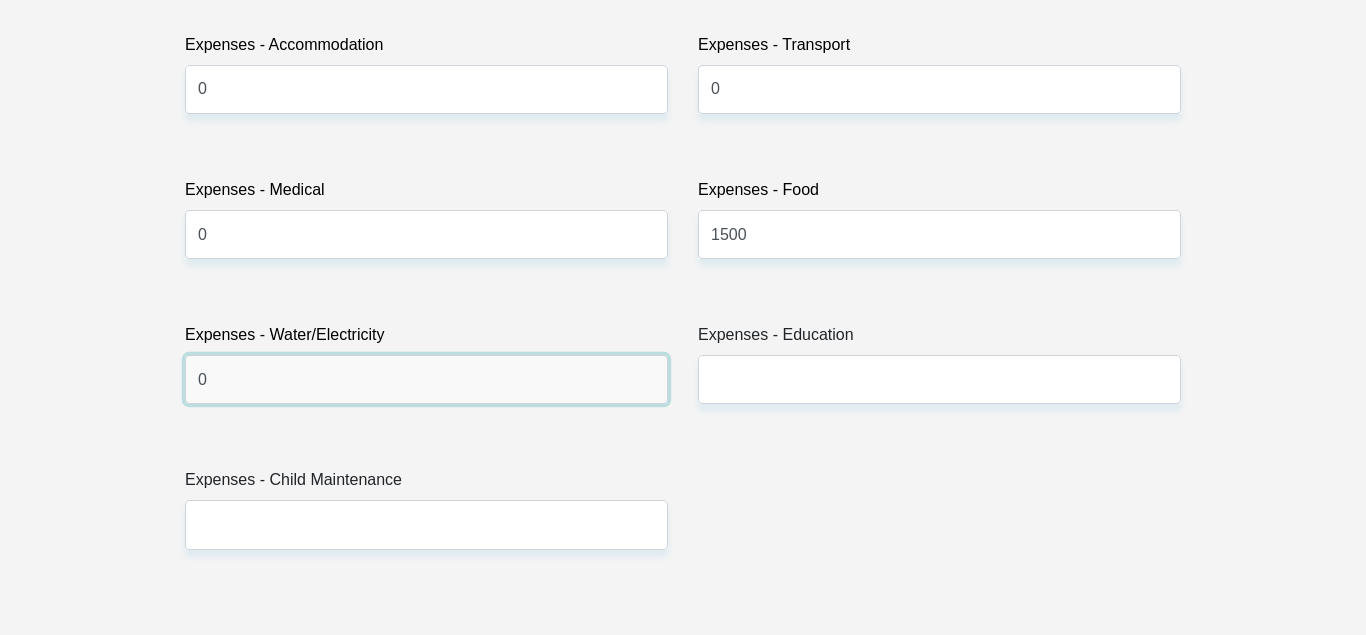 type on "0" 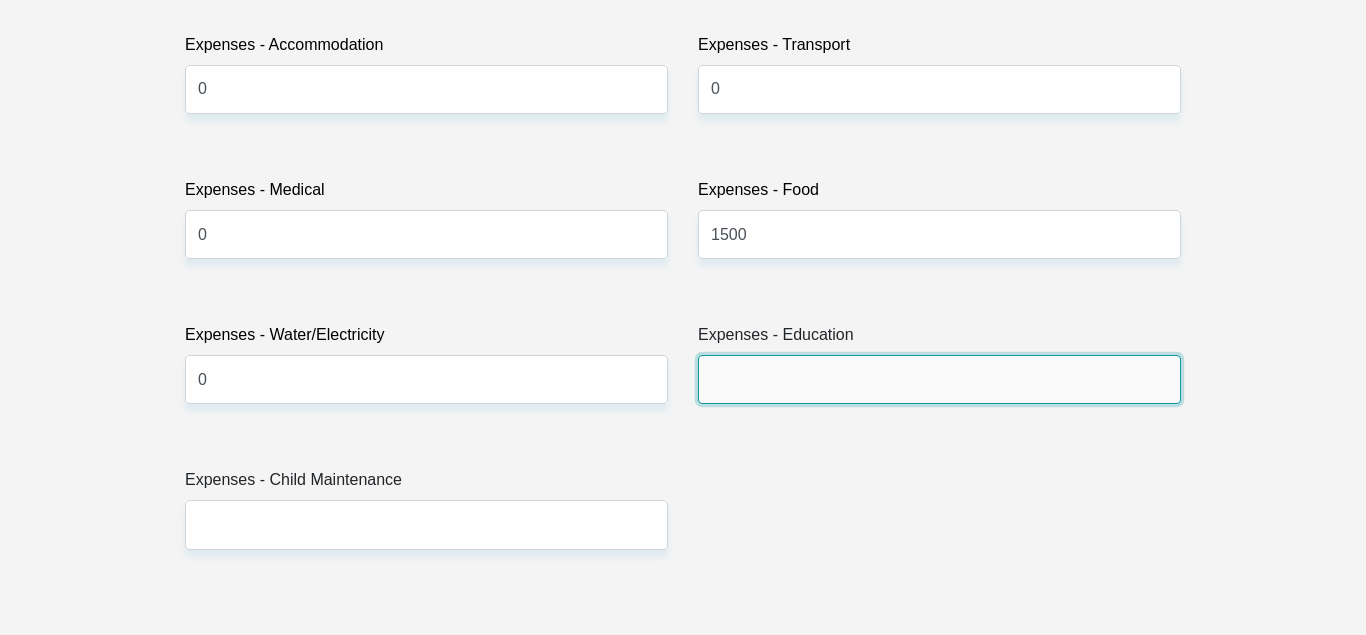 click on "Expenses - Education" at bounding box center [939, 379] 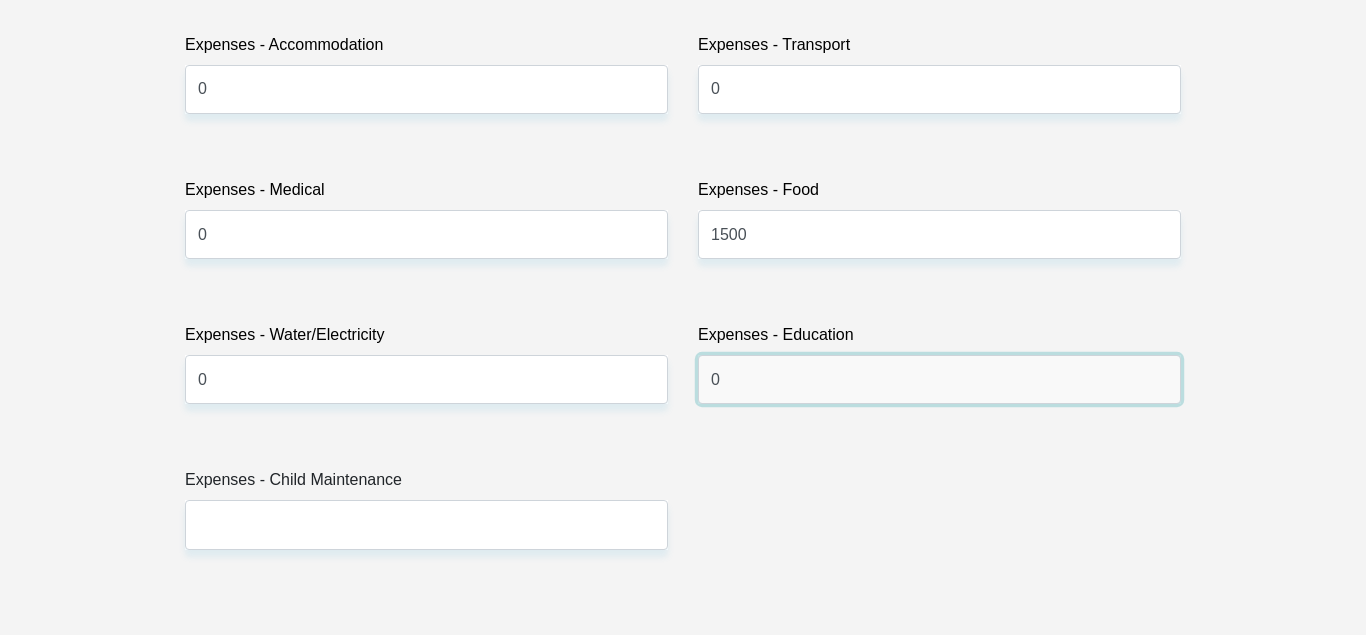 type on "0" 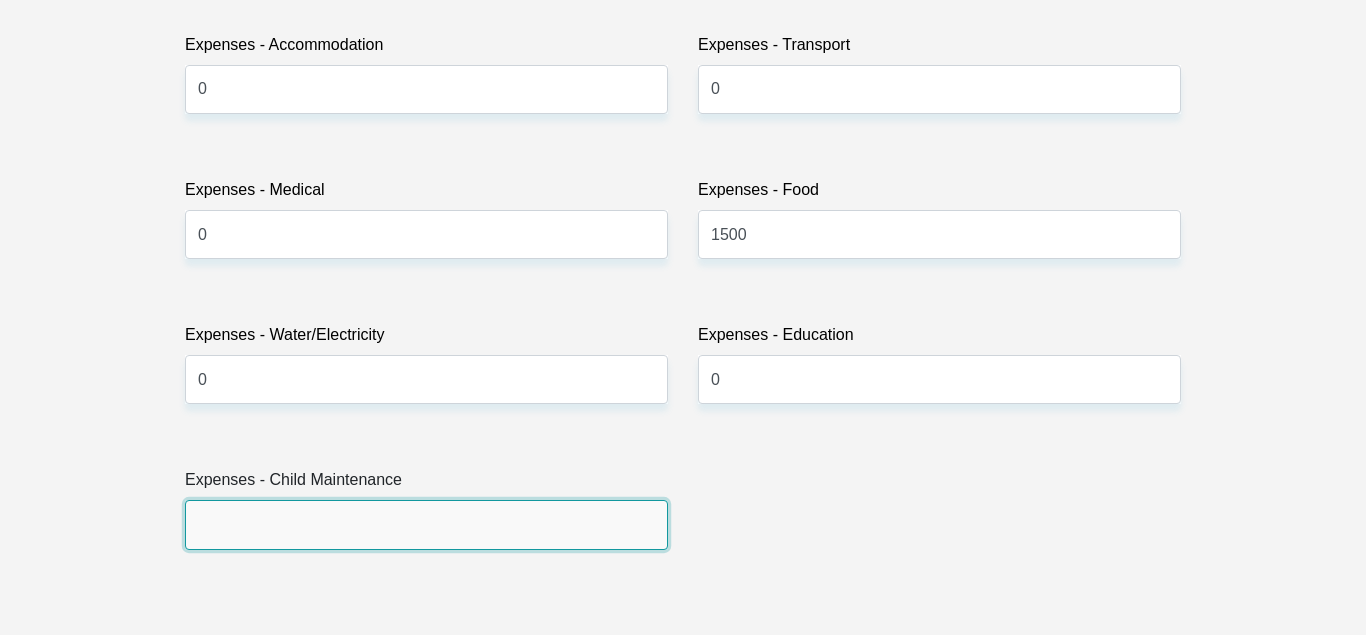 click on "Expenses - Child Maintenance" at bounding box center (426, 524) 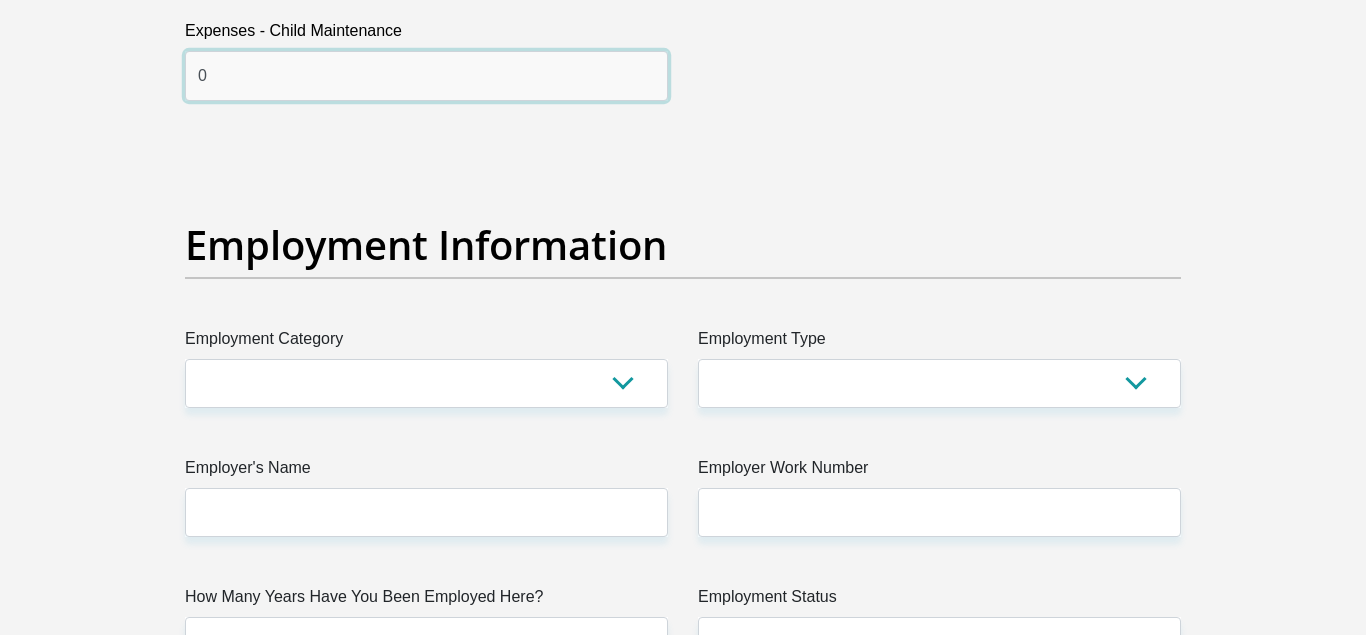 scroll, scrollTop: 3440, scrollLeft: 0, axis: vertical 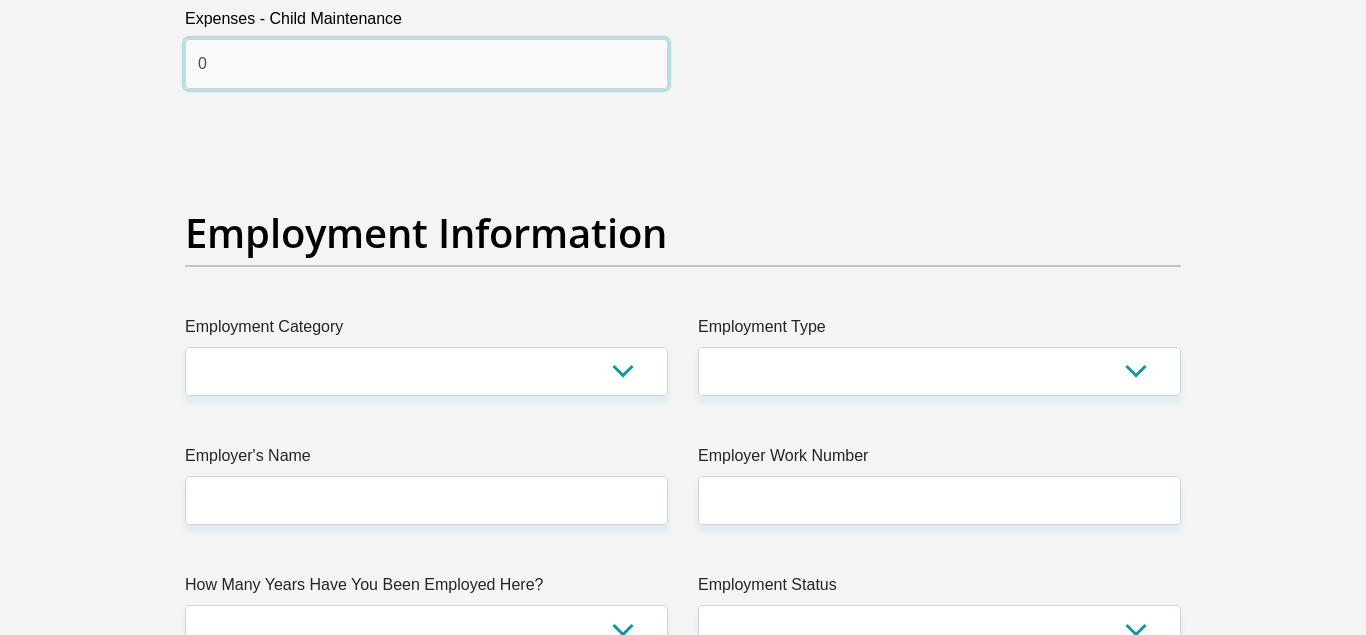 type on "0" 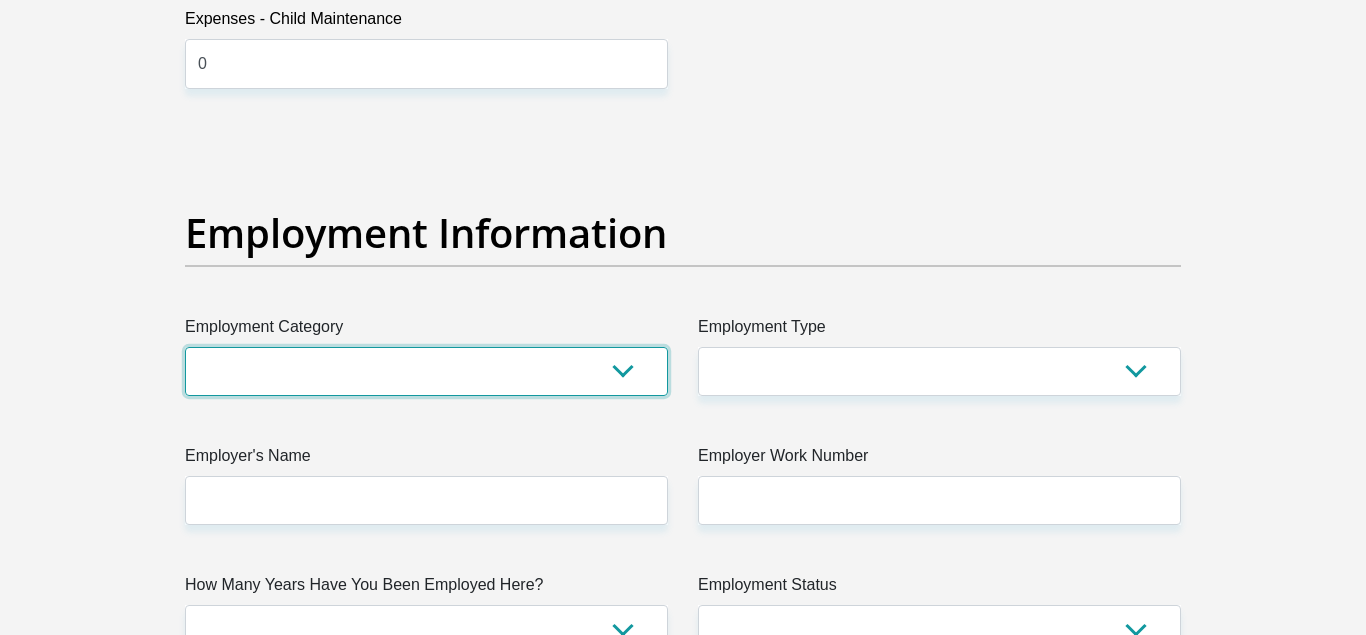 click on "AGRICULTURE
ALCOHOL & TOBACCO
CONSTRUCTION MATERIALS
METALLURGY
EQUIPMENT FOR RENEWABLE ENERGY
SPECIALIZED CONTRACTORS
CAR
GAMING (INCL. INTERNET
OTHER WHOLESALE
UNLICENSED PHARMACEUTICALS
CURRENCY EXCHANGE HOUSES
OTHER FINANCIAL INSTITUTIONS & INSURANCE
REAL ESTATE AGENTS
OIL & GAS
OTHER MATERIALS (E.G. IRON ORE)
PRECIOUS STONES & PRECIOUS METALS
POLITICAL ORGANIZATIONS
RELIGIOUS ORGANIZATIONS(NOT SECTS)
ACTI. HAVING BUSINESS DEAL WITH PUBLIC ADMINISTRATION
LAUNDROMATS" at bounding box center (426, 371) 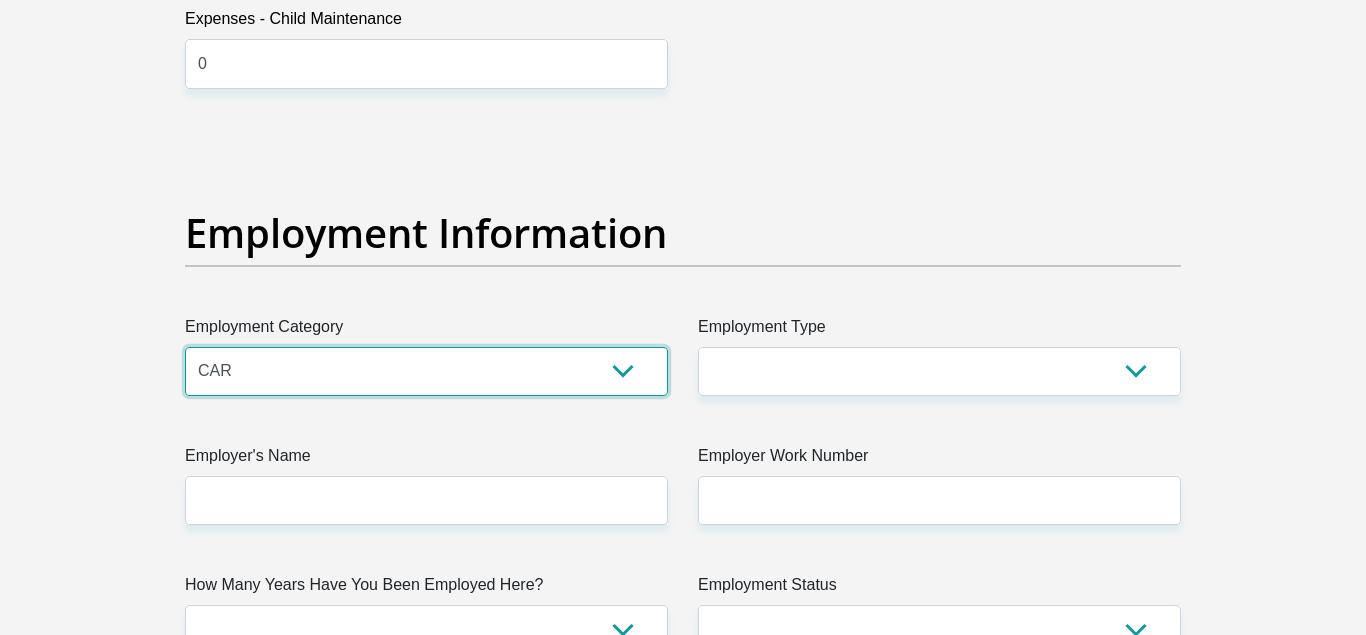 click on "CAR" at bounding box center (0, 0) 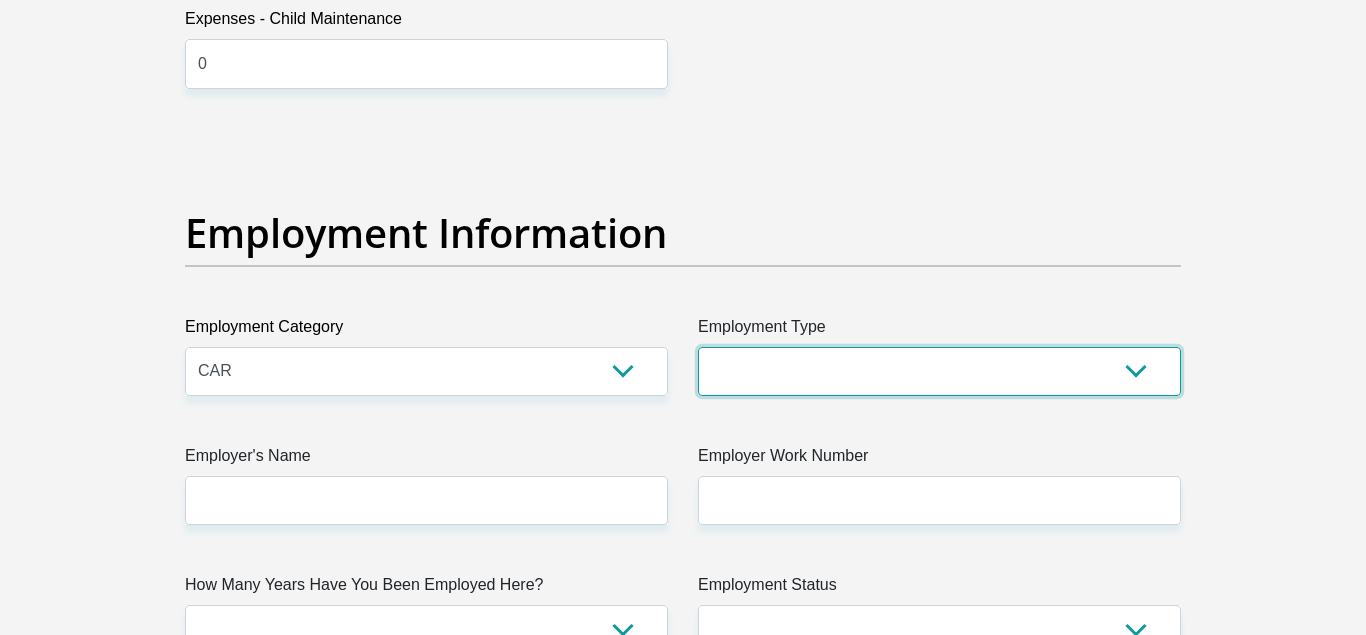 click on "College/Lecturer
Craft Seller
Creative
Driver
Executive
Farmer
Forces - Non Commissioned
Forces - Officer
Hawker
Housewife
Labourer
Licenced Professional
Manager
Miner
Non Licenced Professional
Office Staff/Clerk
Outside Worker
Pensioner
Permanent Teacher
Production/Manufacturing
Sales
Self-Employed
Semi-Professional Worker
Service Industry  Social Worker  Student" at bounding box center (939, 371) 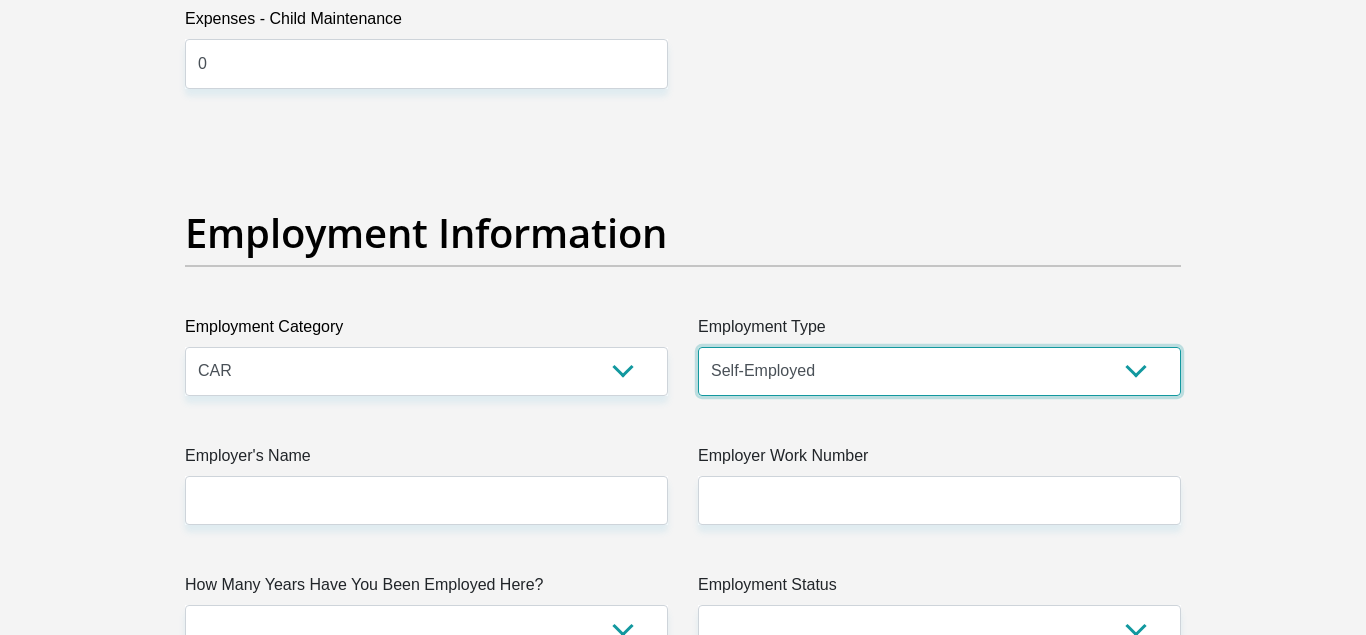 click on "Self-Employed" at bounding box center (0, 0) 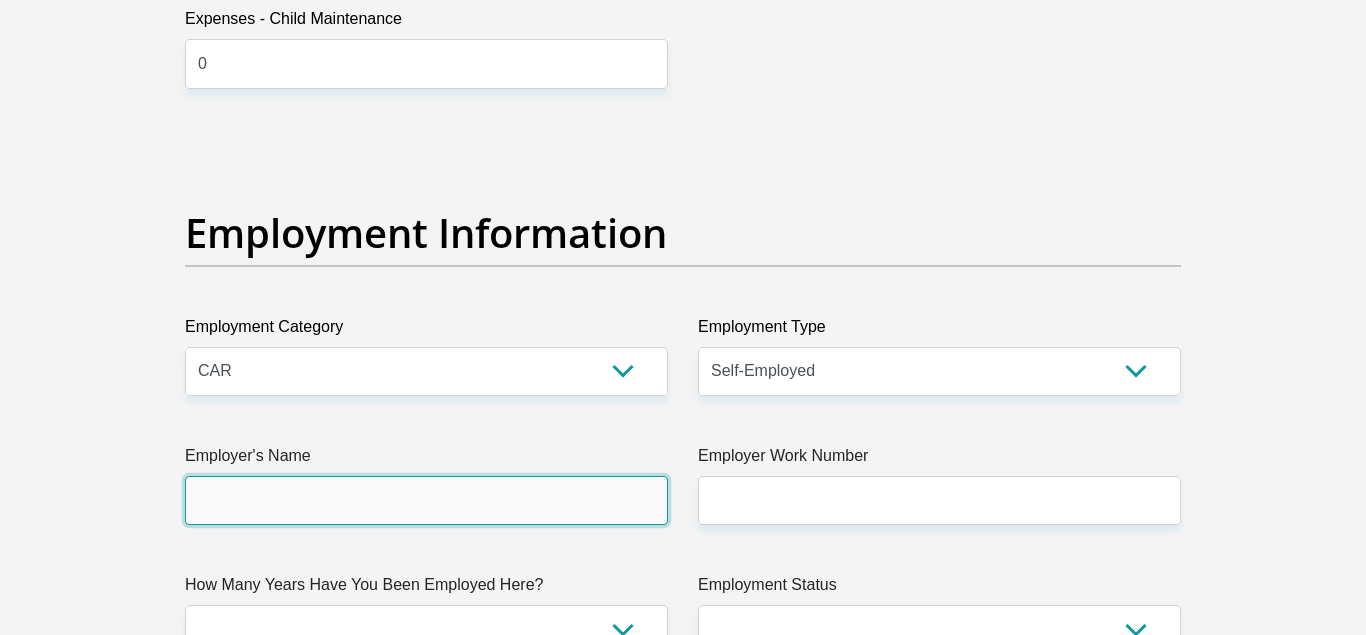 click on "Employer's Name" at bounding box center [426, 500] 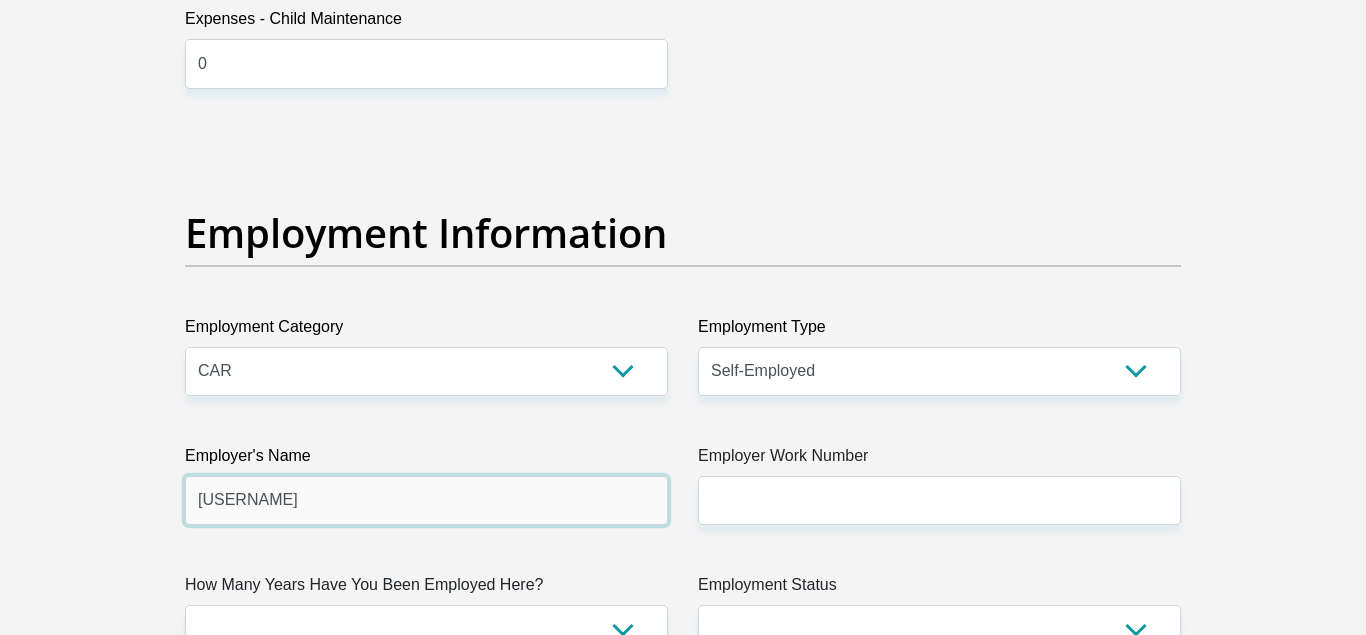 type on "[USERNAME]" 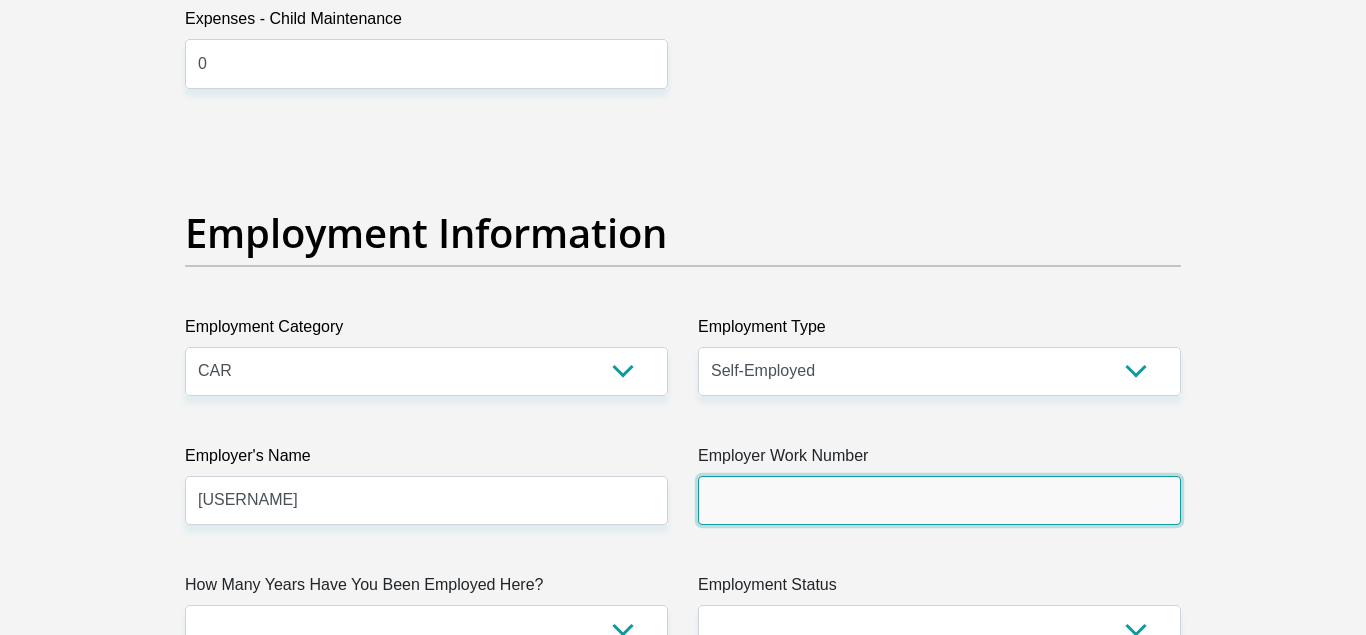 click on "Employer Work Number" at bounding box center (939, 500) 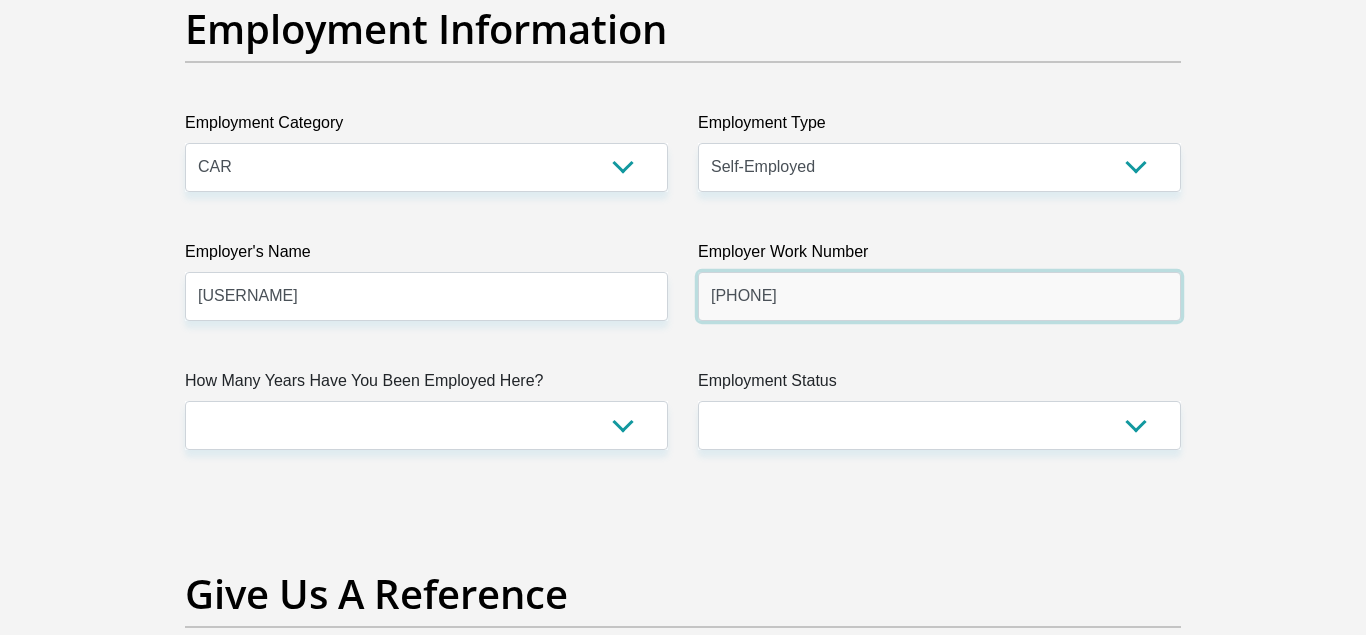 scroll, scrollTop: 3695, scrollLeft: 0, axis: vertical 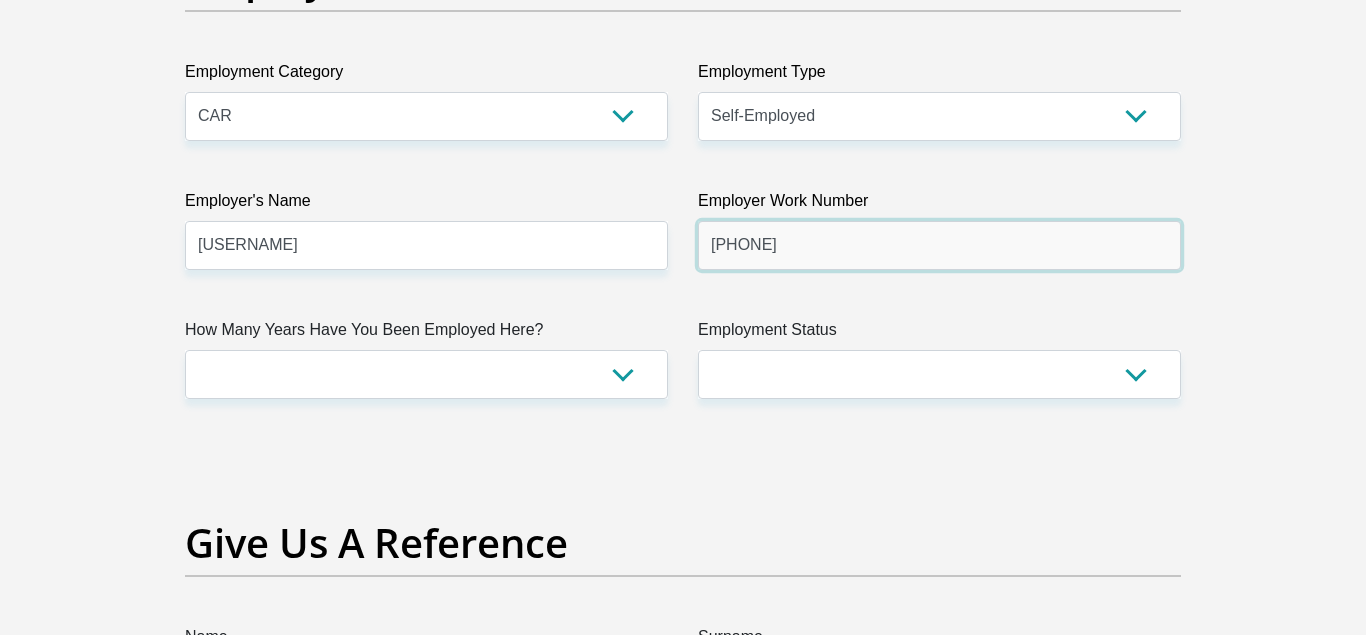 type on "[PHONE]" 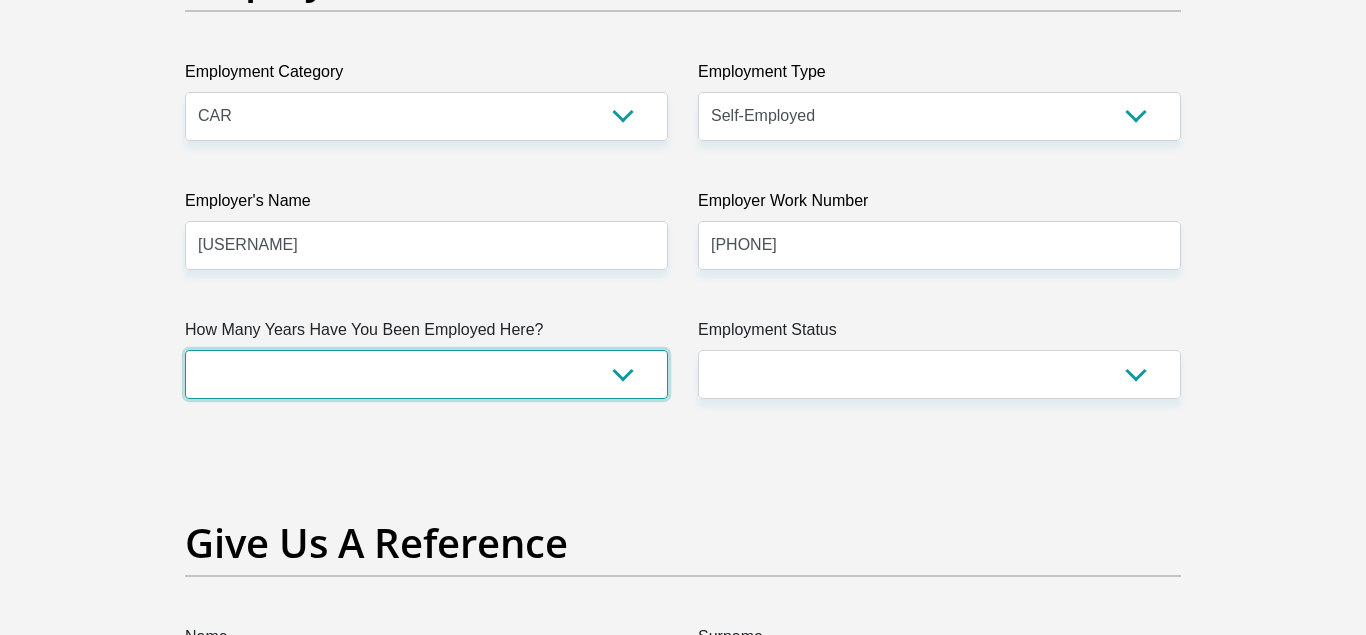 click on "less than 1 year
1-3 years
3-5 years
5+ years" at bounding box center (426, 374) 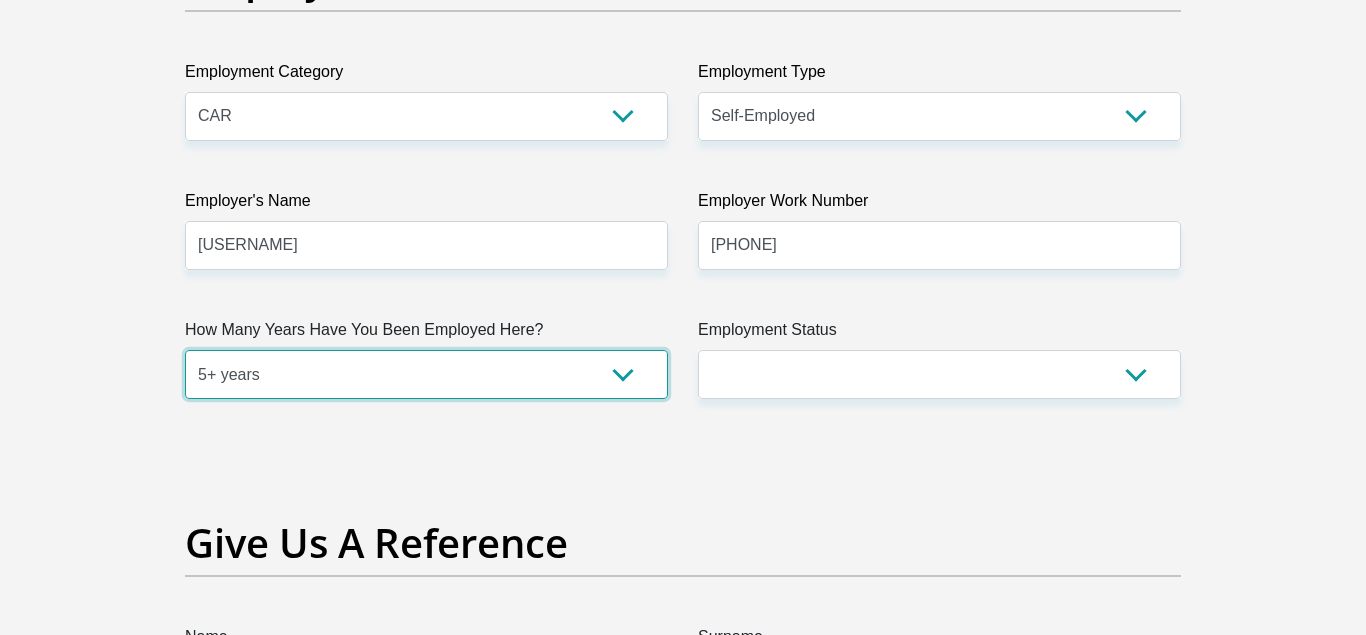 click on "5+ years" at bounding box center [0, 0] 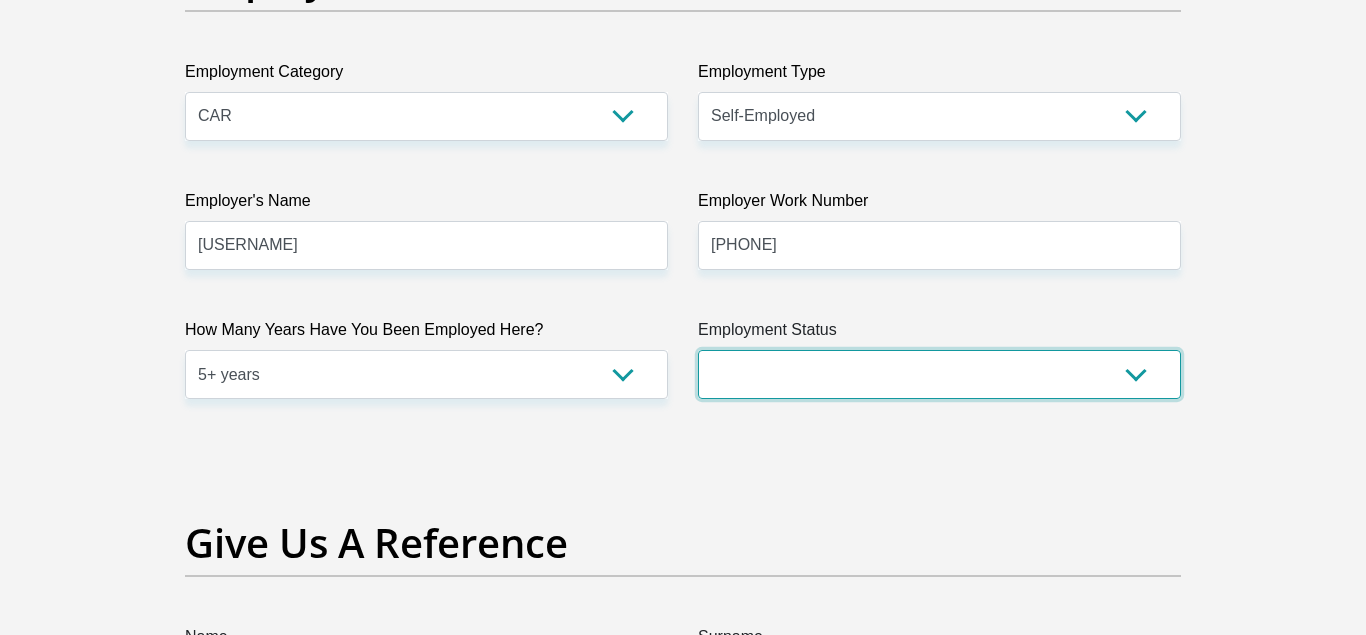 click on "Permanent/Full-time
Part-time/Casual
Contract Worker
Self-Employed
Housewife
Retired
Student
Medically Boarded
Disability
Unemployed" at bounding box center [939, 374] 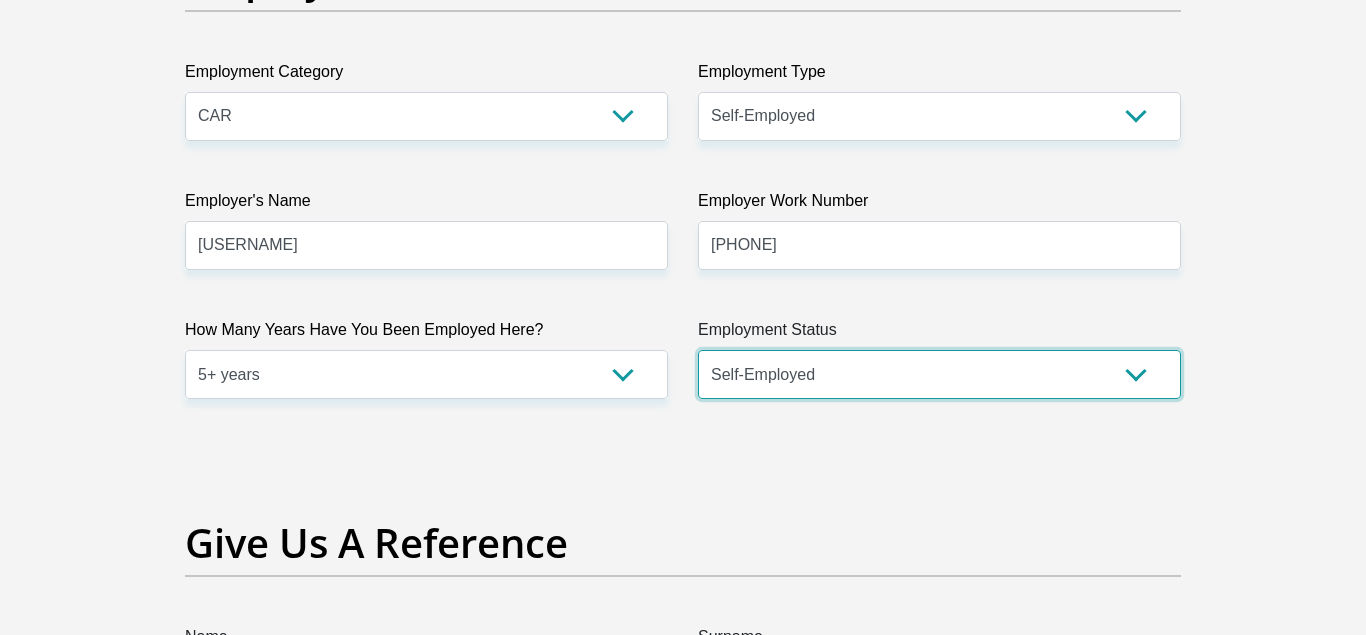 click on "Self-Employed" at bounding box center (0, 0) 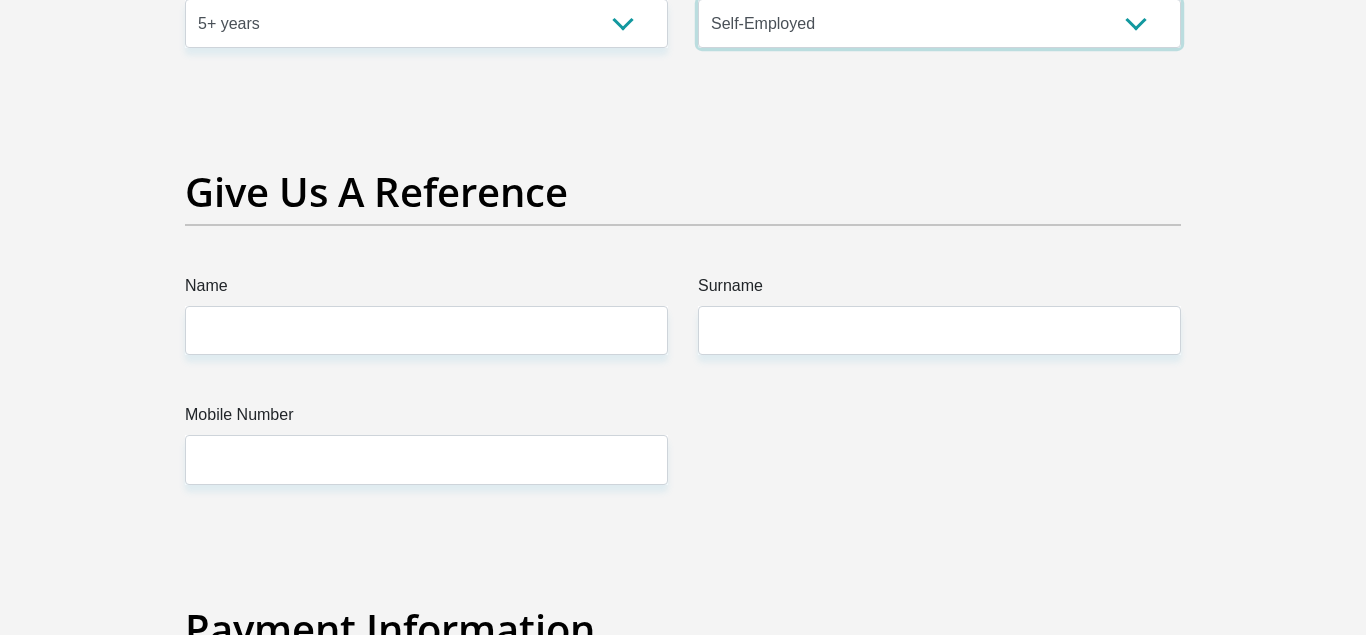 scroll, scrollTop: 4052, scrollLeft: 0, axis: vertical 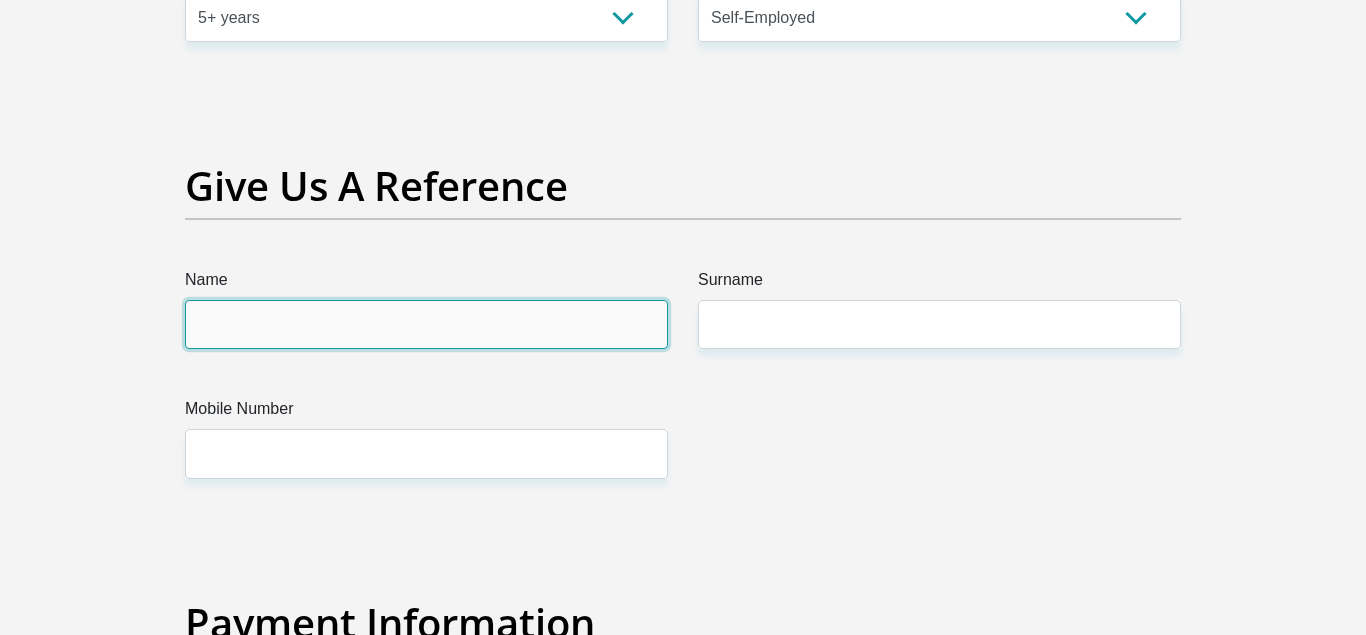 click on "Name" at bounding box center (426, 324) 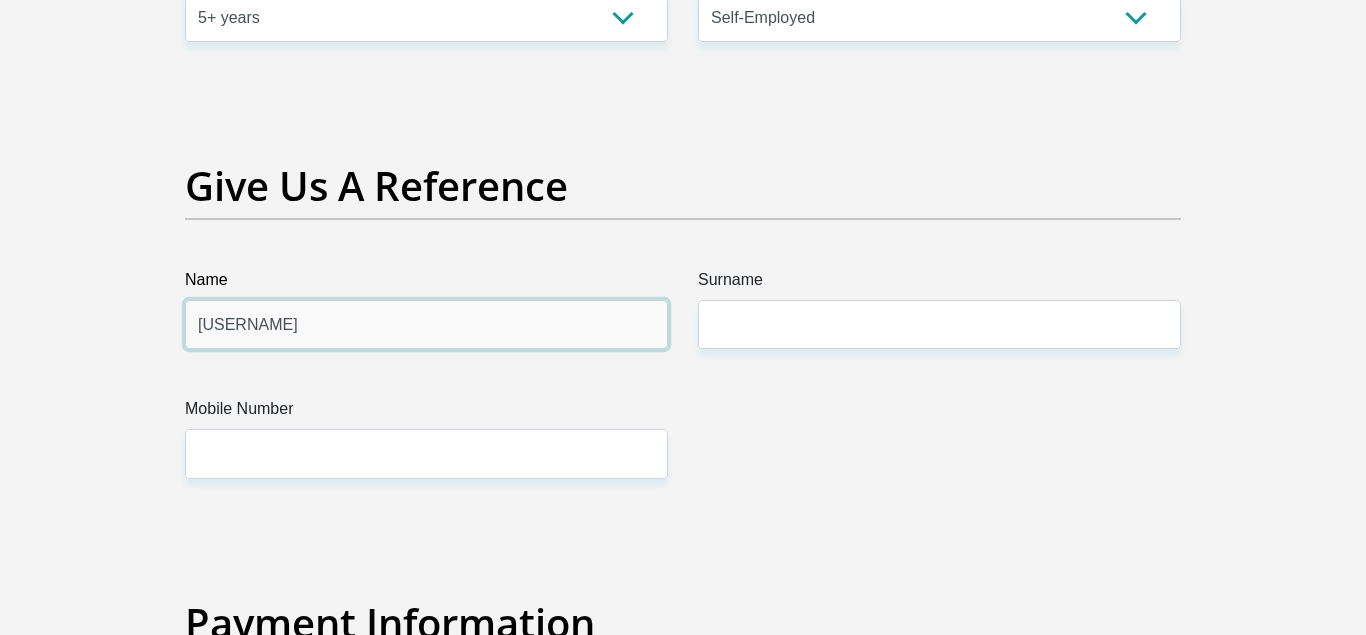 type on "[USERNAME]" 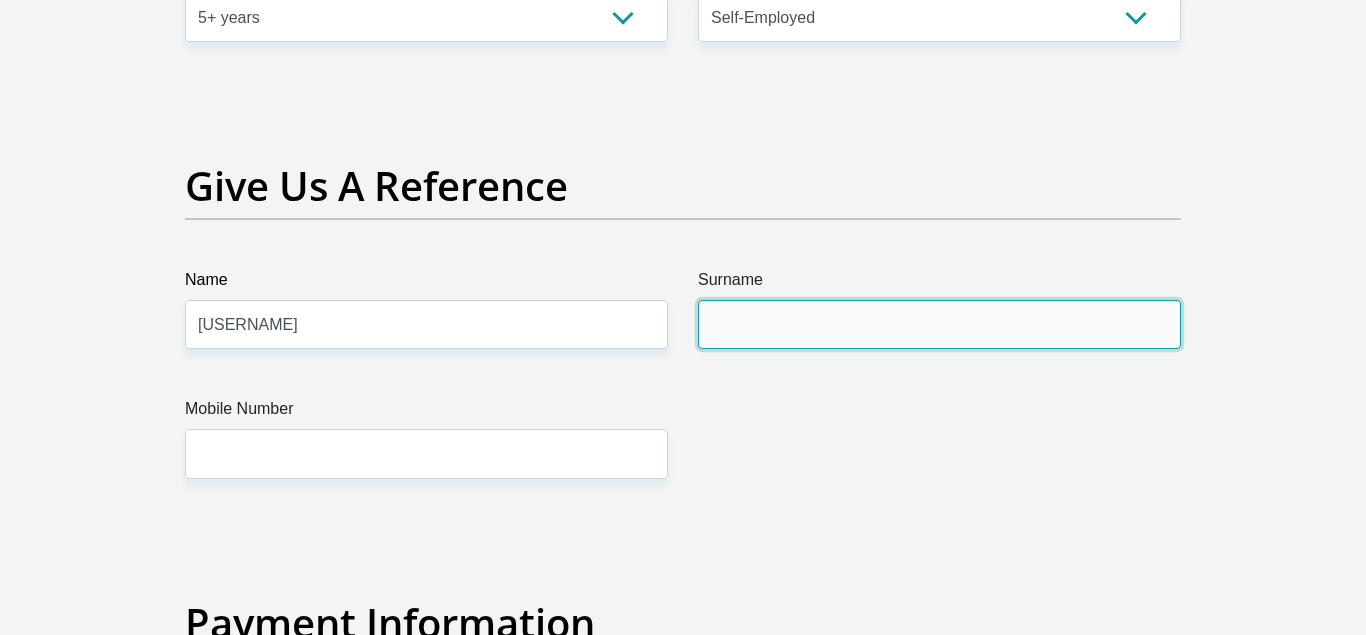 click on "Surname" at bounding box center [939, 324] 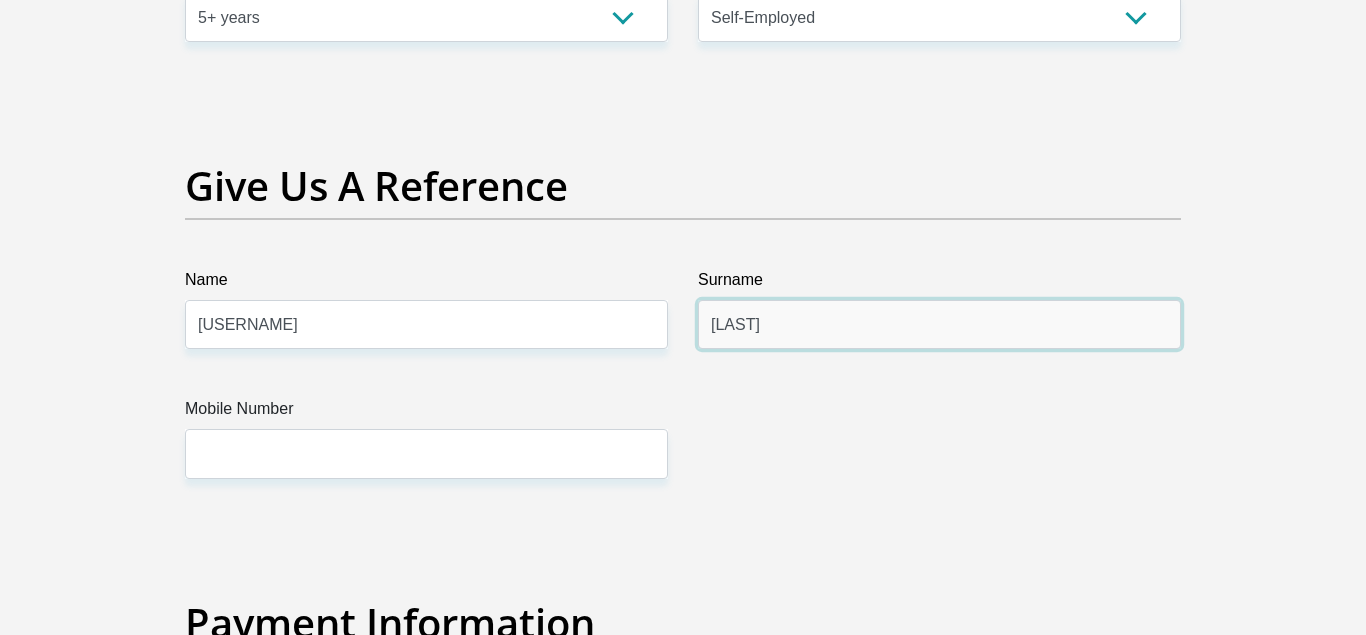 type on "[LAST]" 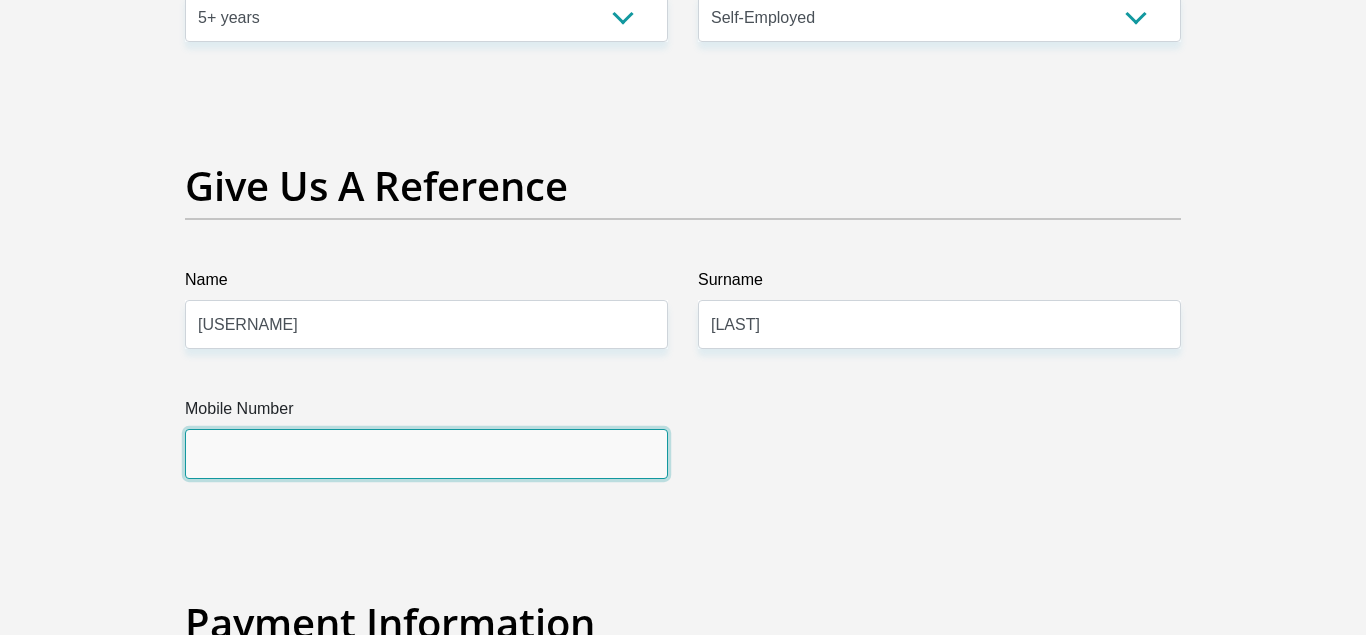 click on "Mobile Number" at bounding box center (426, 453) 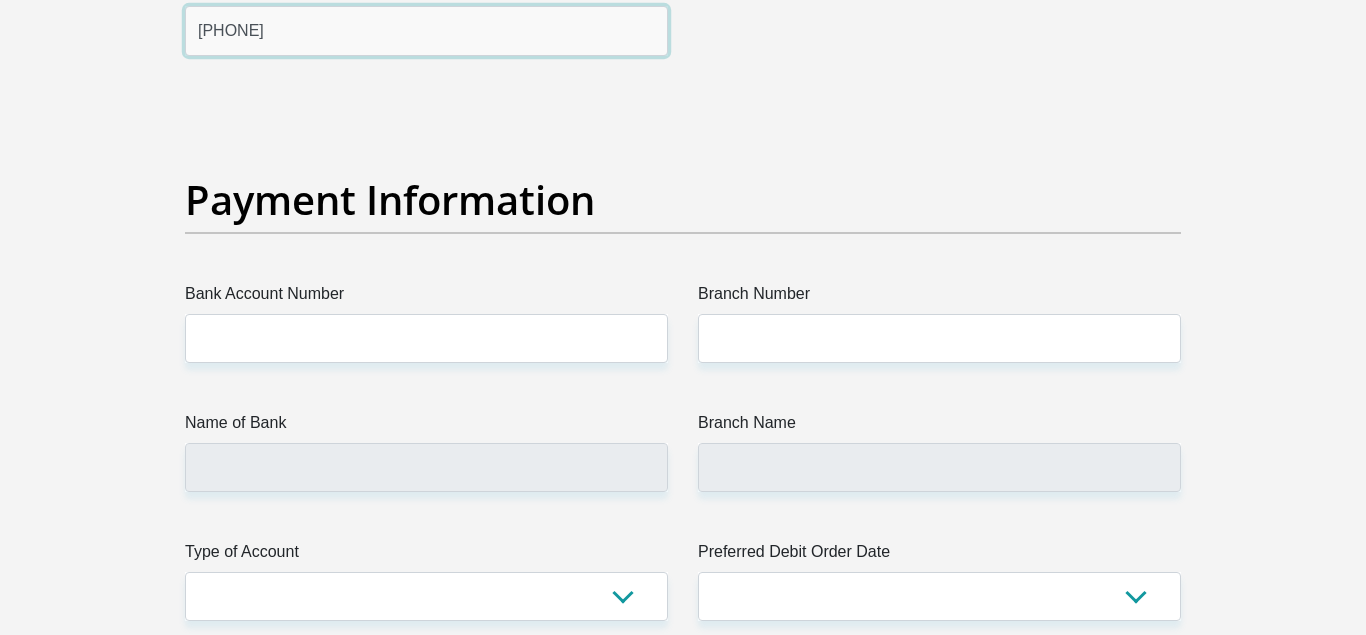 scroll, scrollTop: 4477, scrollLeft: 0, axis: vertical 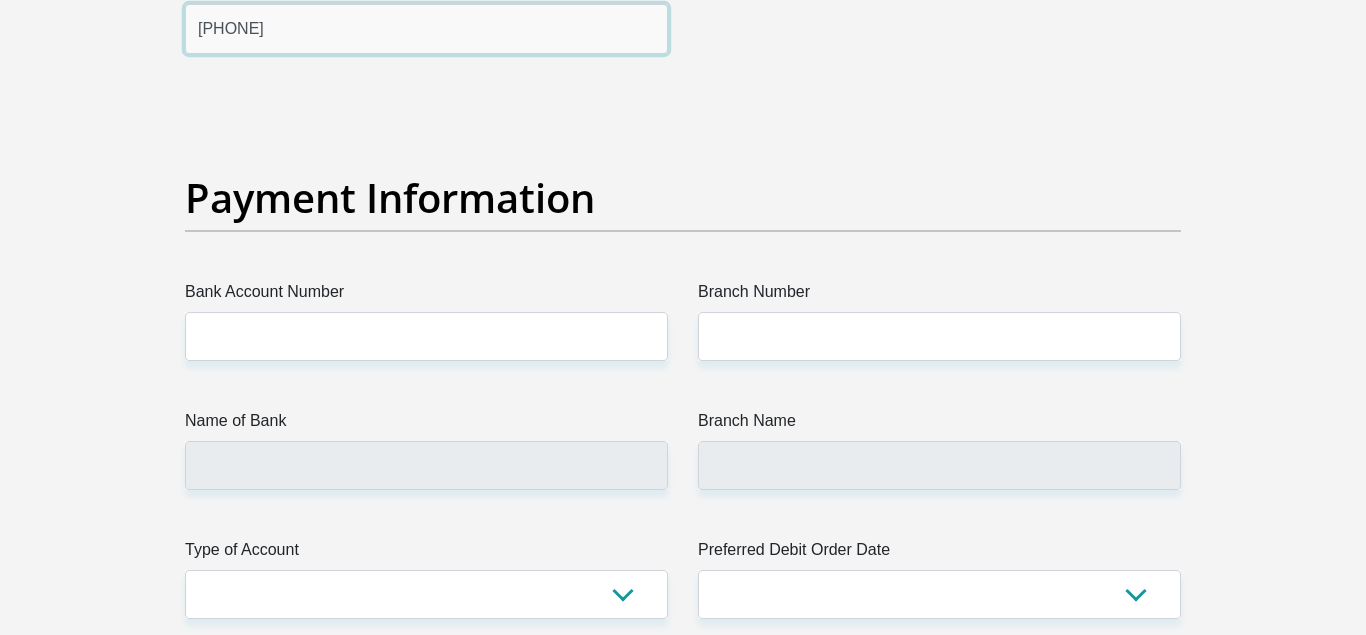 type on "[PHONE]" 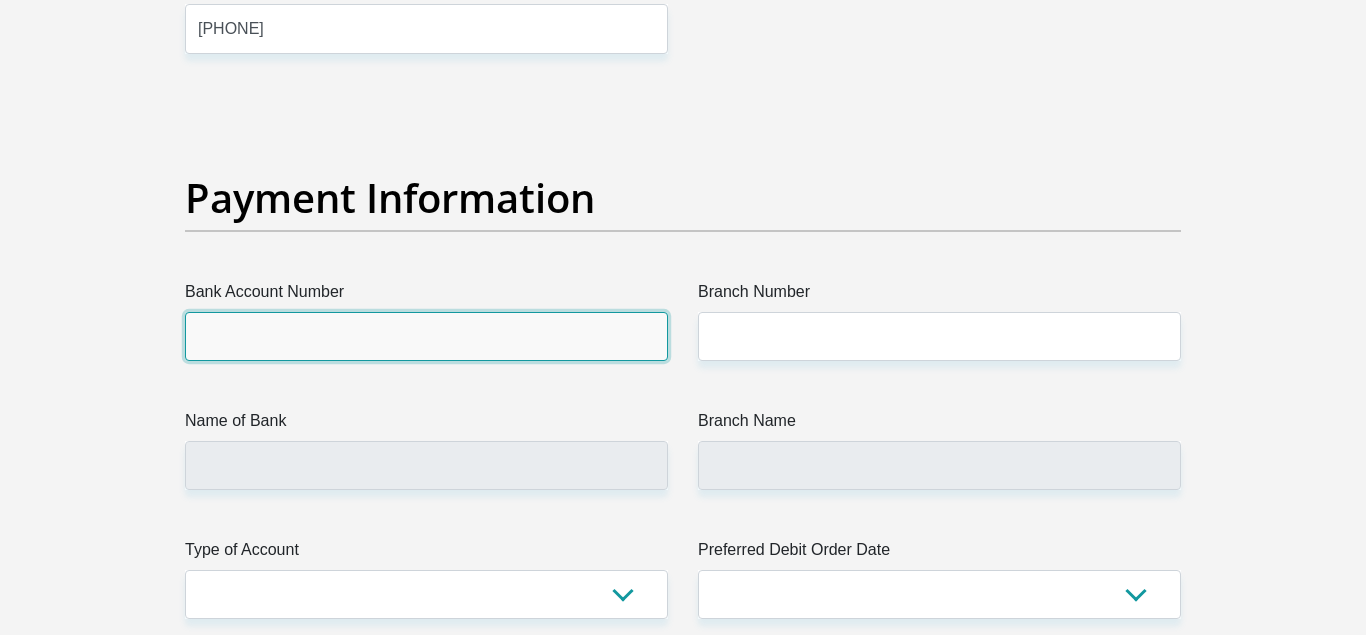 click on "Bank Account Number" at bounding box center [426, 336] 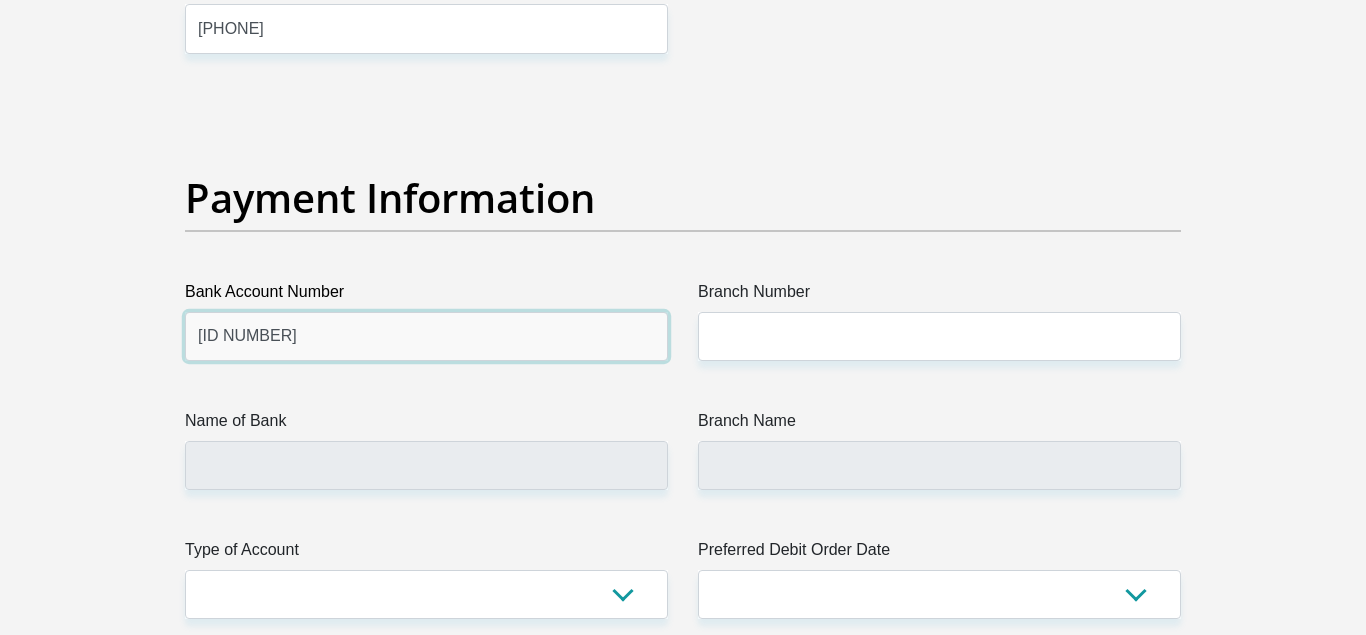 type on "[ID NUMBER]" 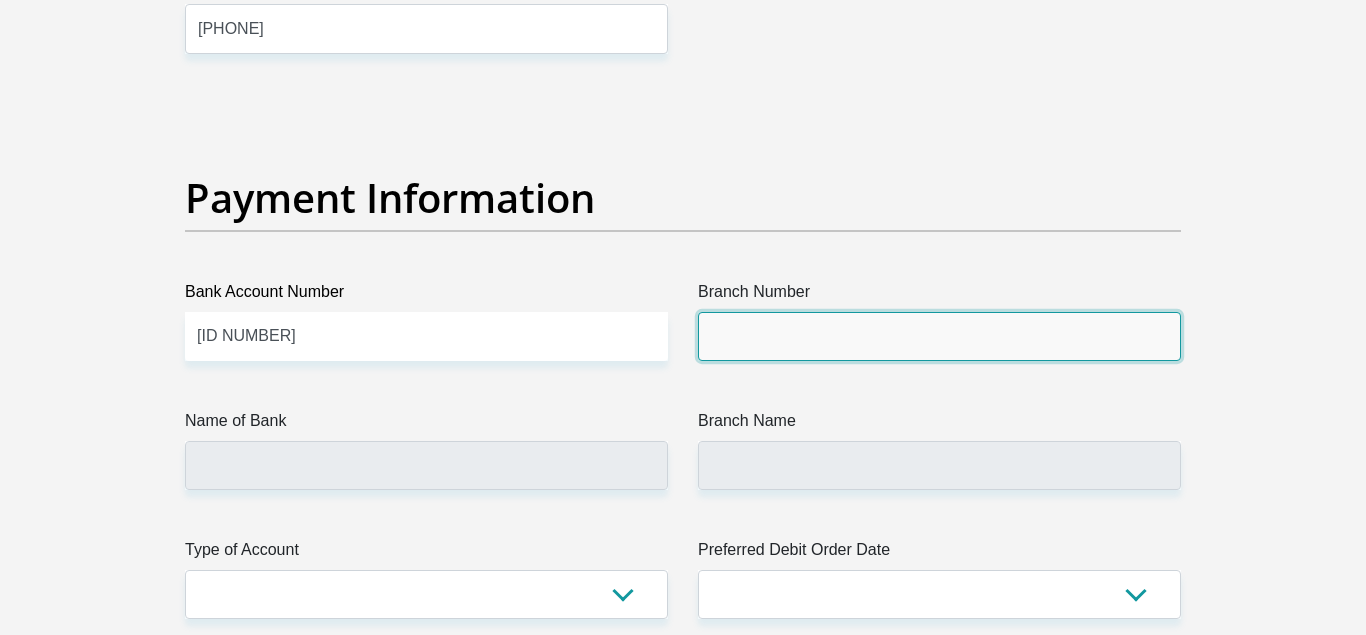 click on "Branch Number" at bounding box center [939, 336] 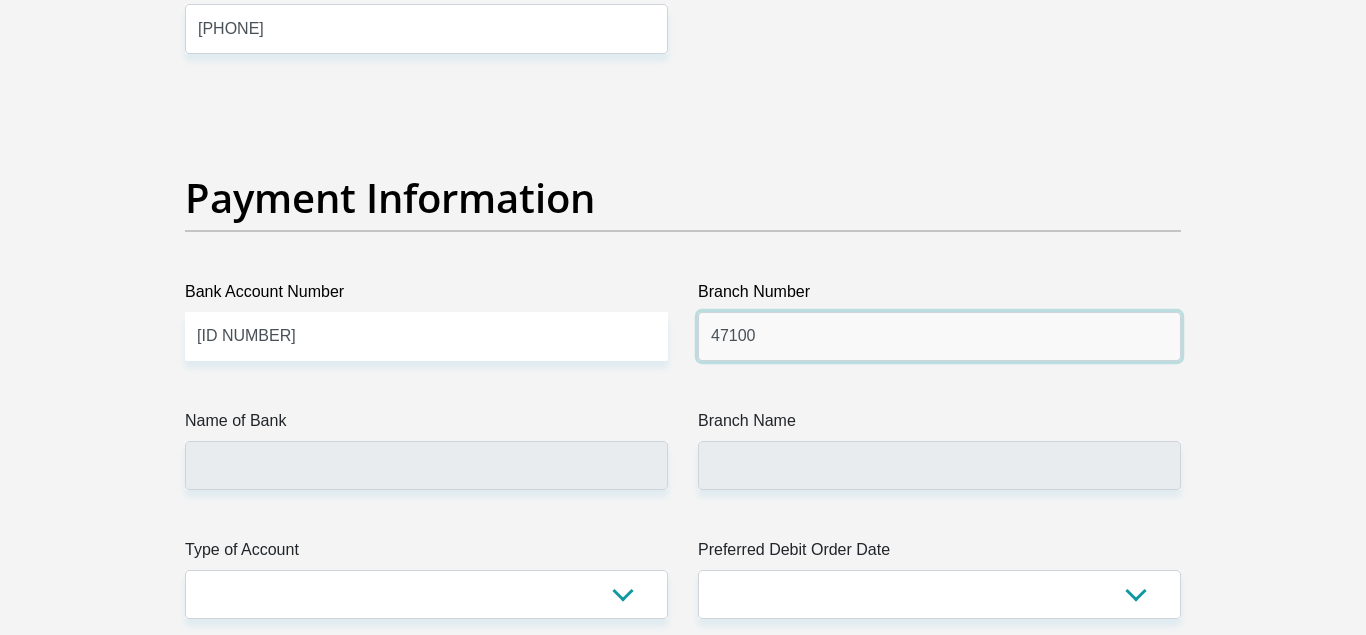 type on "47100" 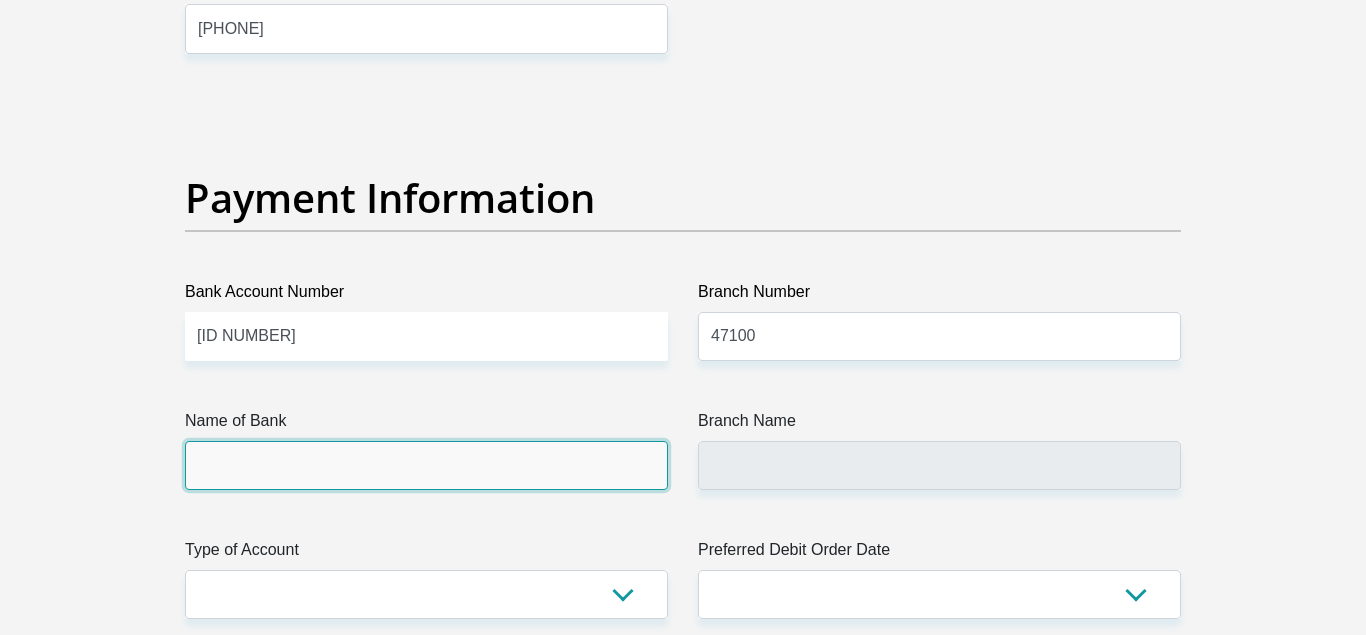click on "Name of Bank" at bounding box center (426, 465) 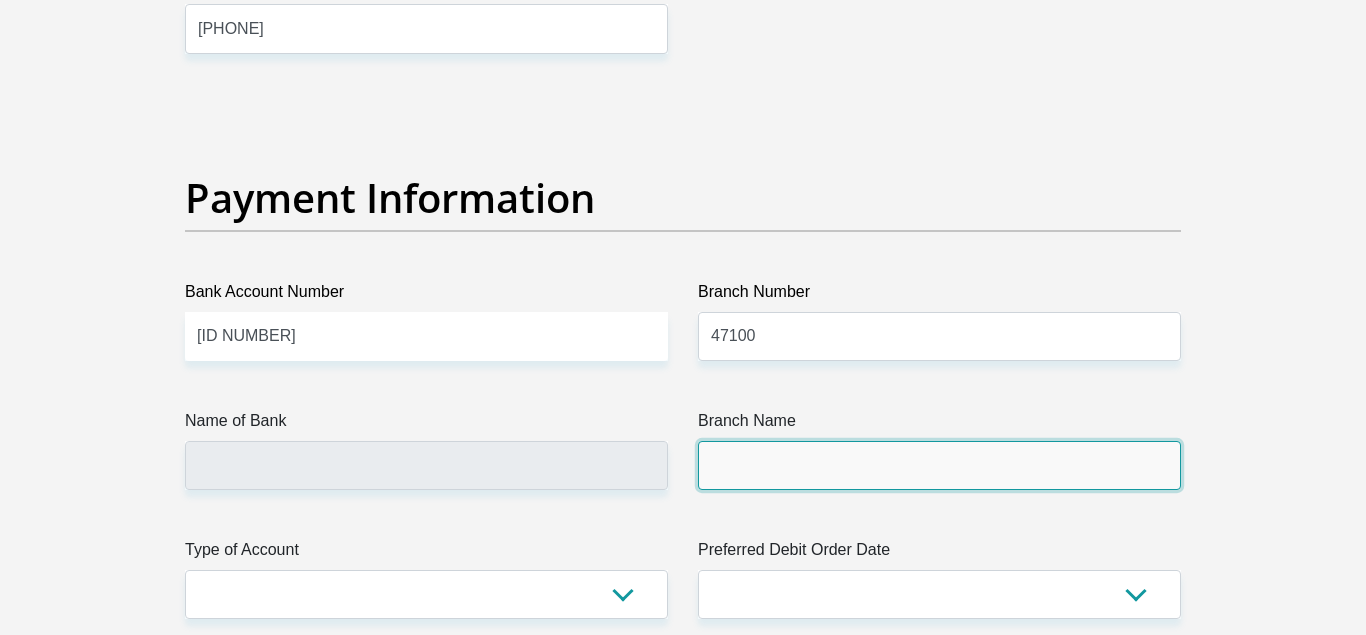 click on "Branch Name" at bounding box center (939, 465) 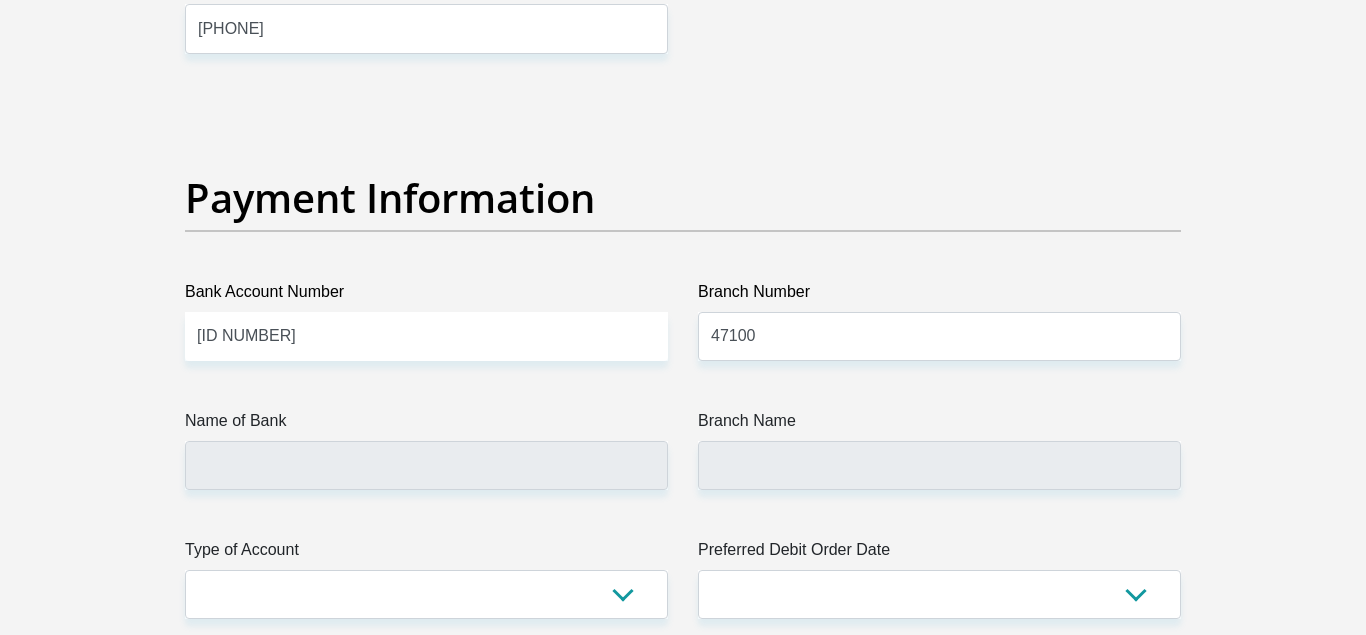 click on "Name of Bank" at bounding box center (426, 449) 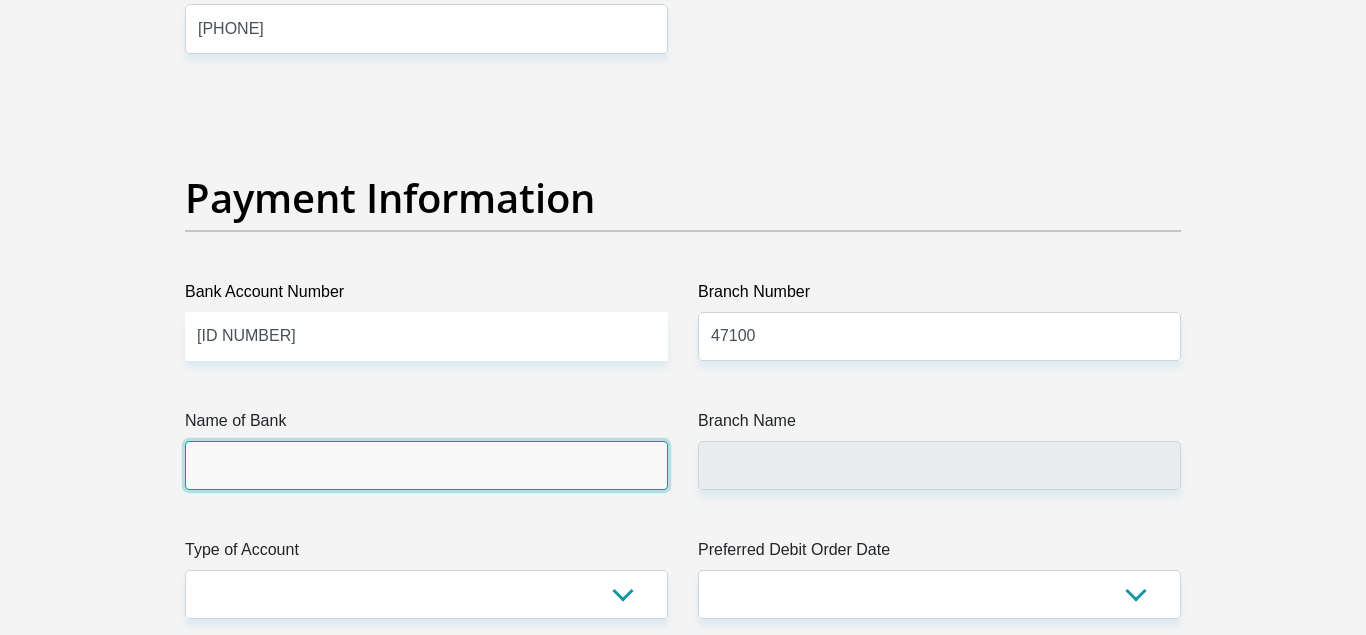 click on "Name of Bank" at bounding box center (426, 465) 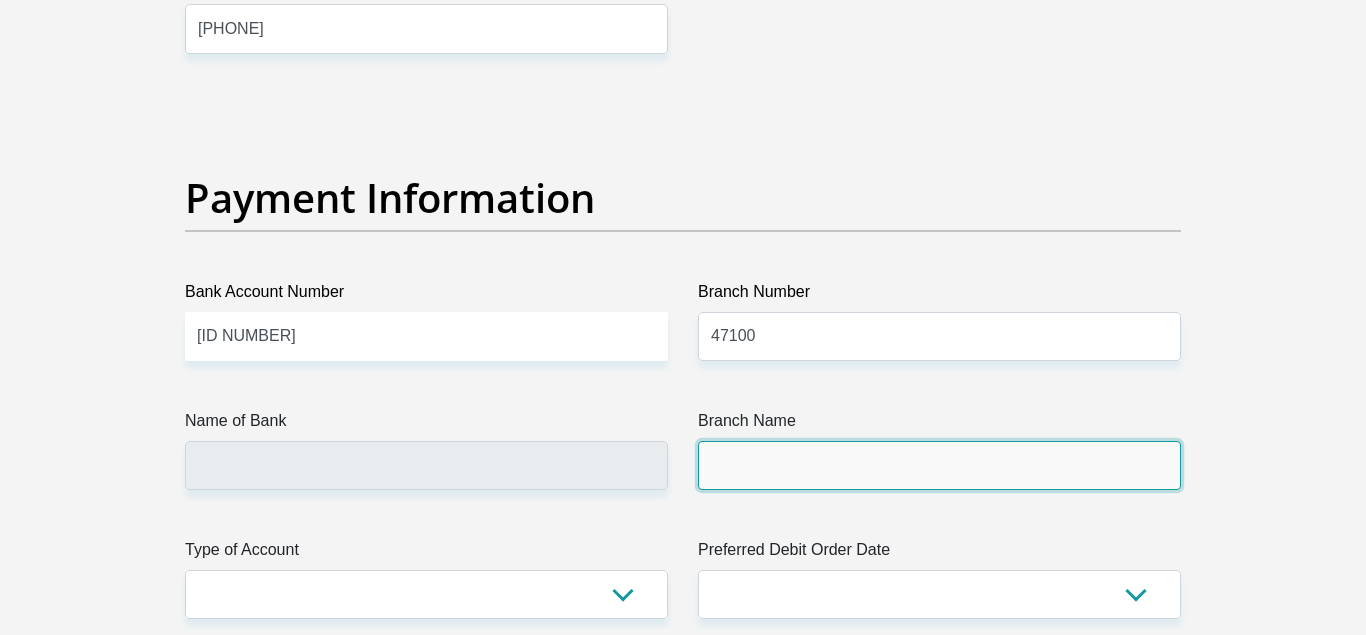click on "Branch Name" at bounding box center (939, 465) 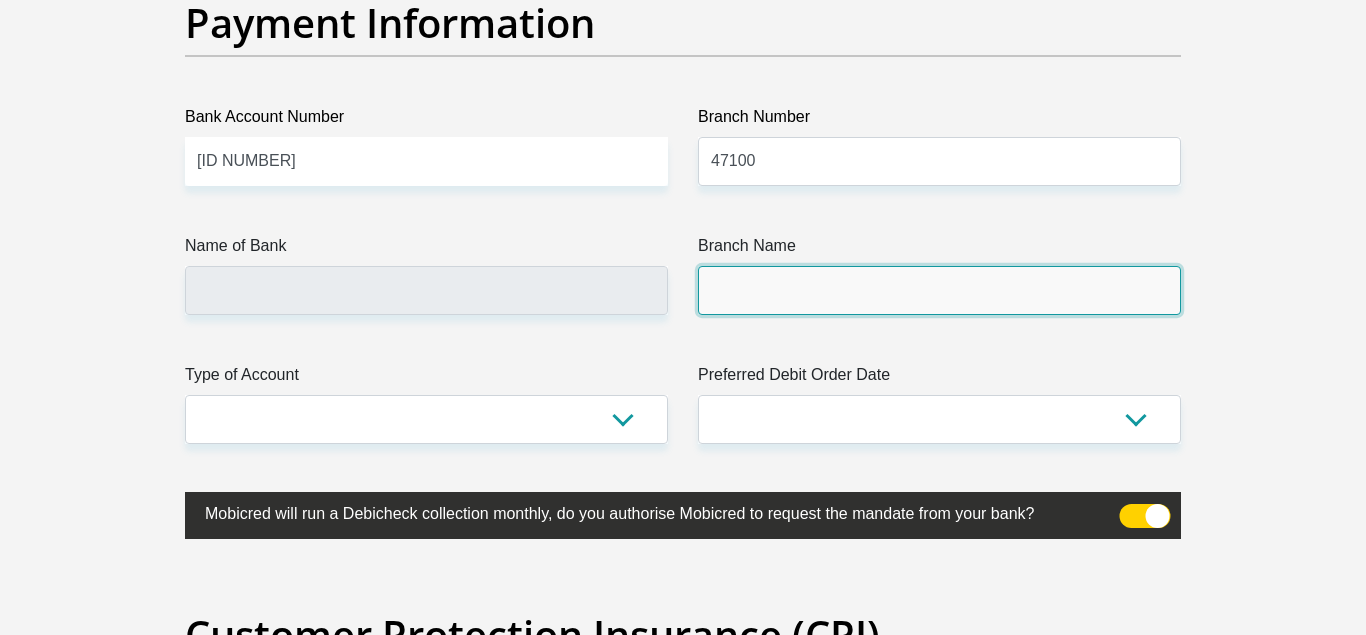 scroll, scrollTop: 4640, scrollLeft: 0, axis: vertical 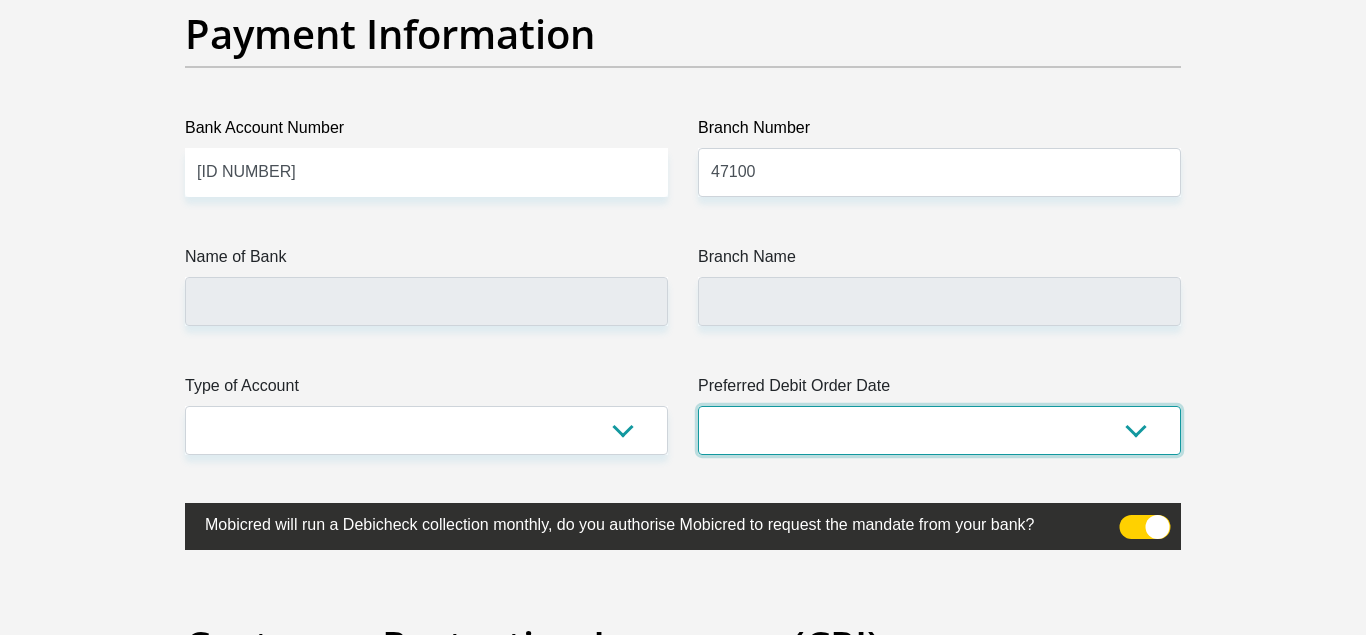 click on "1st
2nd
3rd
4th
5th
7th
18th
19th
20th
21st
22nd
23rd
24th
25th
26th
27th
28th
29th
30th" at bounding box center [939, 431] 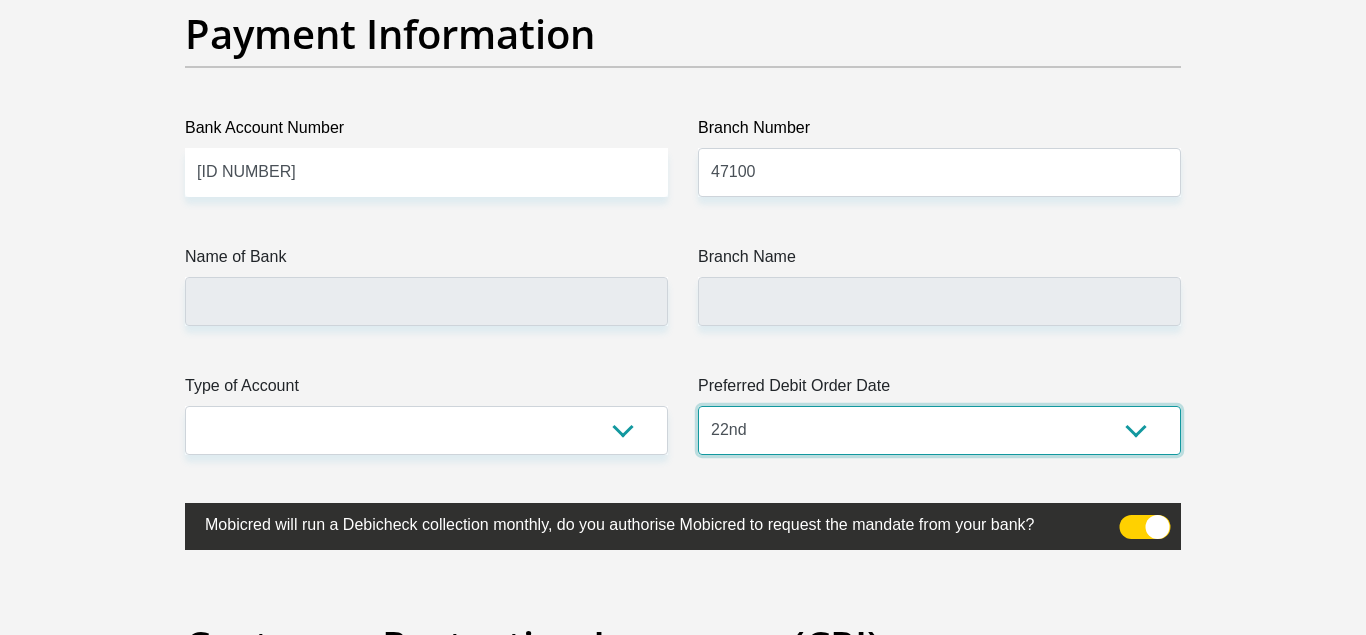 click on "22nd" at bounding box center [0, 0] 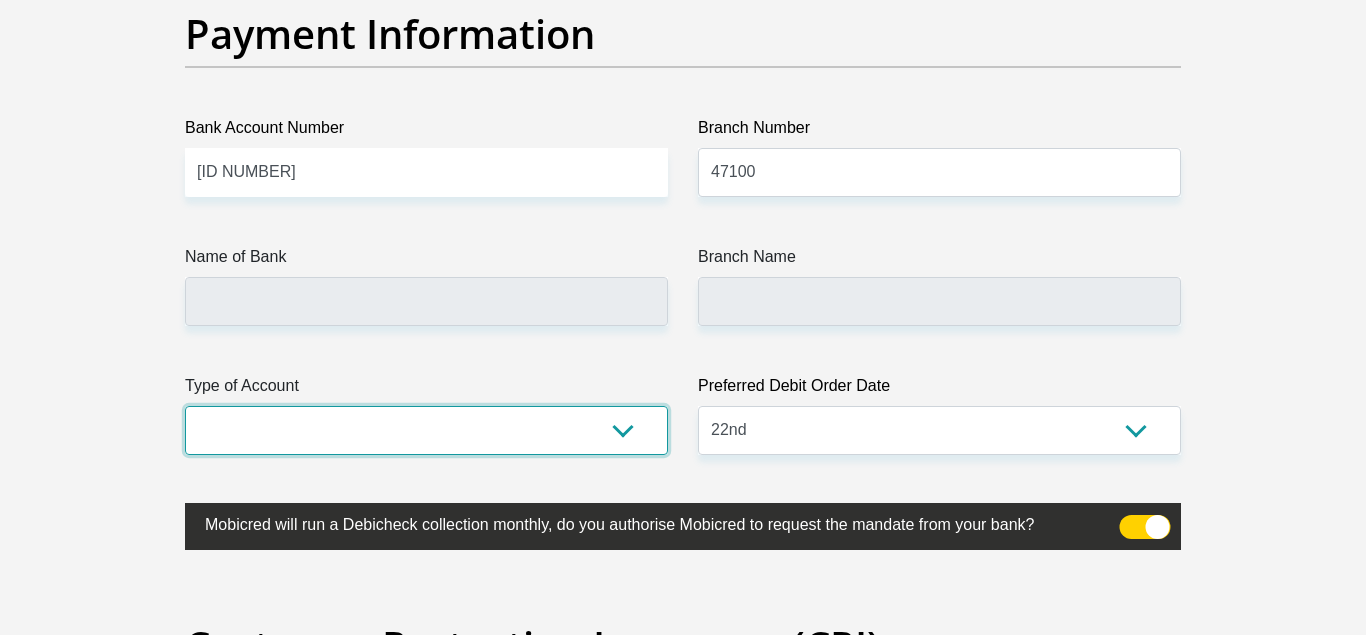 click on "Cheque
Savings" at bounding box center (426, 431) 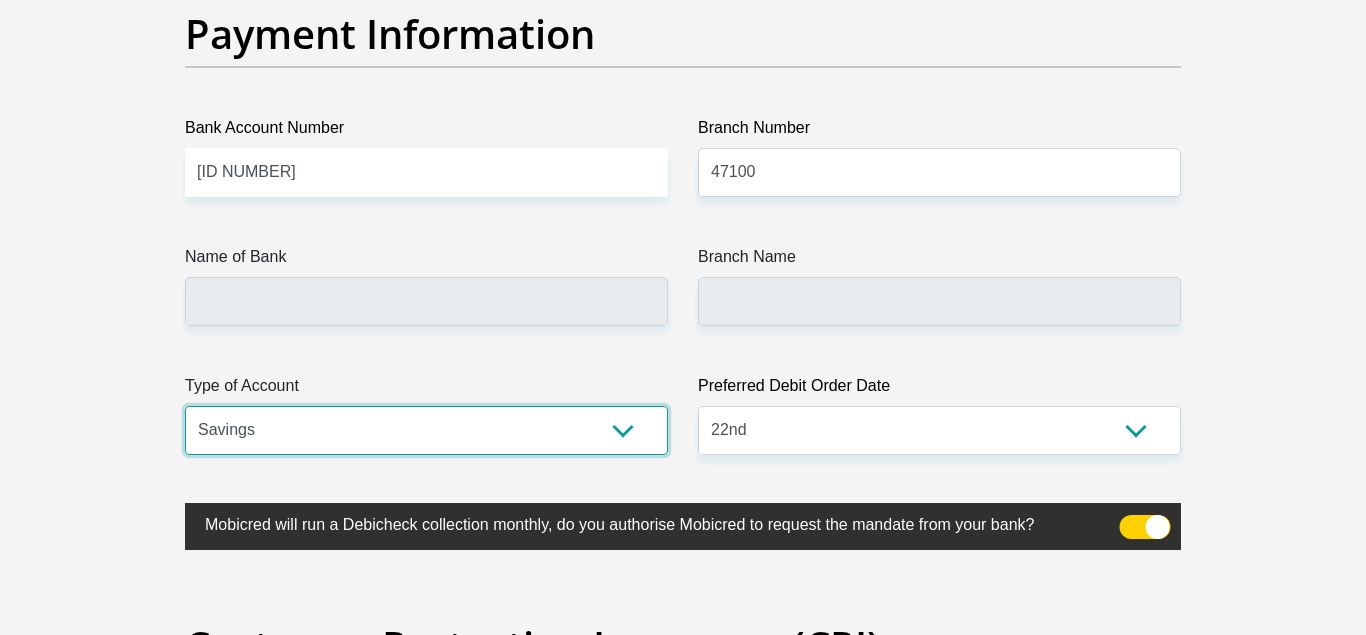 click on "Savings" at bounding box center [0, 0] 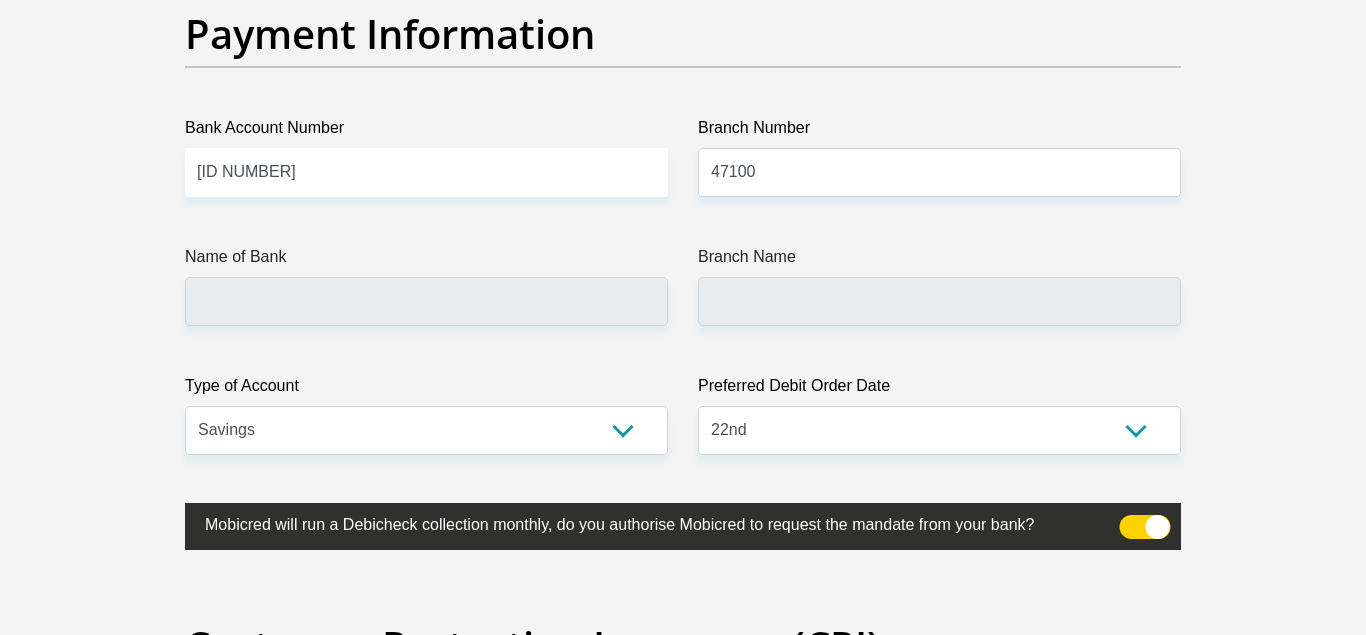click on "Title
Mr
Ms
Mrs
Dr
Other
First Name
[FIRST]
Surname
[LAST]
ID Number
[ID NUMBER]
Please input valid ID number
Race
Black
Coloured
Indian
White
Other
Contact Number
[PHONE]
Please input valid contact number
Nationality
South Africa
Afghanistan
Aland Islands  Albania  Algeria" at bounding box center [683, -1073] 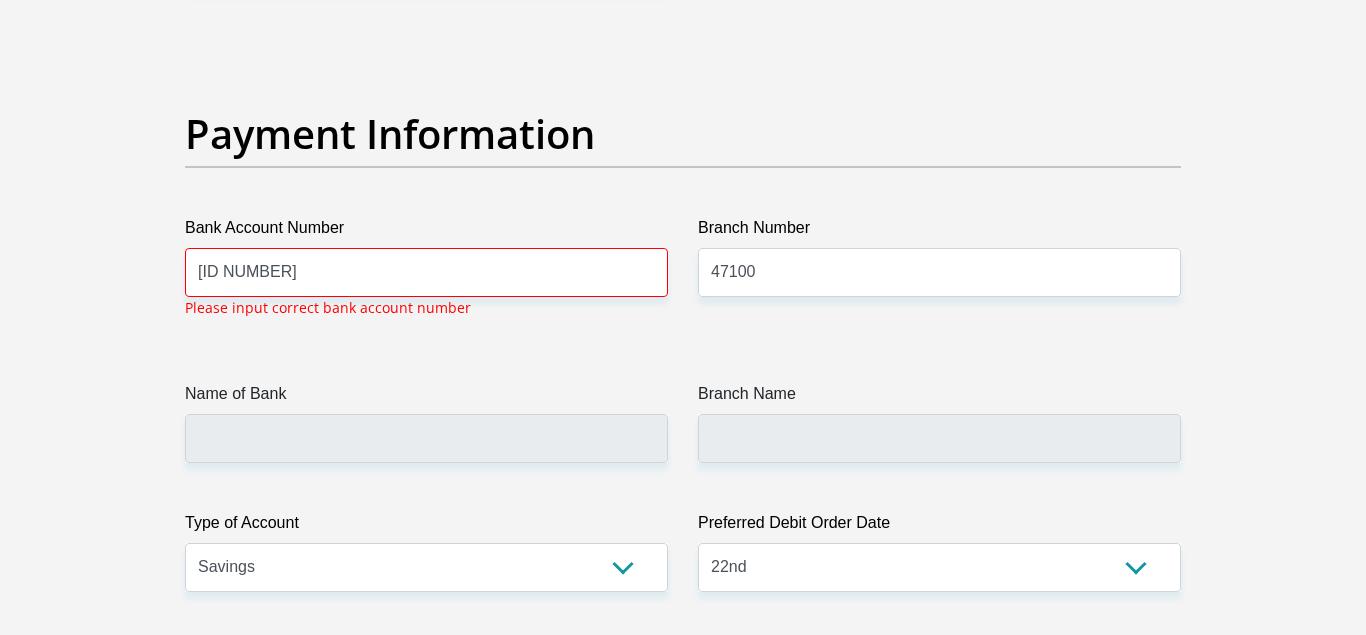 scroll, scrollTop: 4538, scrollLeft: 0, axis: vertical 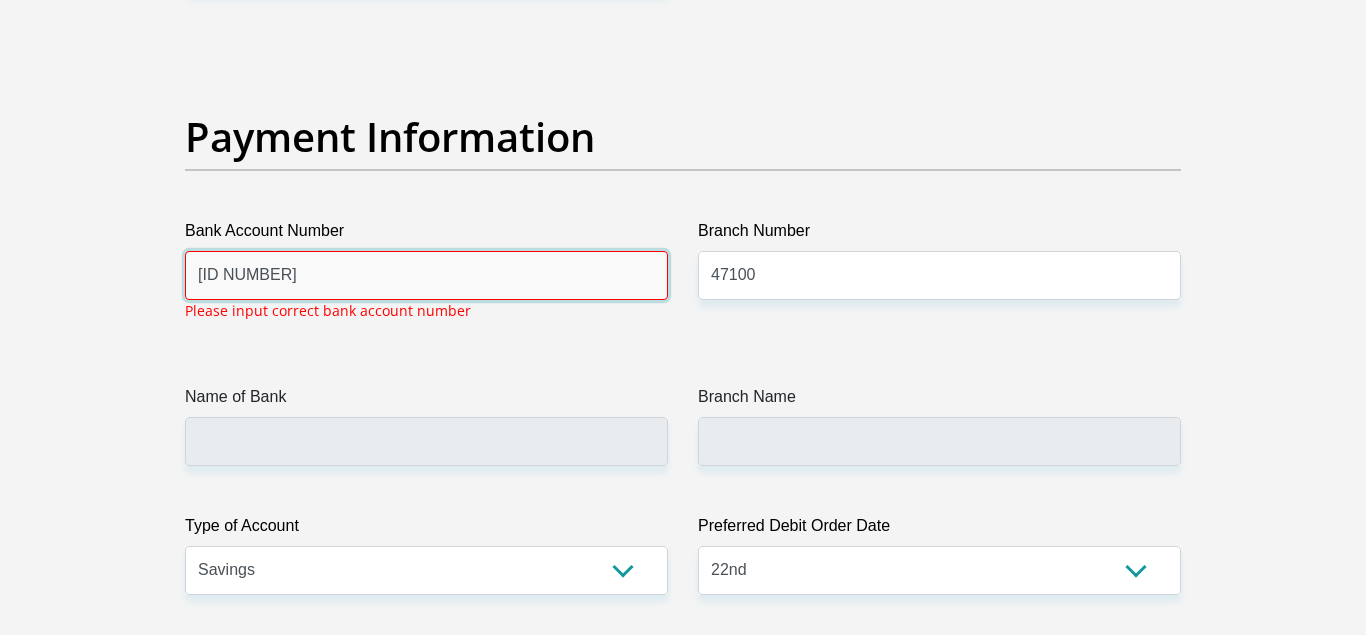 click on "[ID NUMBER]" at bounding box center [426, 275] 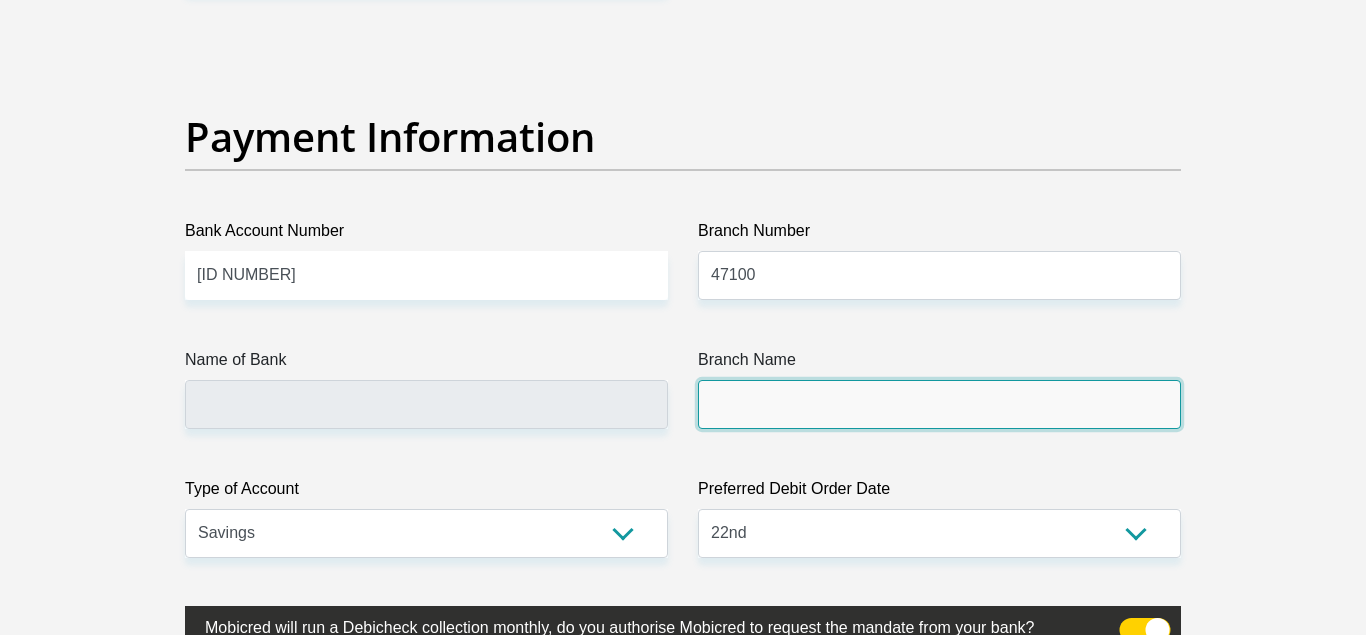 click on "Branch Name" at bounding box center (939, 404) 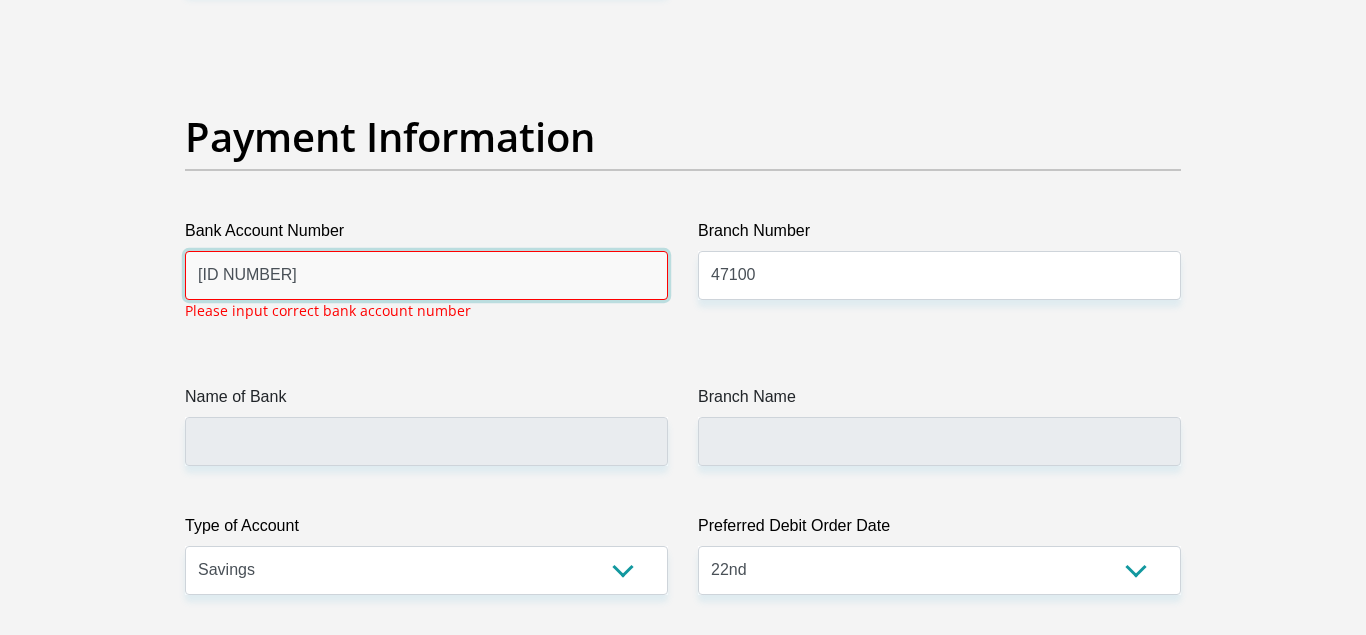 click on "[ID NUMBER]" at bounding box center (426, 275) 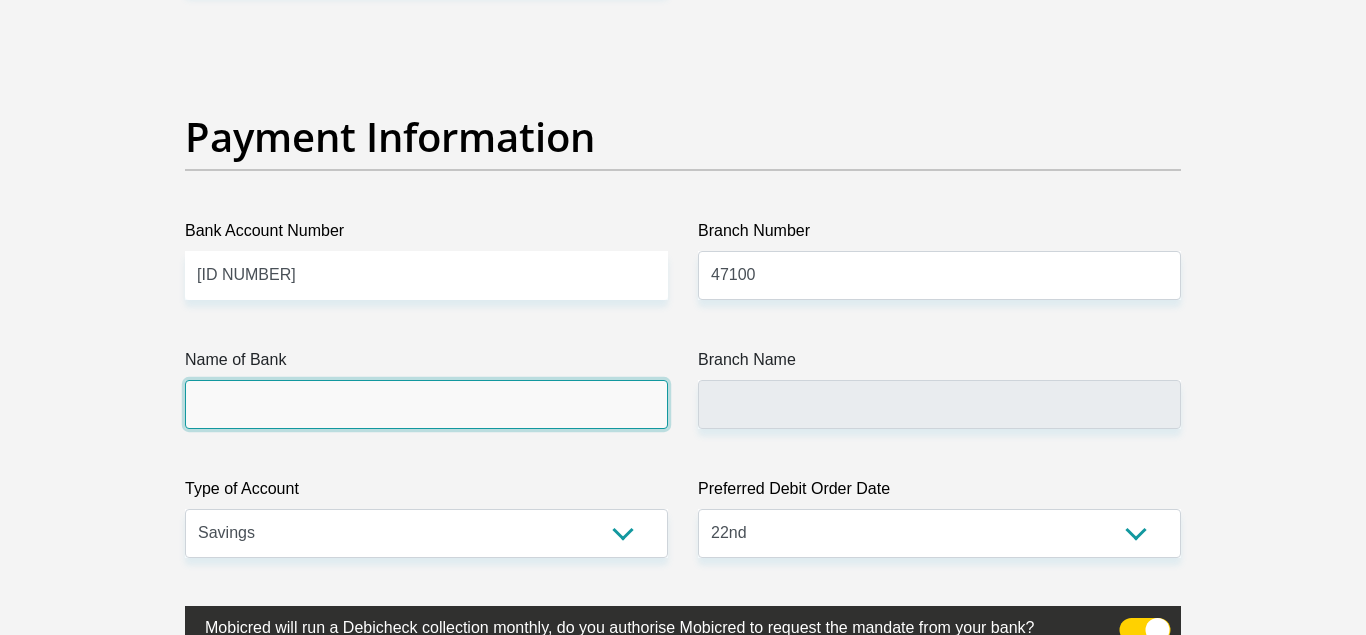 click on "Name of Bank" at bounding box center [426, 404] 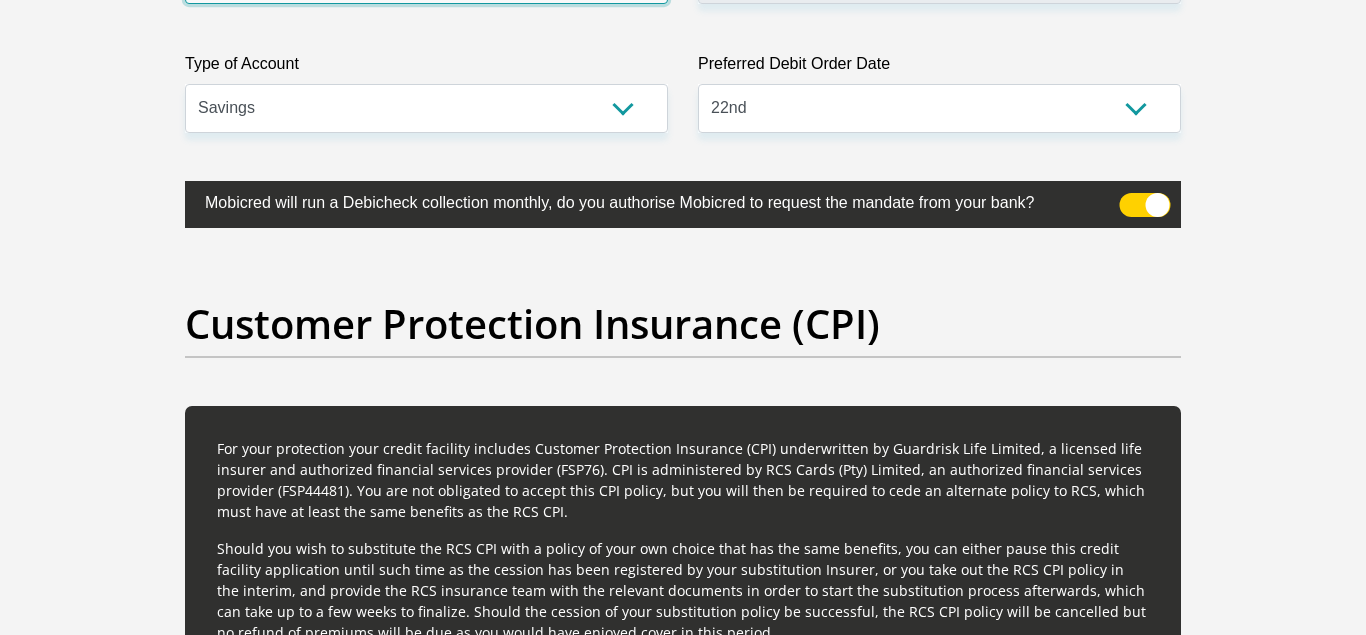 scroll, scrollTop: 5020, scrollLeft: 0, axis: vertical 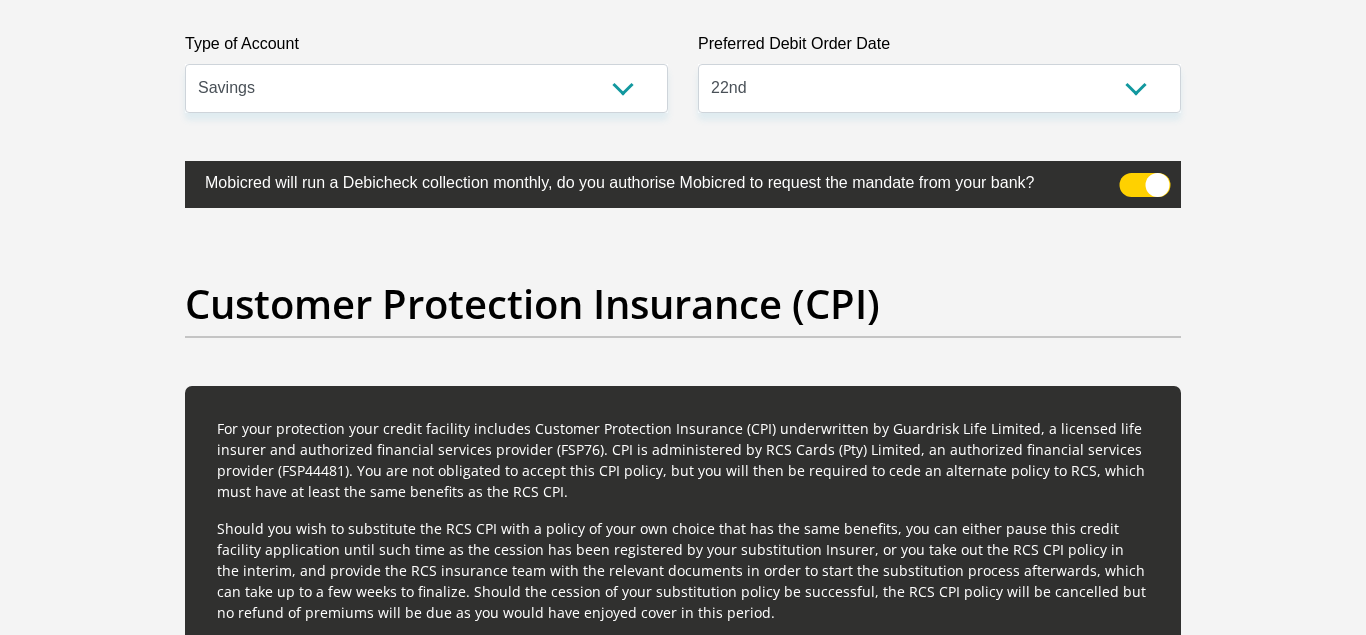 drag, startPoint x: 488, startPoint y: 448, endPoint x: 1139, endPoint y: 64, distance: 755.8154 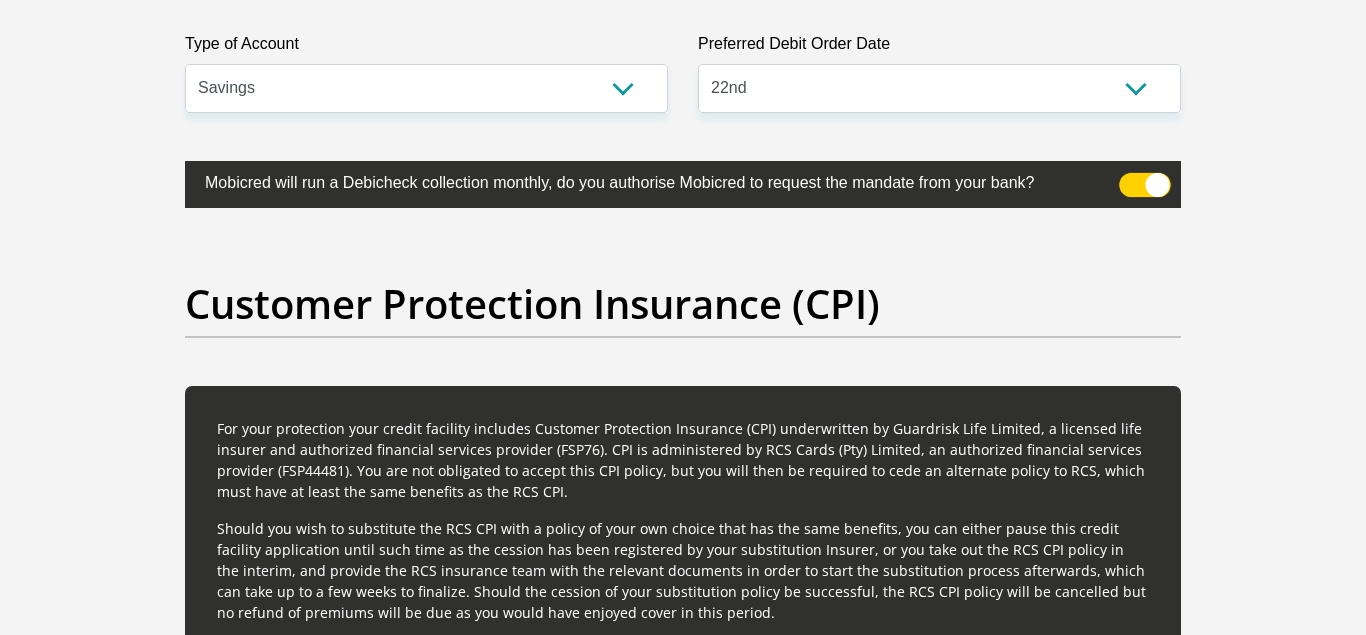 click at bounding box center [1131, 178] 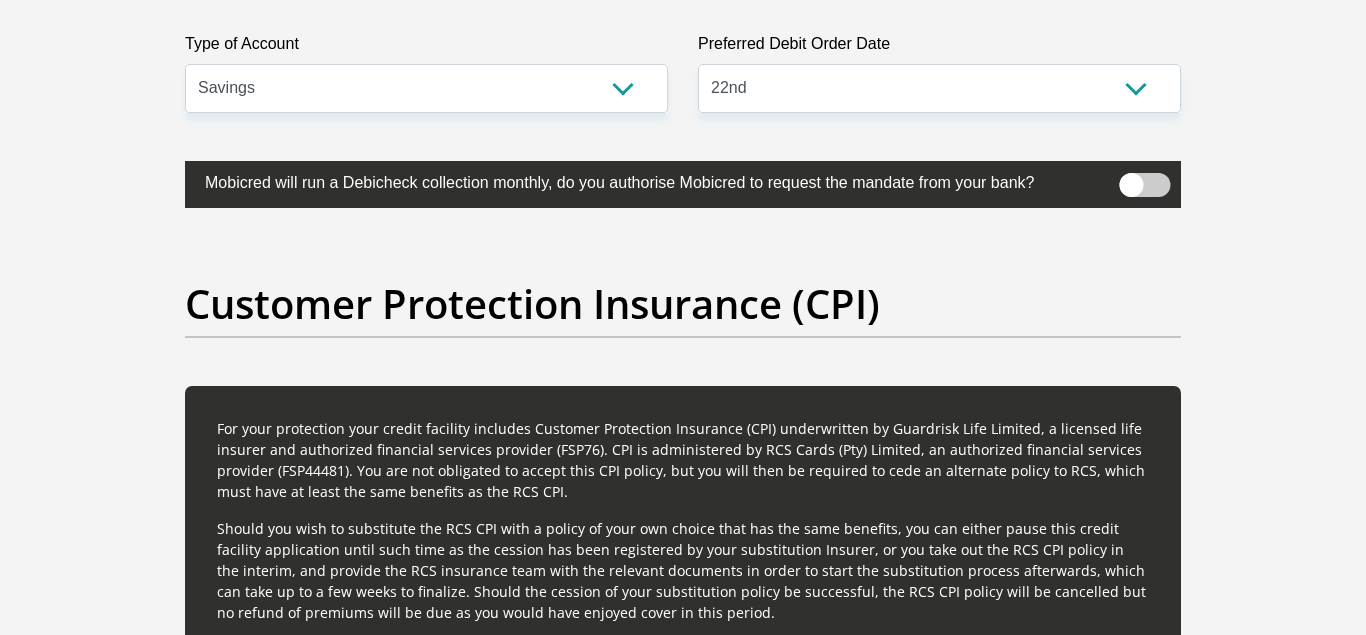 click at bounding box center (1145, 185) 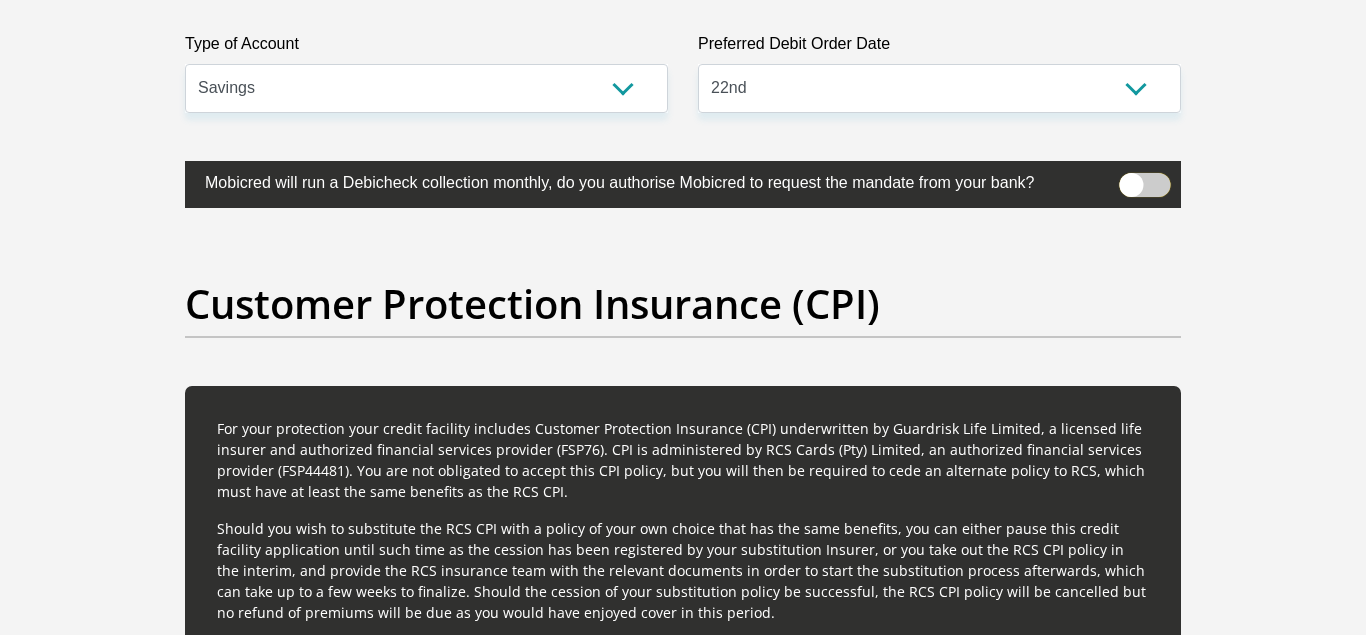 click at bounding box center (1131, 178) 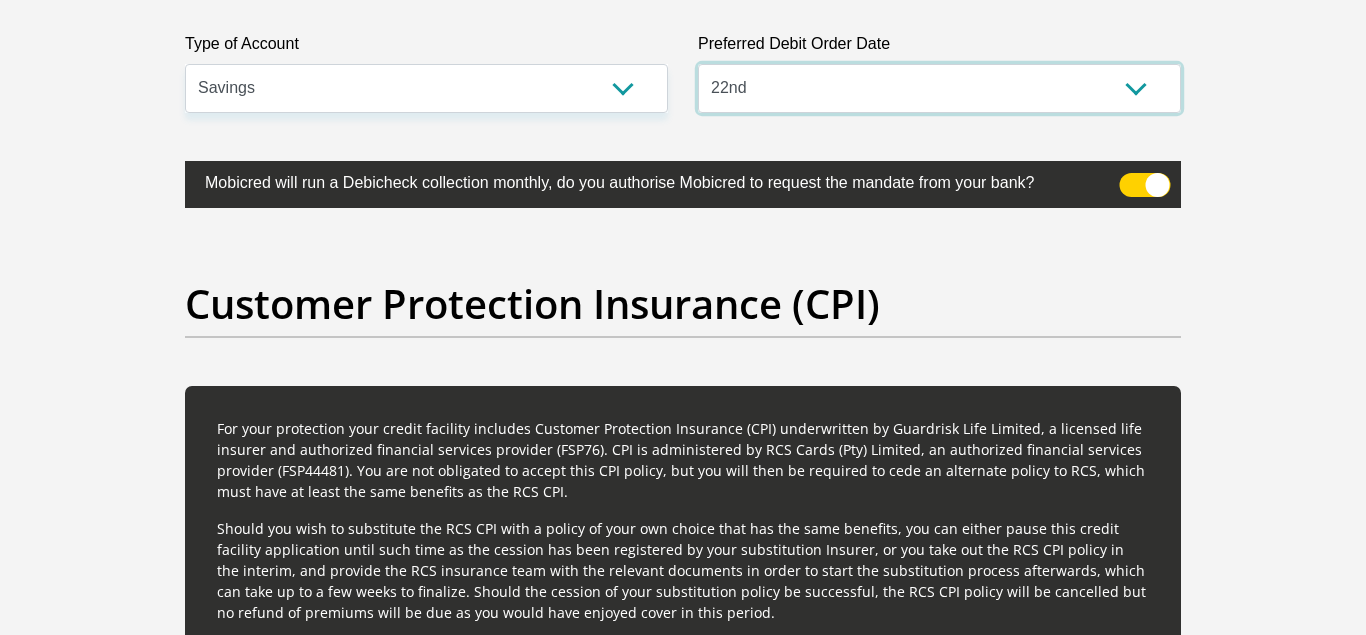 click on "1st
2nd
3rd
4th
5th
7th
18th
19th
20th
21st
22nd
23rd
24th
25th
26th
27th
28th
29th
30th" at bounding box center [939, 88] 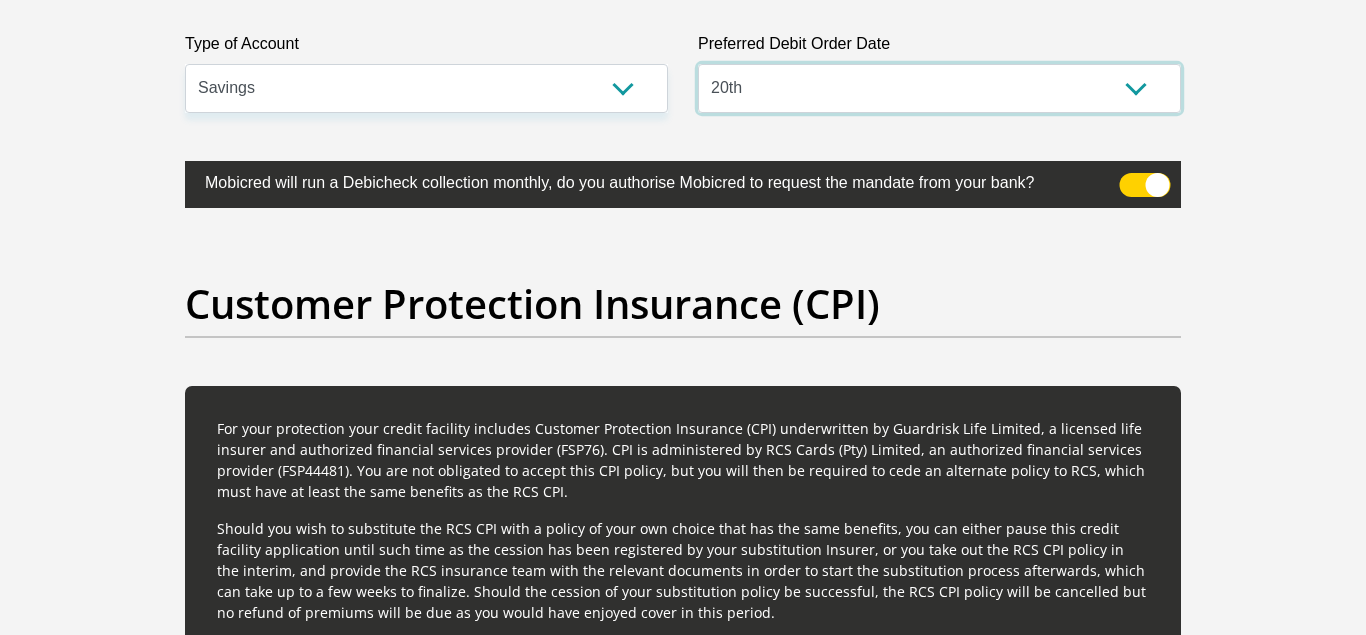 click on "20th" at bounding box center [0, 0] 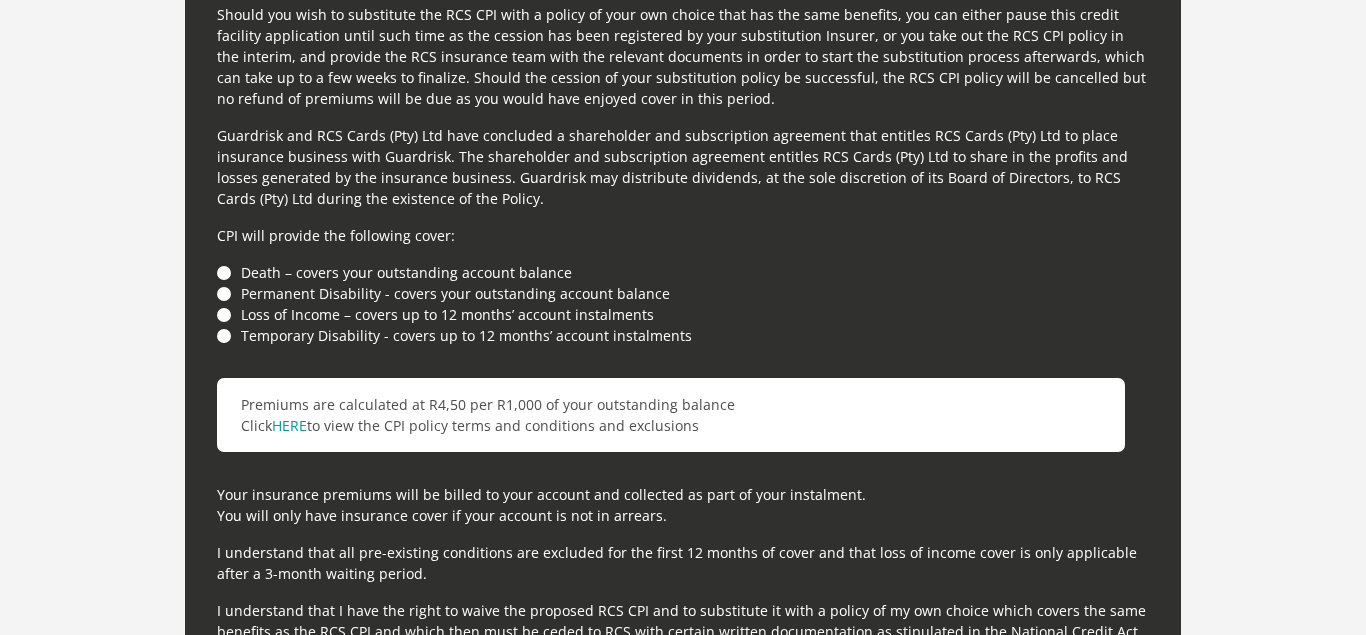 scroll, scrollTop: 5523, scrollLeft: 0, axis: vertical 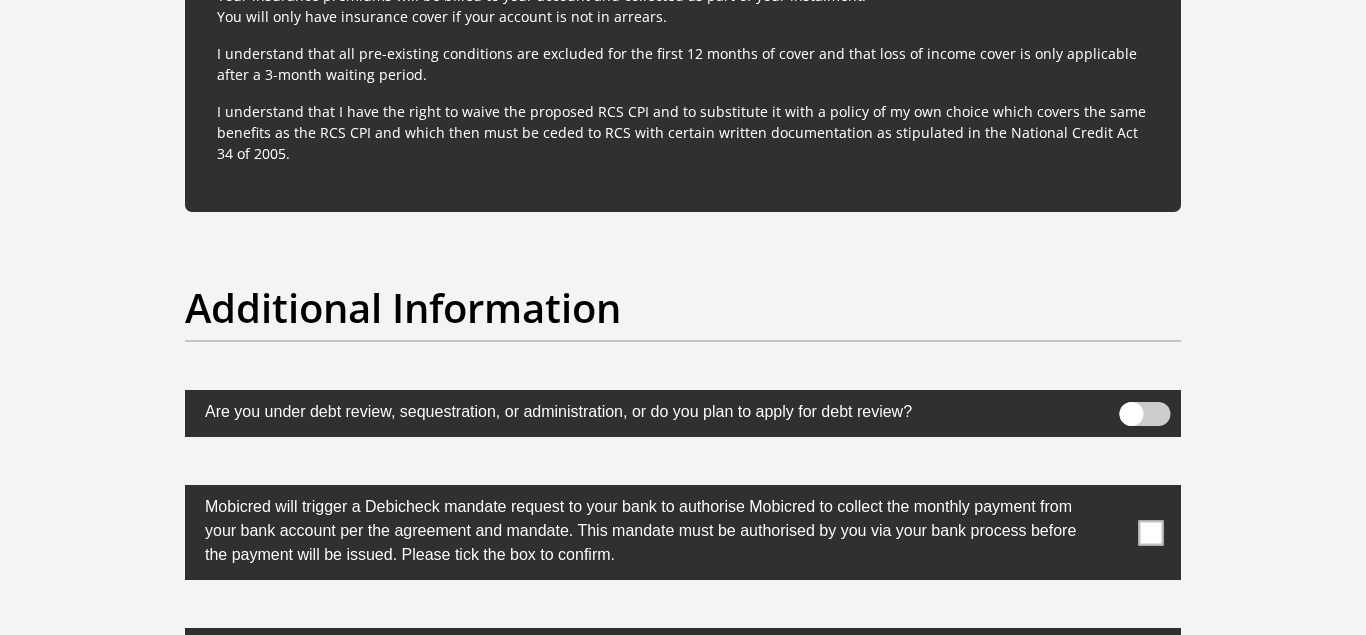 click at bounding box center [1151, 532] 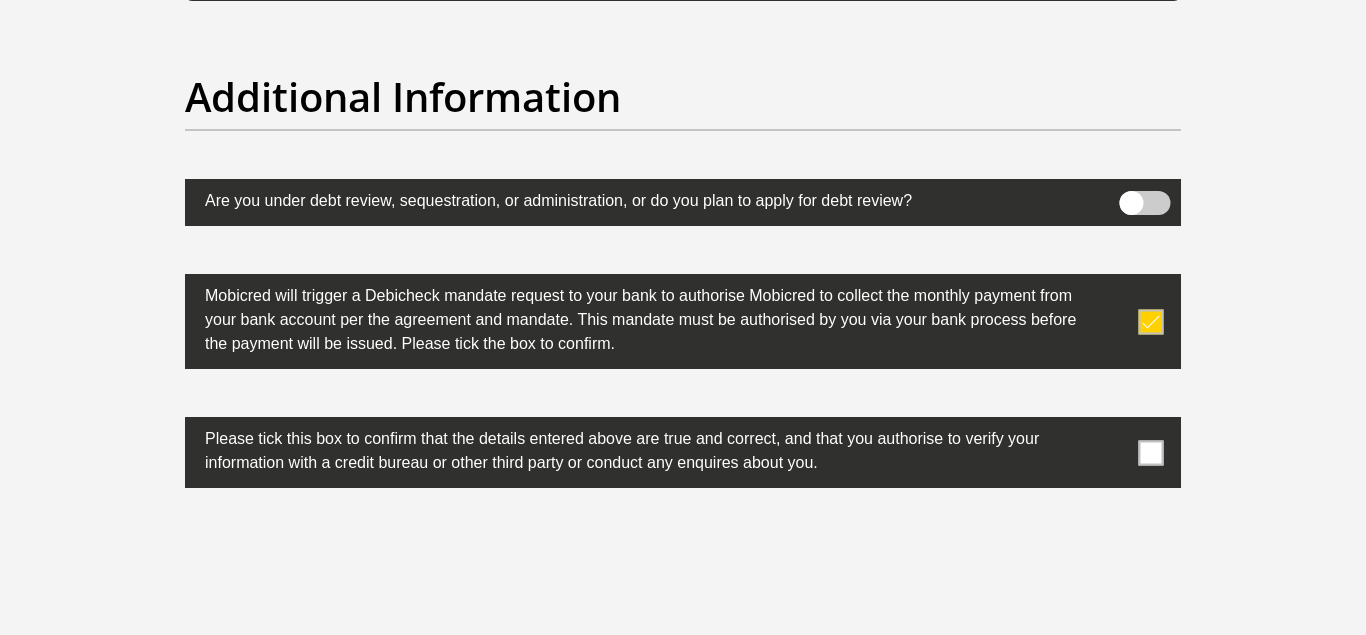 scroll, scrollTop: 6288, scrollLeft: 0, axis: vertical 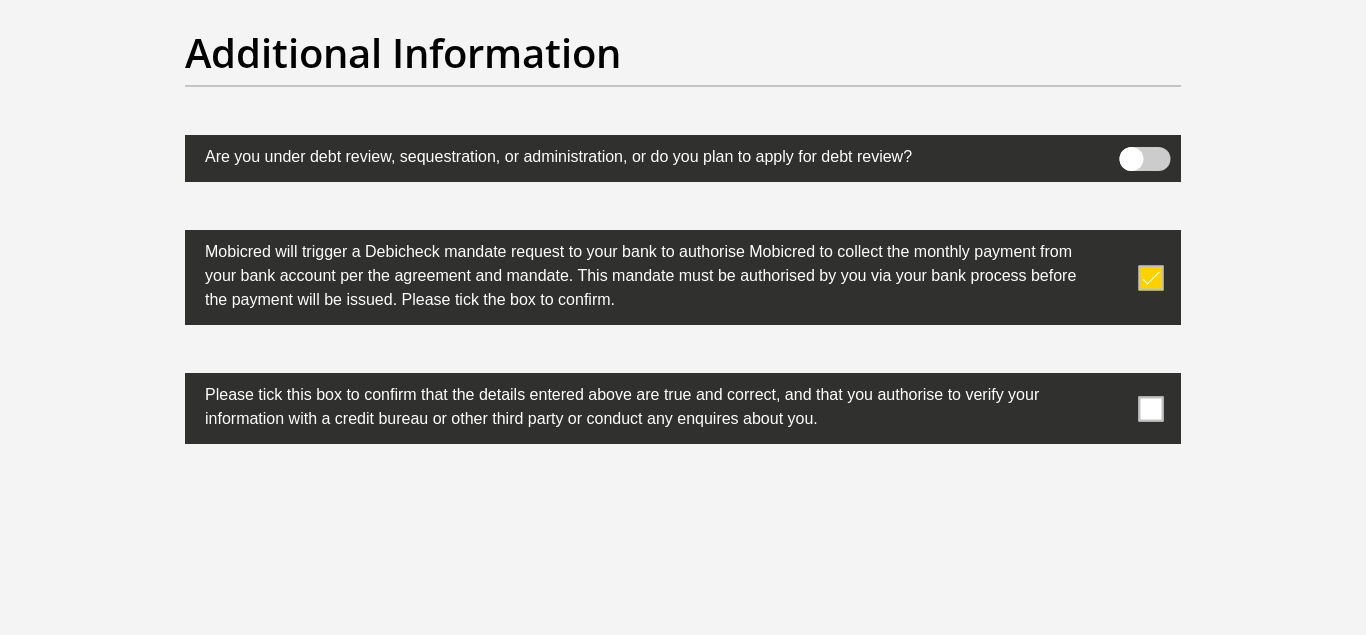 click at bounding box center [1151, 408] 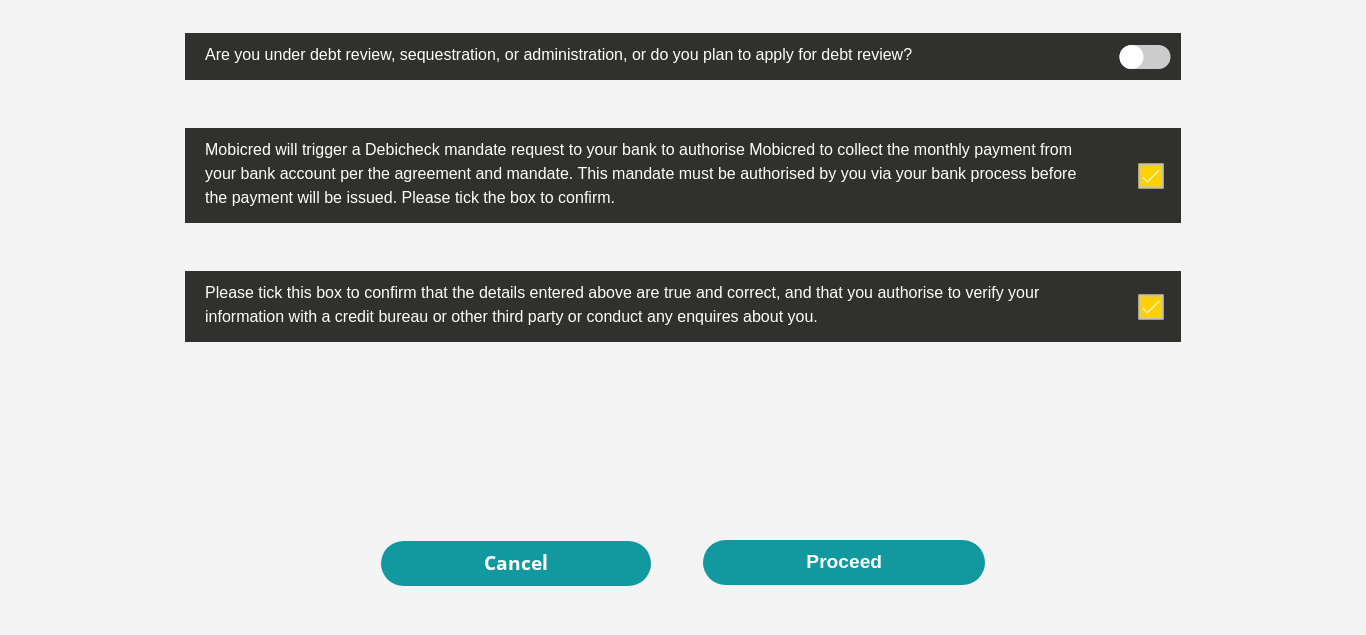 scroll, scrollTop: 6441, scrollLeft: 0, axis: vertical 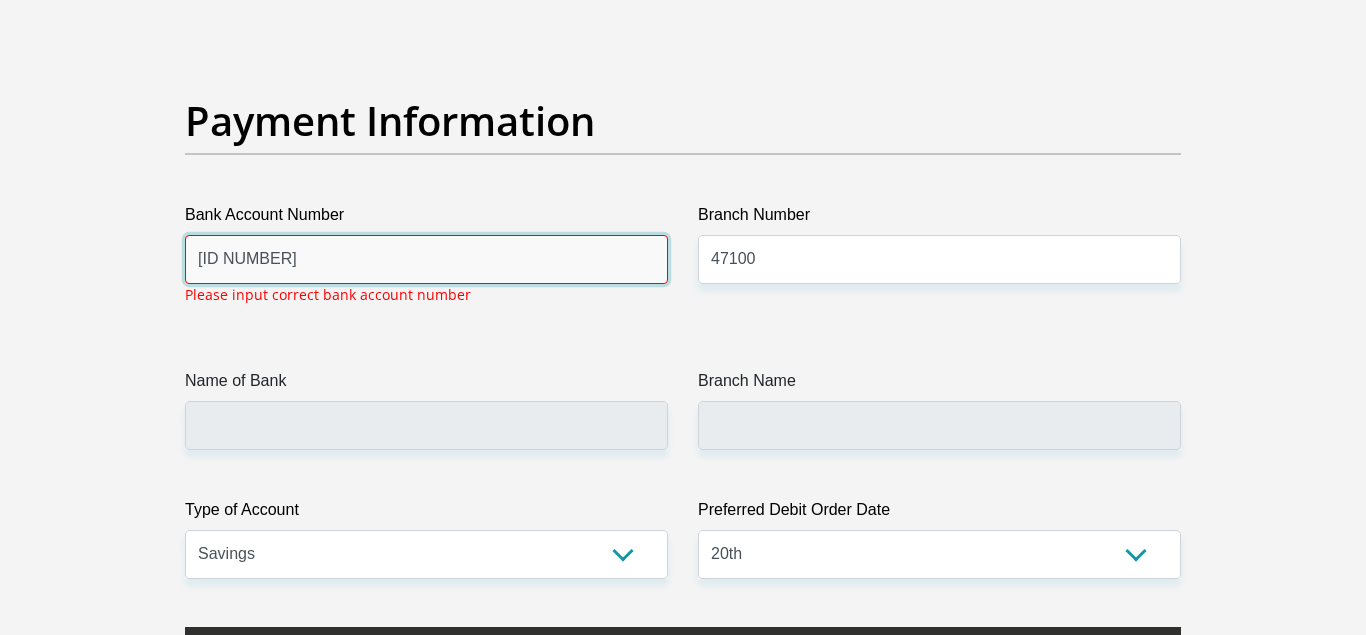 click on "[ID NUMBER]" at bounding box center (426, 259) 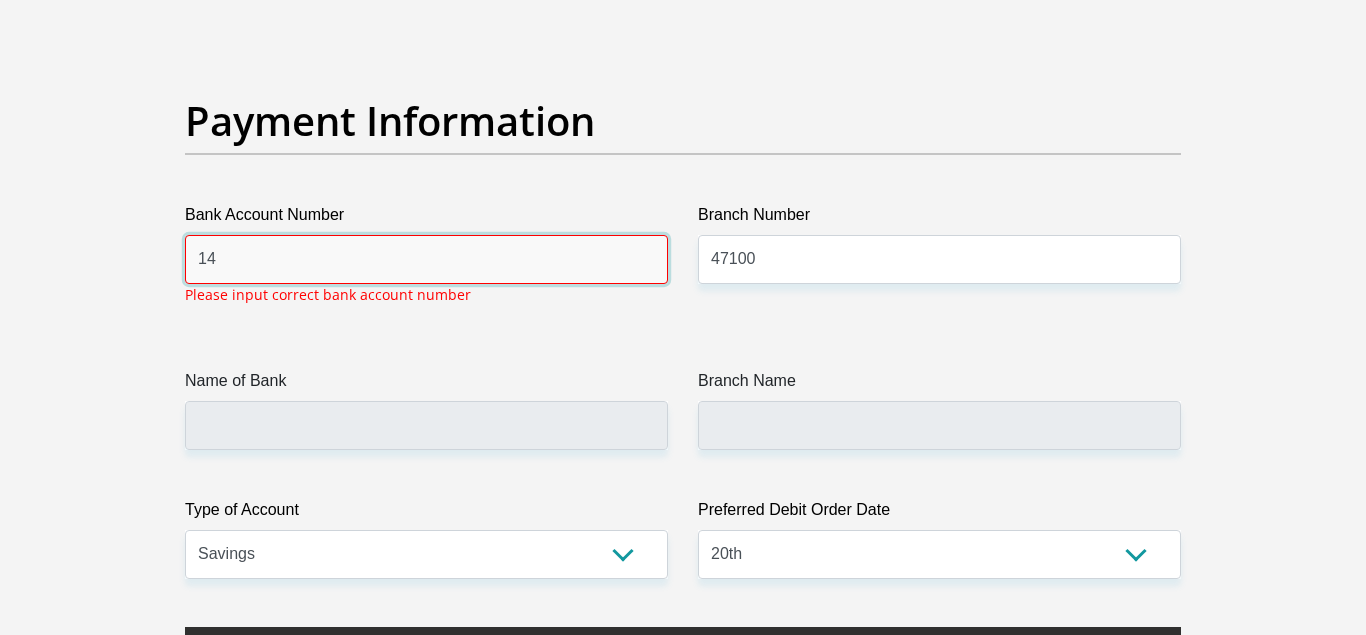 type on "4" 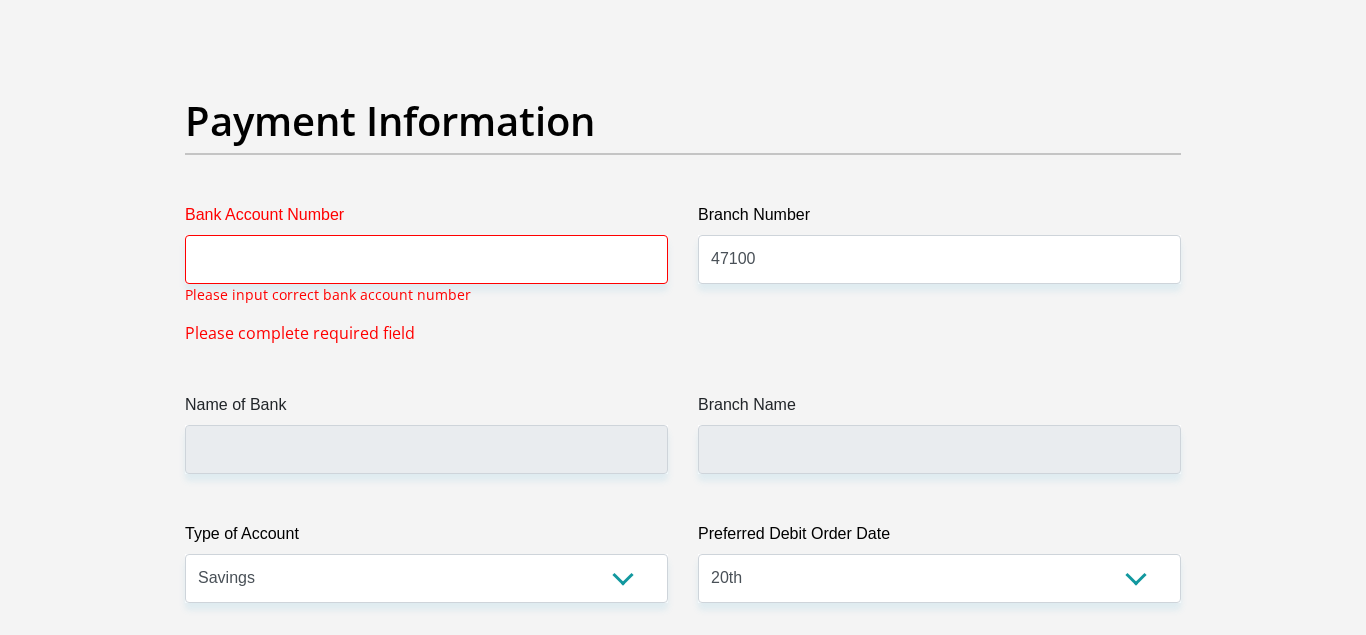 scroll, scrollTop: 6497, scrollLeft: 0, axis: vertical 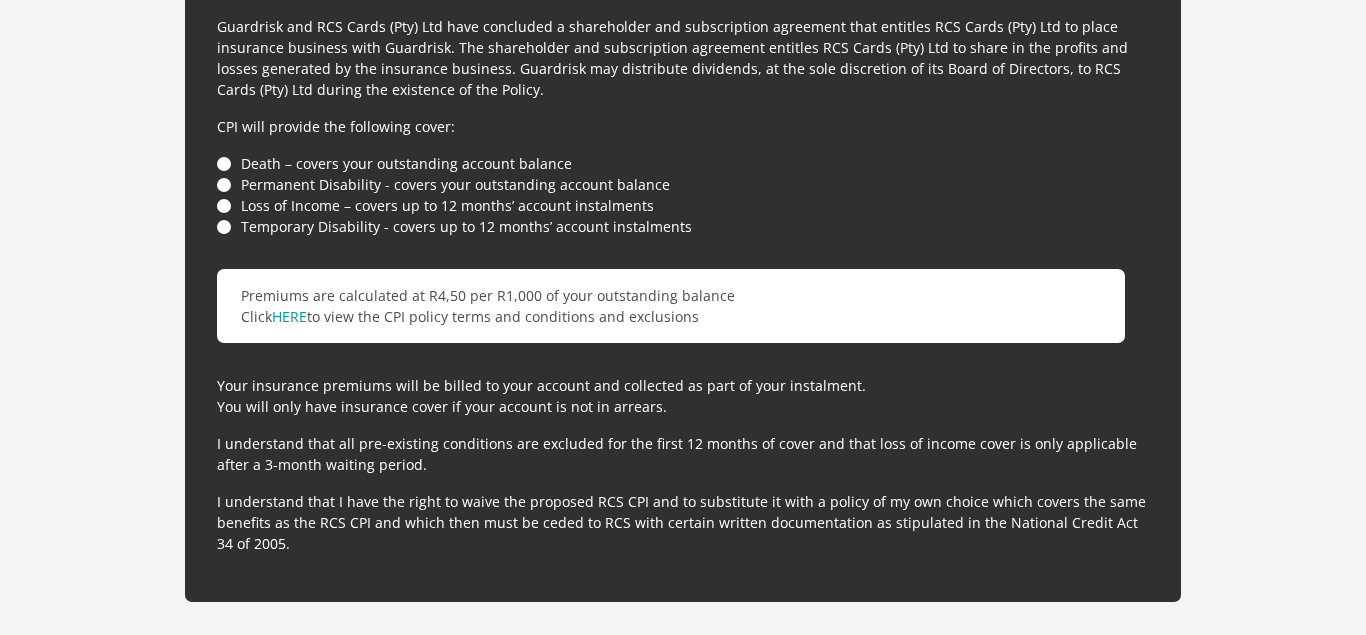 click on "Temporary Disability - covers up to 12 months’ account instalments" at bounding box center [683, 226] 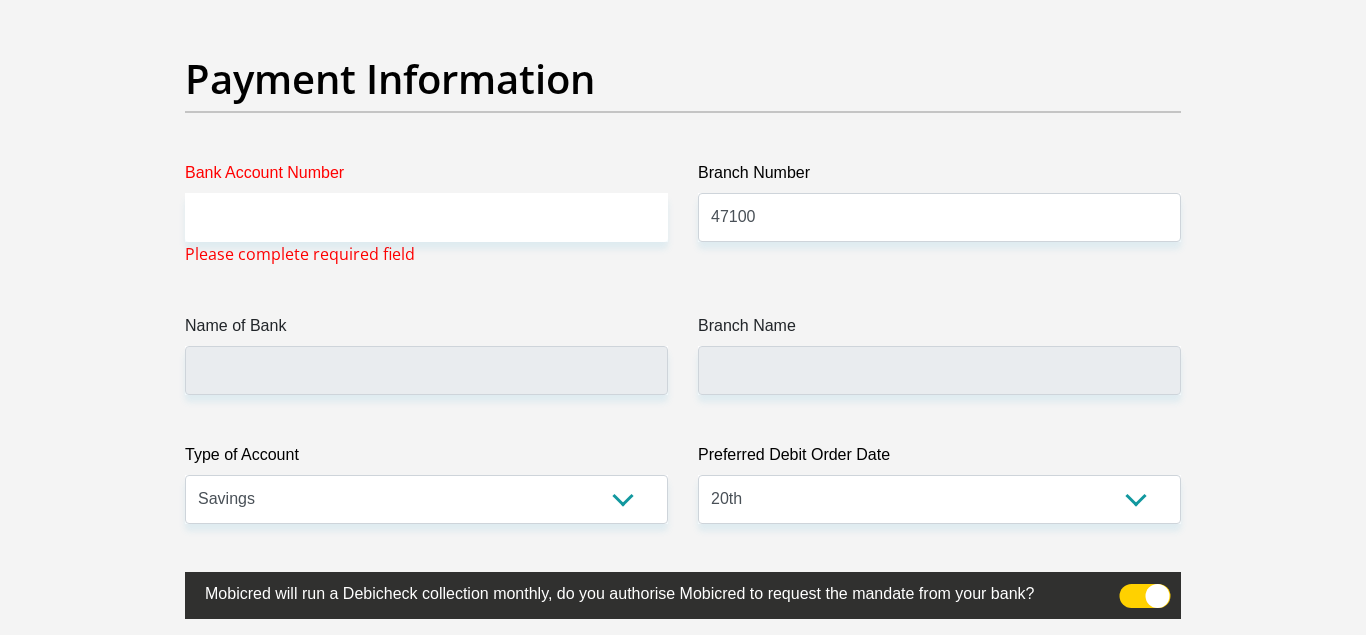 scroll, scrollTop: 4576, scrollLeft: 0, axis: vertical 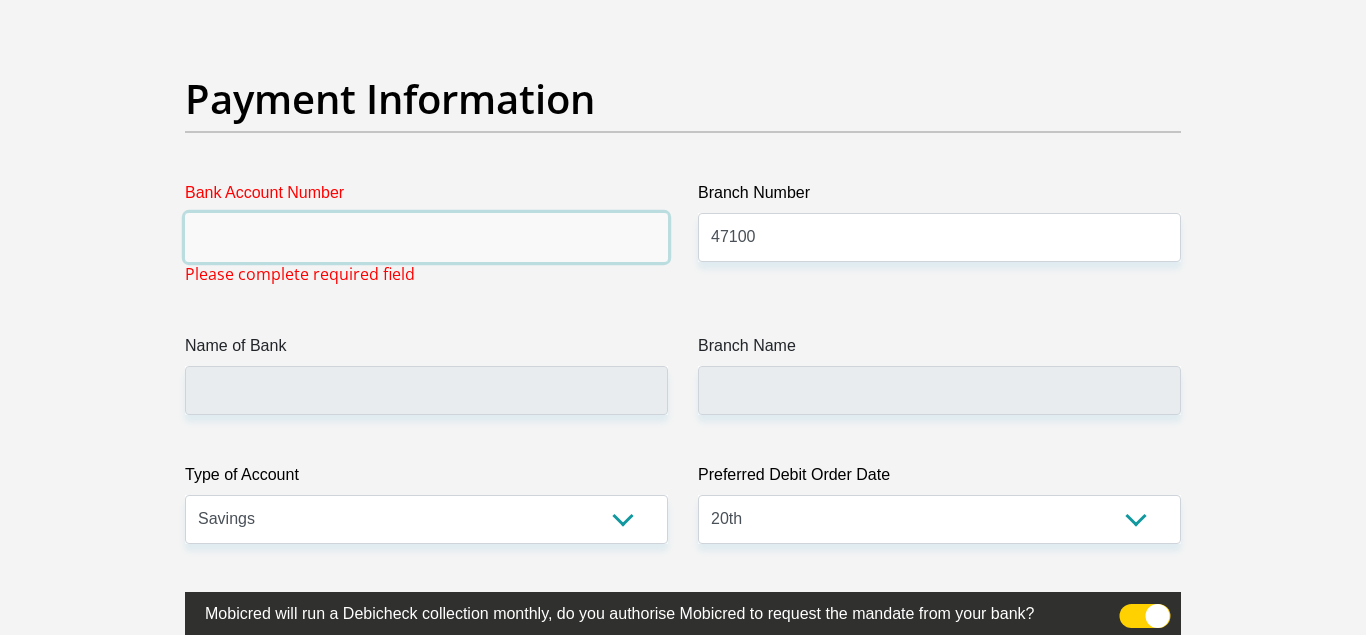 click on "Bank Account Number" at bounding box center (426, 237) 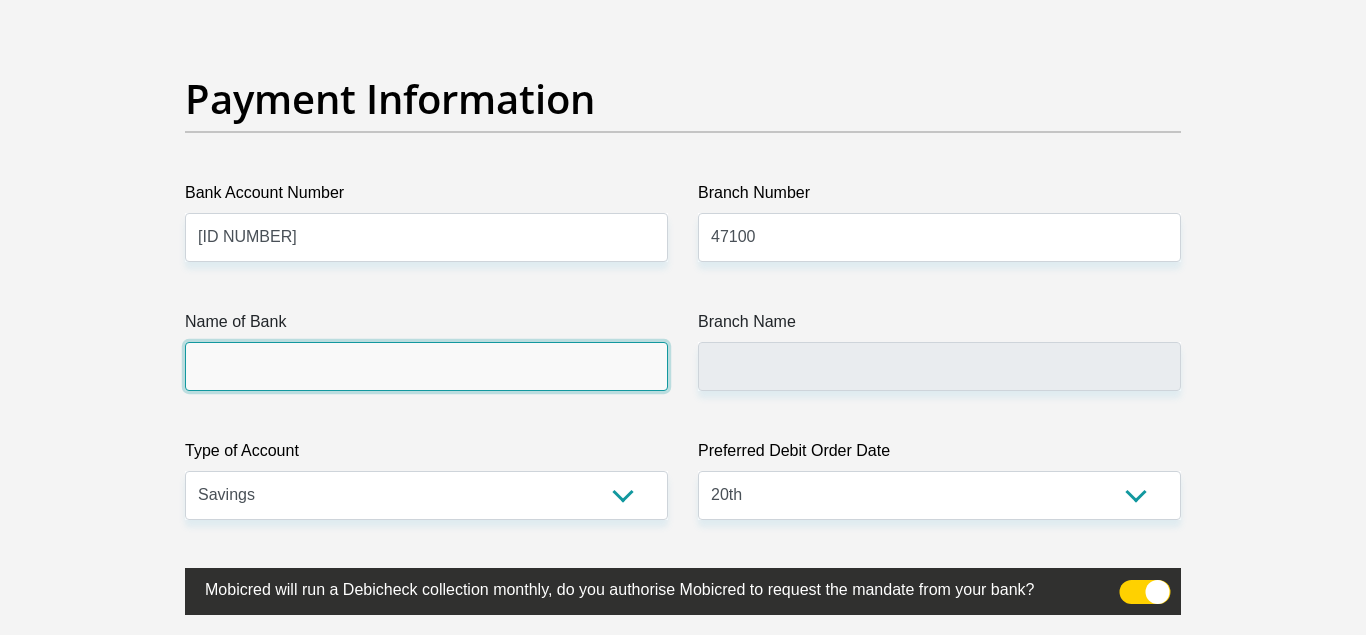 click on "Name of Bank" at bounding box center [426, 366] 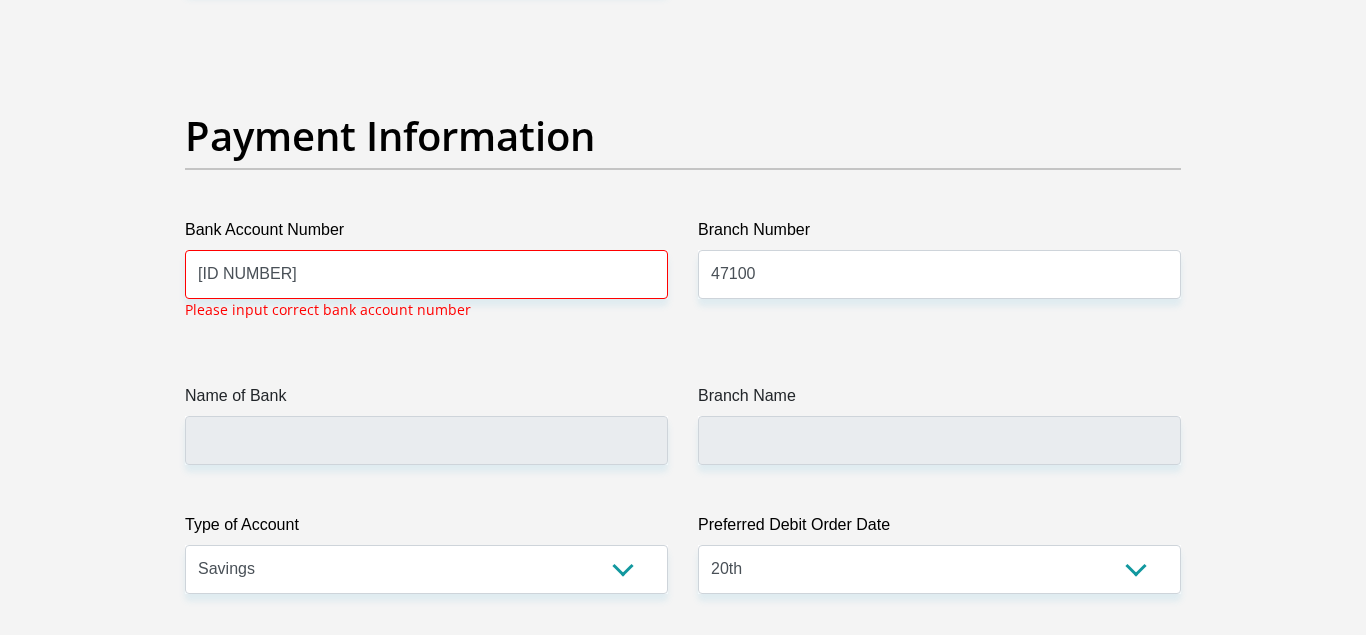 scroll, scrollTop: 4538, scrollLeft: 0, axis: vertical 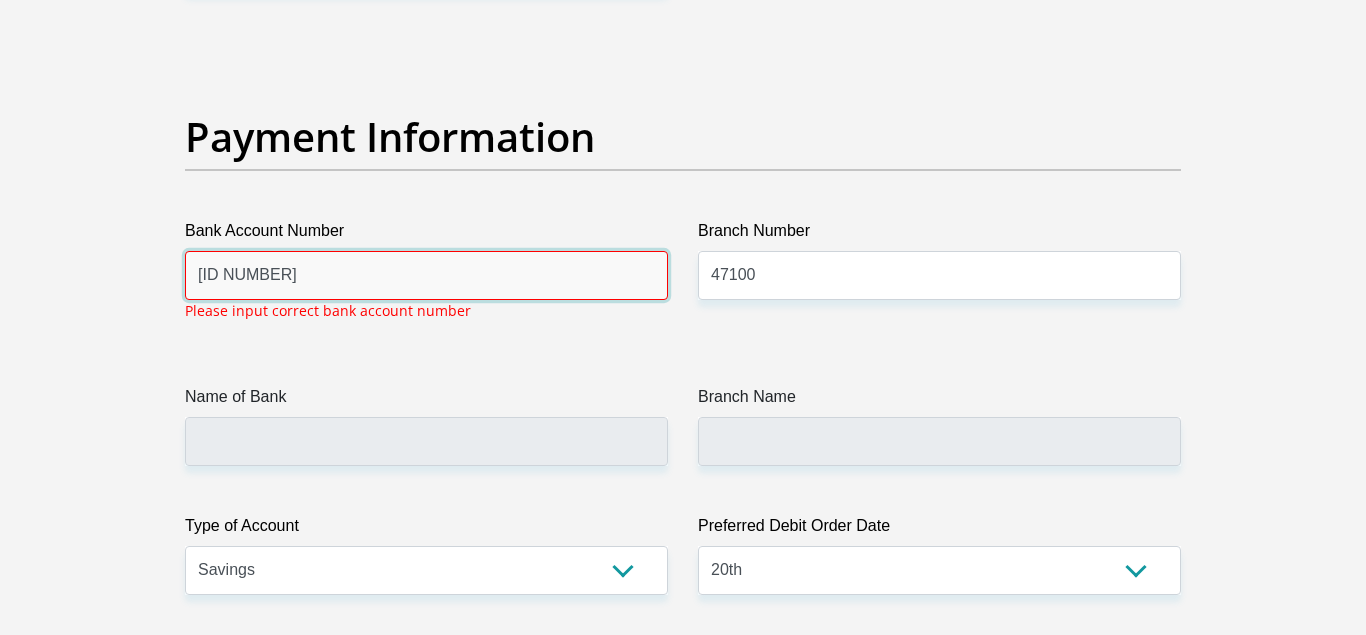 click on "[ID NUMBER]" at bounding box center [426, 275] 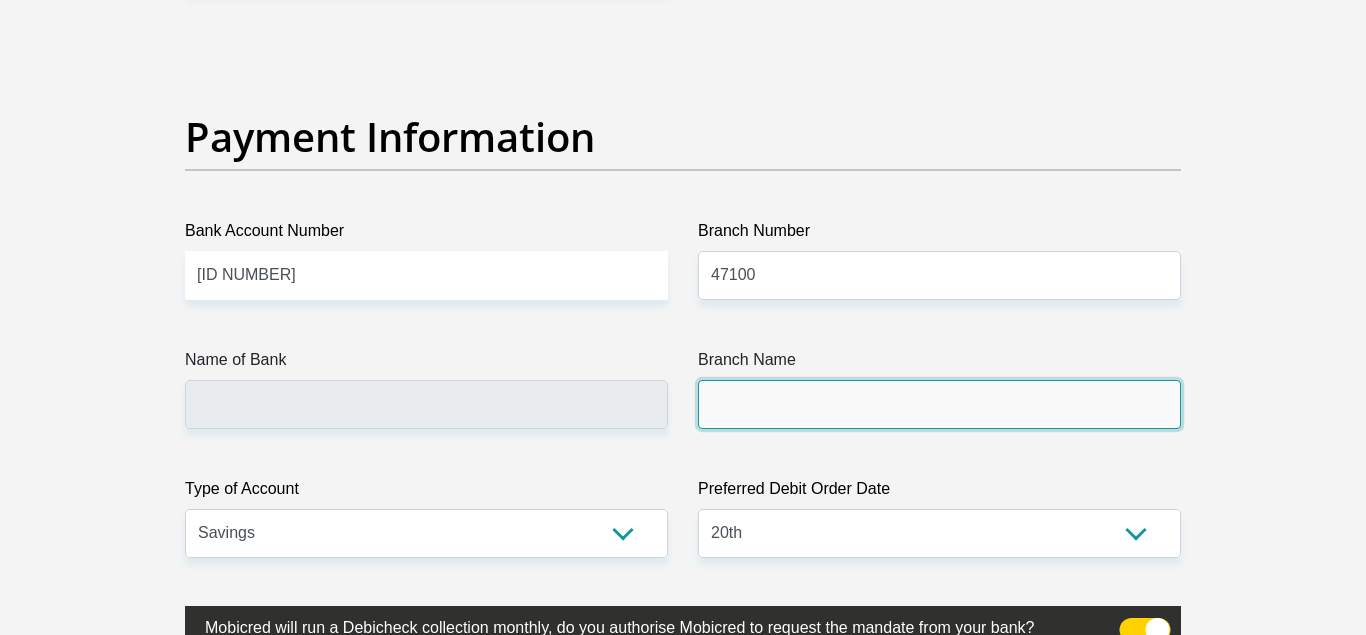 click on "Branch Name" at bounding box center (939, 404) 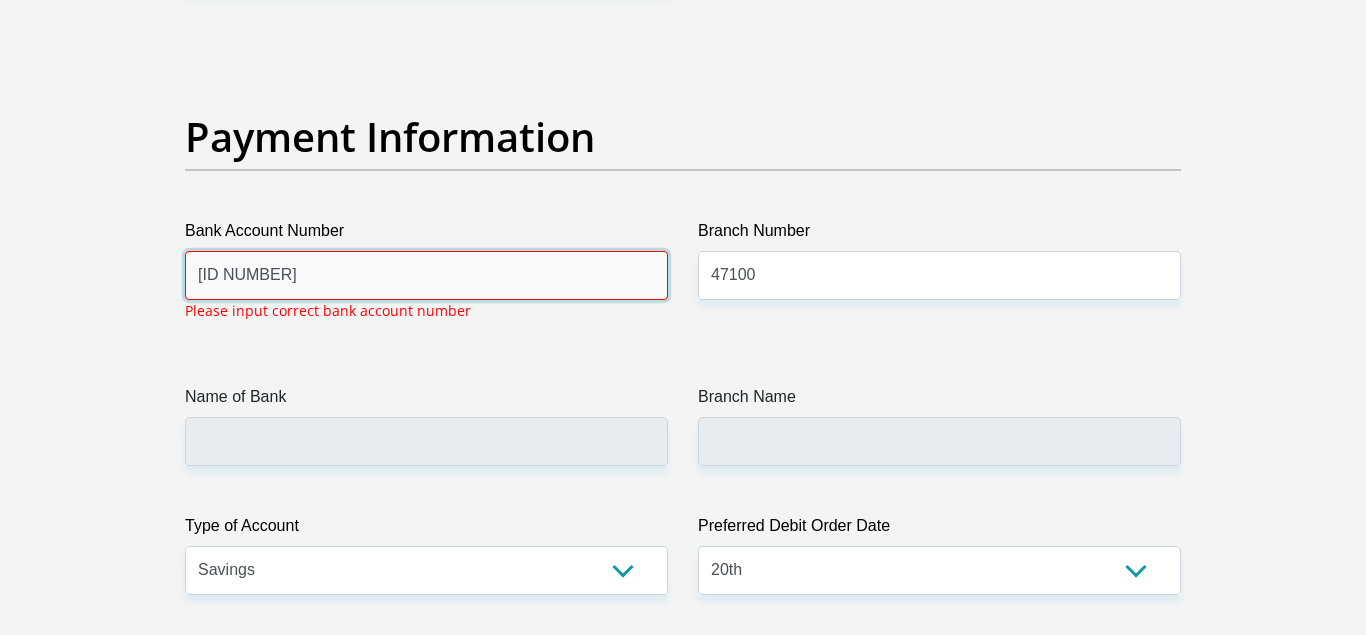 click on "[ID NUMBER]" at bounding box center [426, 275] 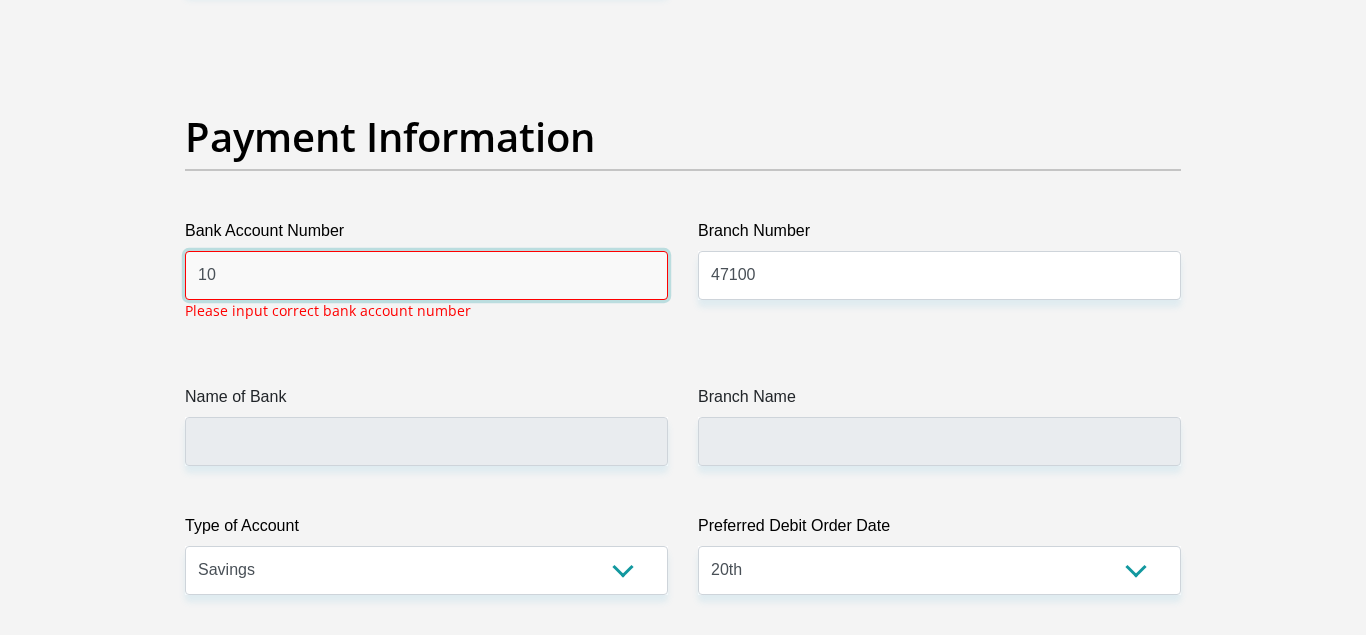 type on "1" 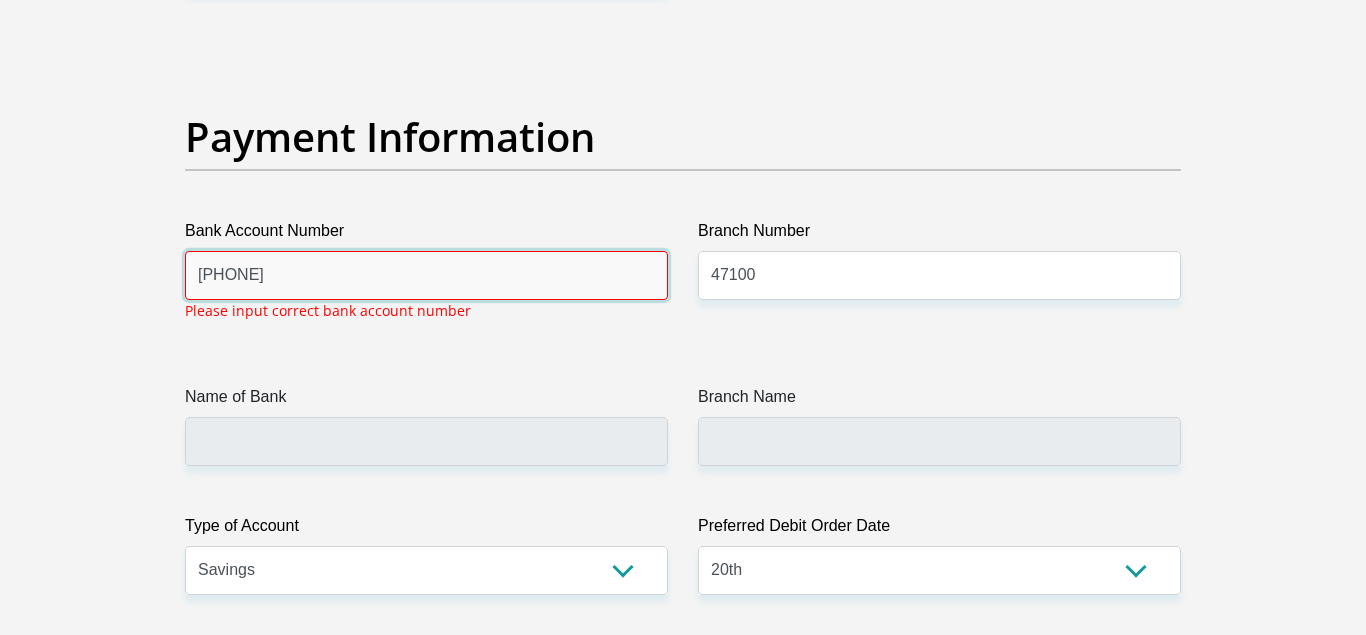 type on "[PHONE]" 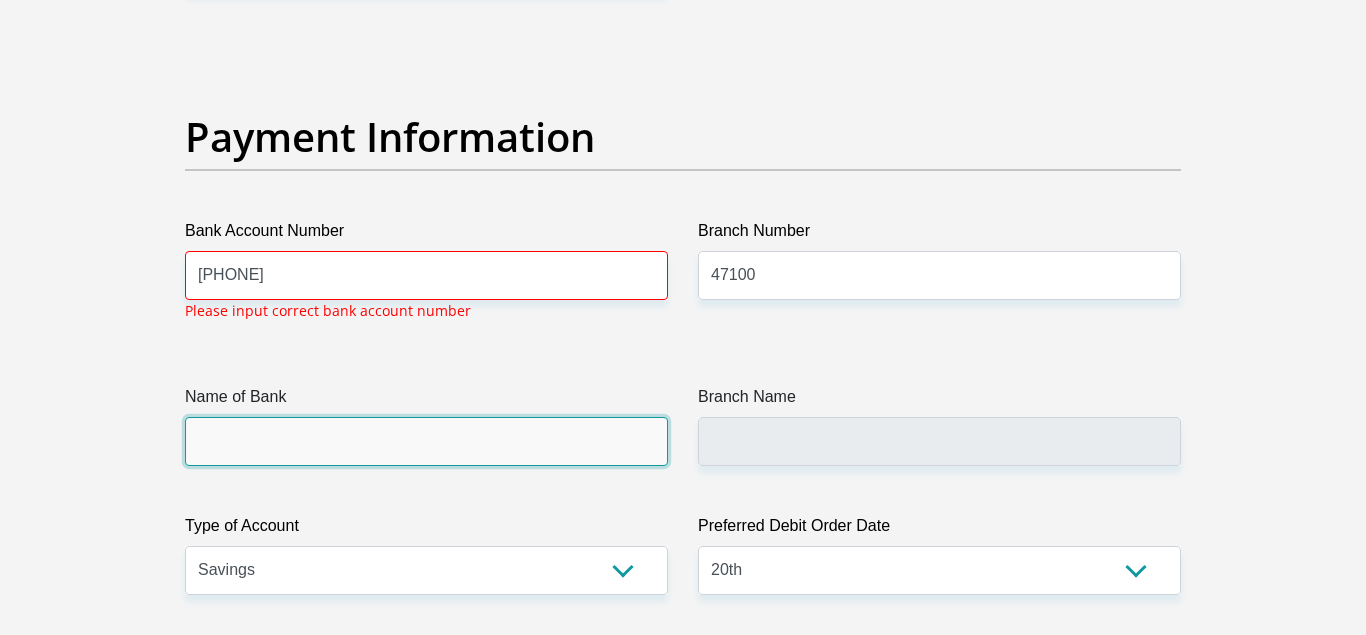 click on "Name of Bank" at bounding box center (426, 441) 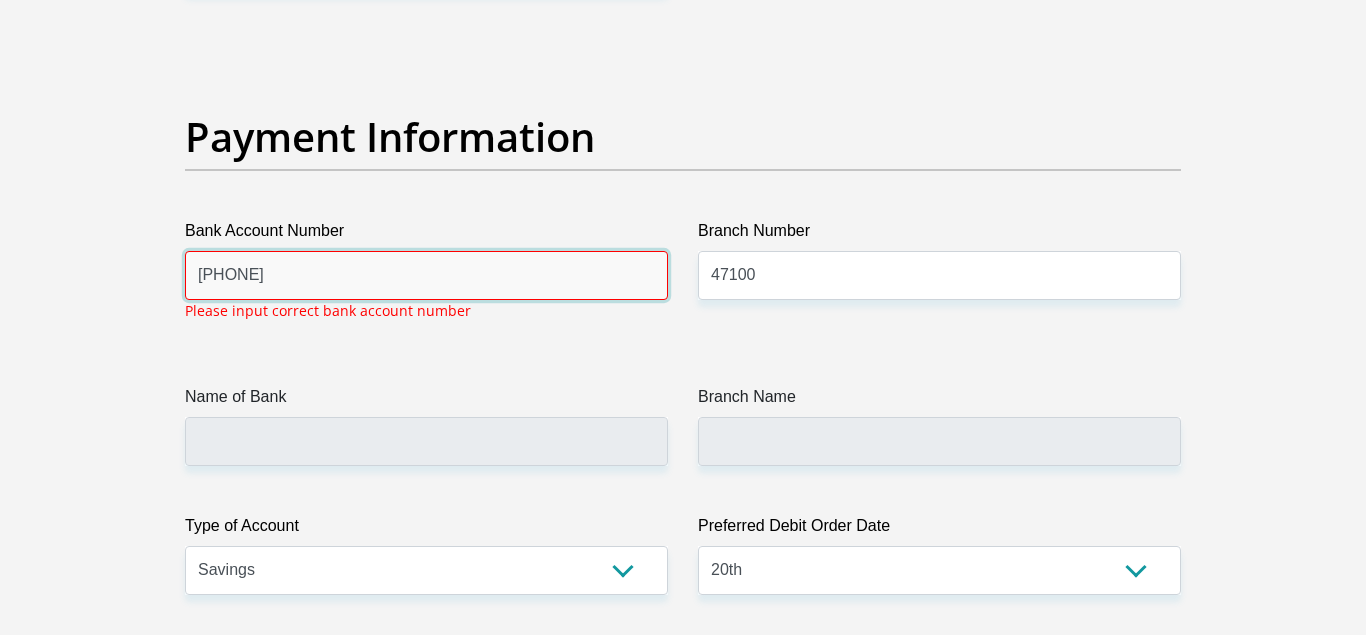 click on "[PHONE]" at bounding box center [426, 275] 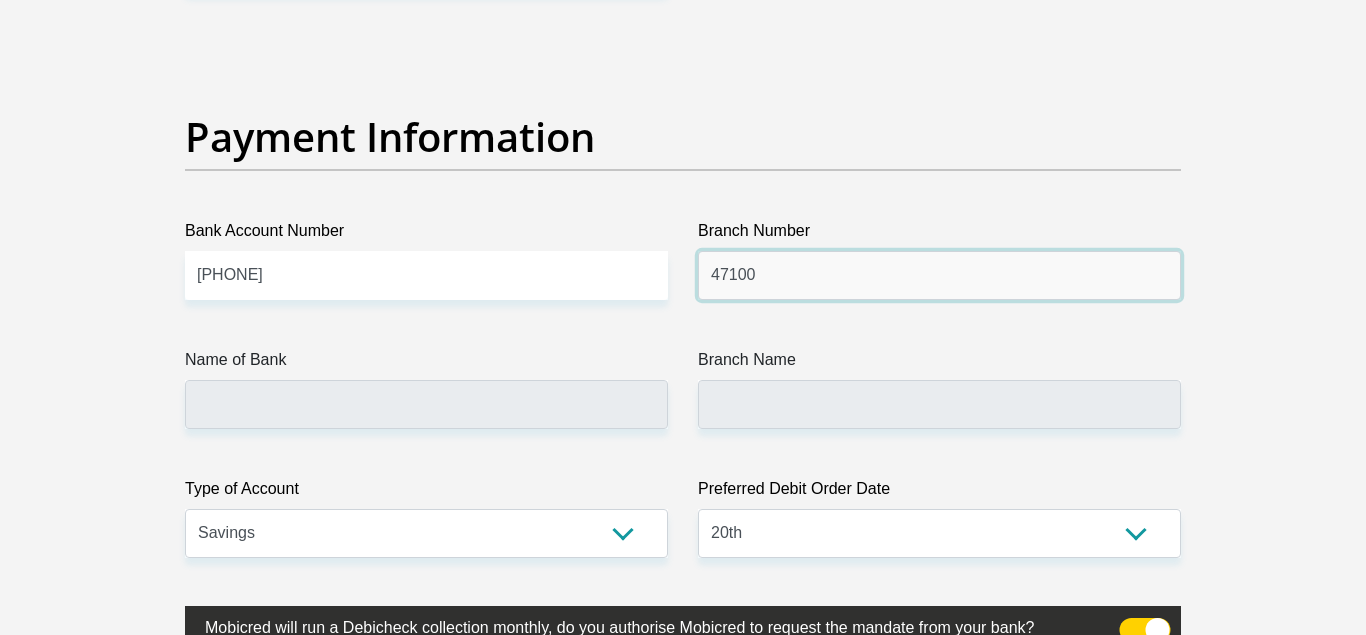 click on "47100" at bounding box center [939, 275] 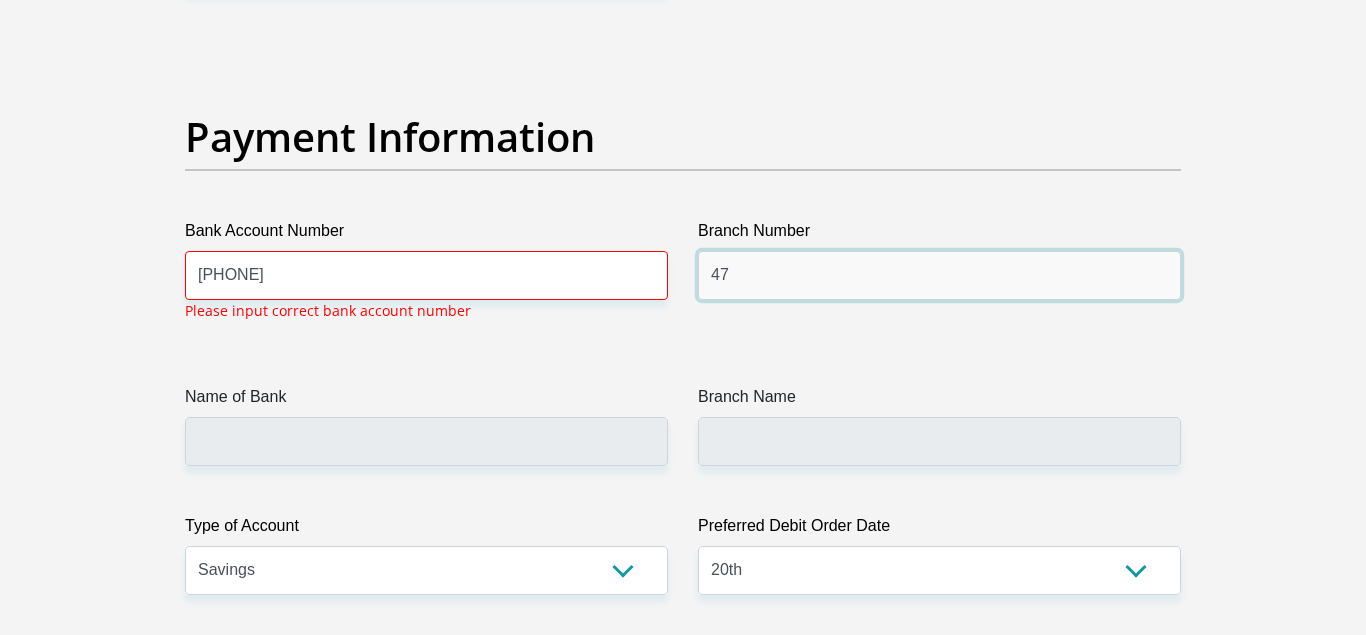 type on "4" 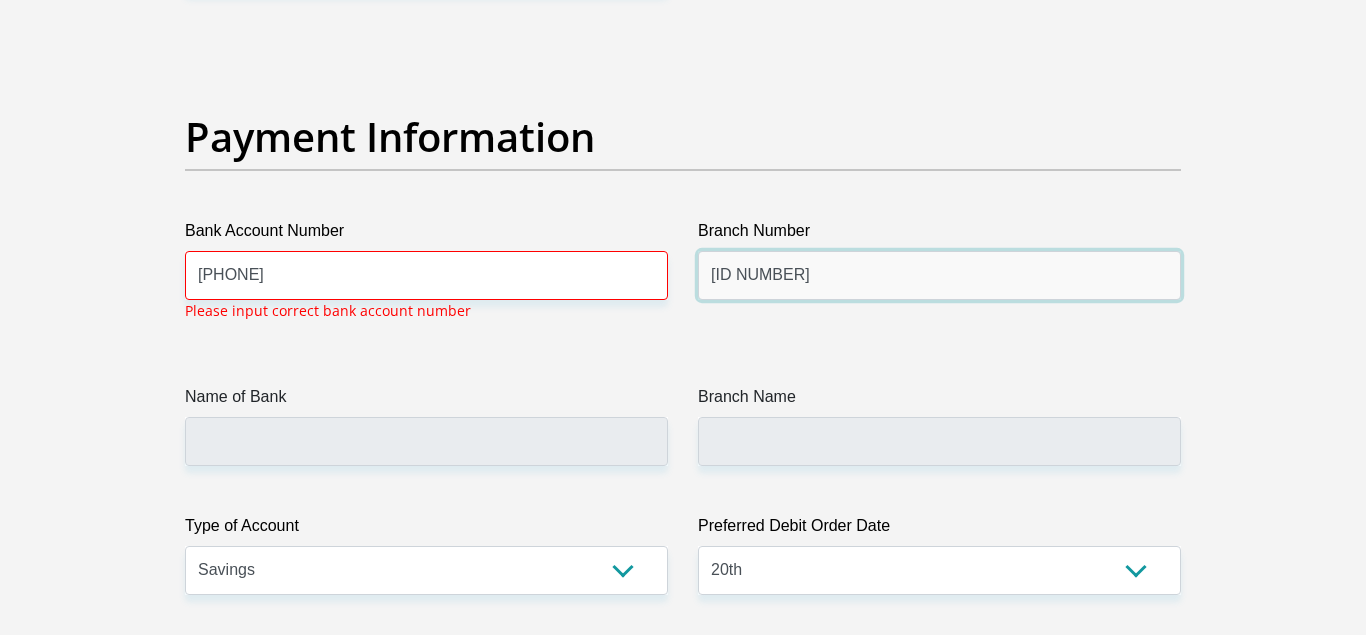 type on "[ID NUMBER]" 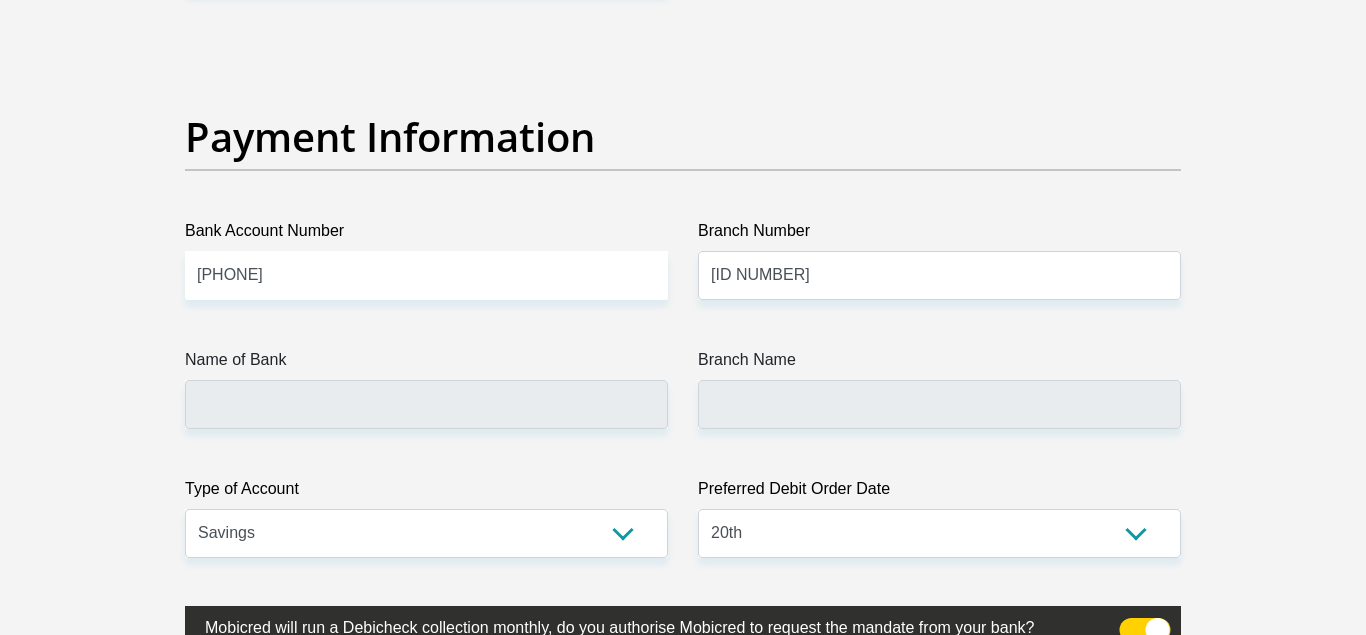 click on "Title
Mr
Ms
Mrs
Dr
Other
First Name
[FIRST]
Surname
[LAST]
ID Number
[ID NUMBER]
Please input valid ID number
Race
Black
Coloured
Indian
White
Other
Contact Number
[PHONE]
Please input valid contact number
Nationality
South Africa
Afghanistan
Aland Islands  Albania  Algeria" at bounding box center [683, -971] 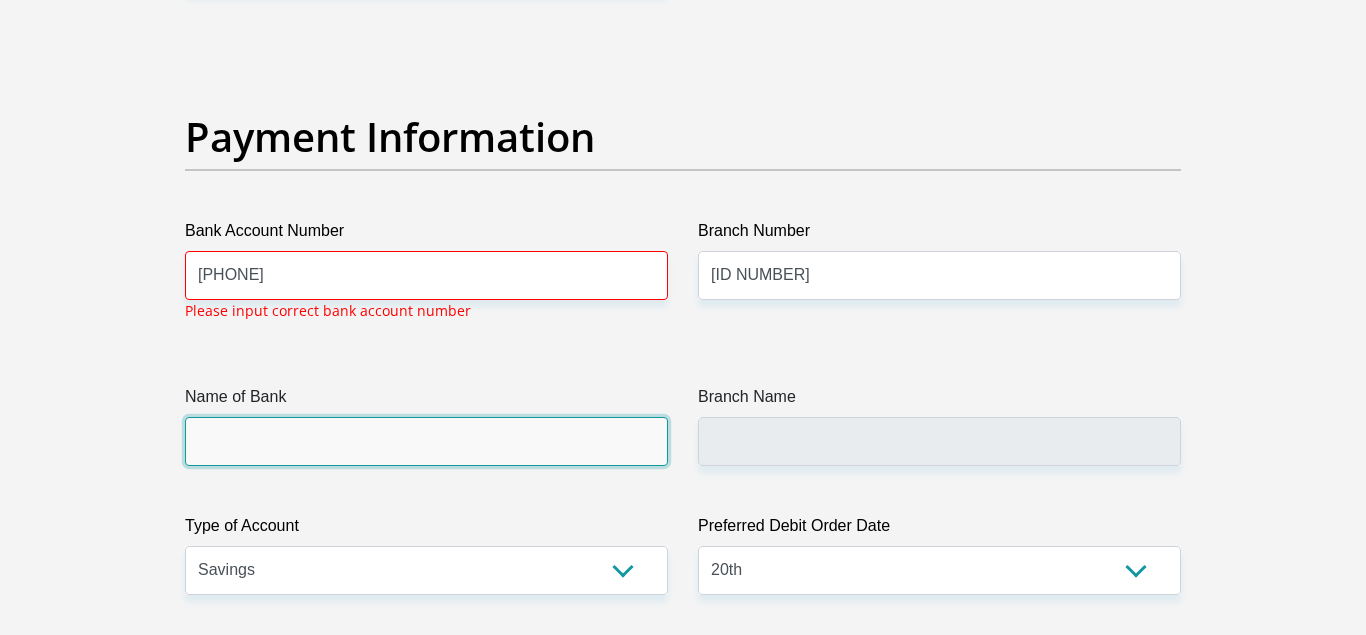 click on "Name of Bank" at bounding box center (426, 441) 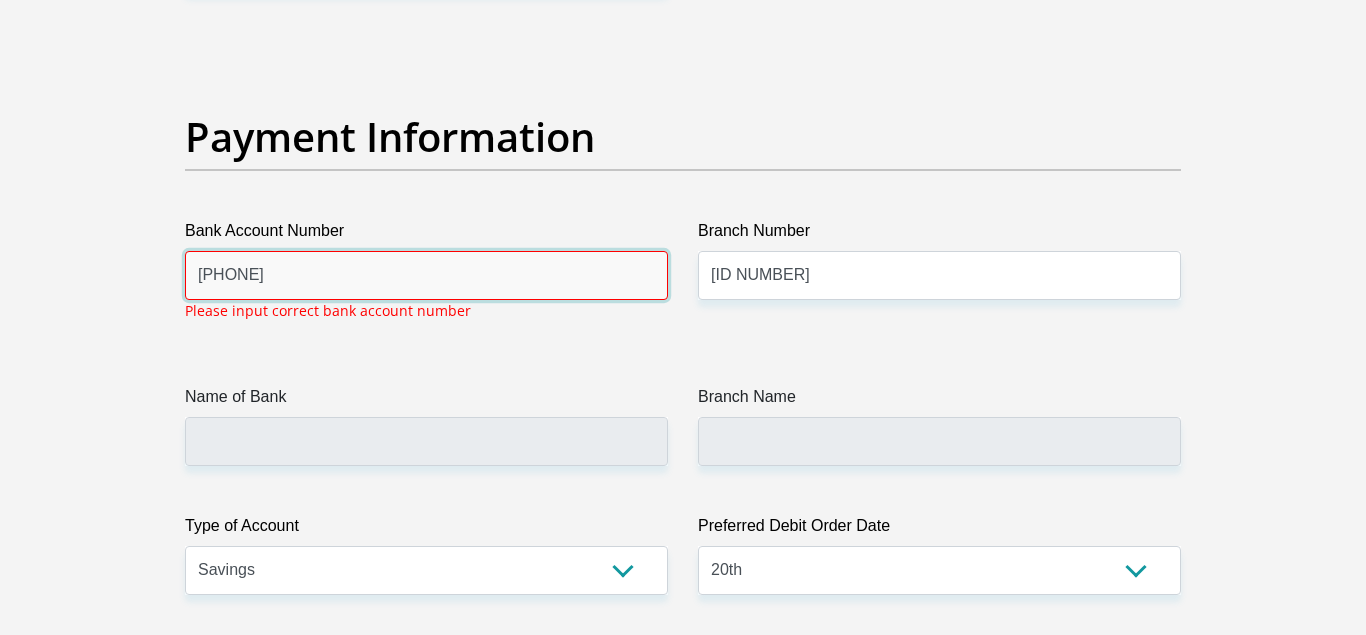 click on "[PHONE]" at bounding box center (426, 275) 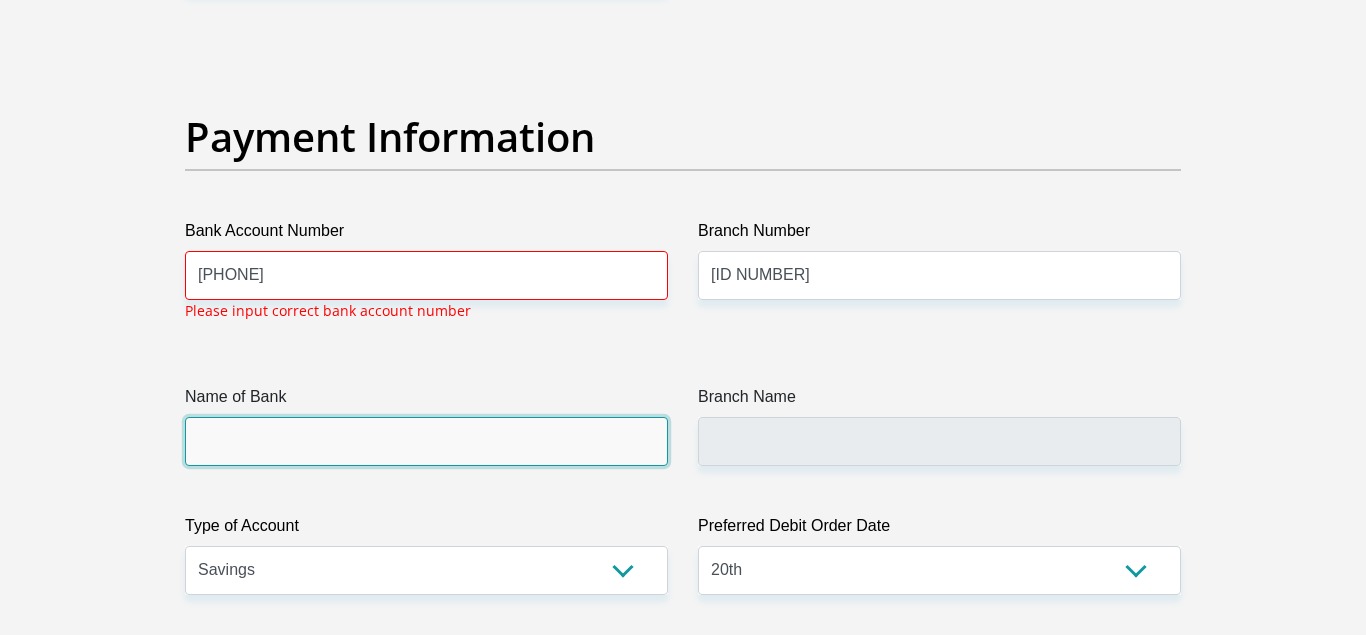 click on "Name of Bank" at bounding box center (426, 441) 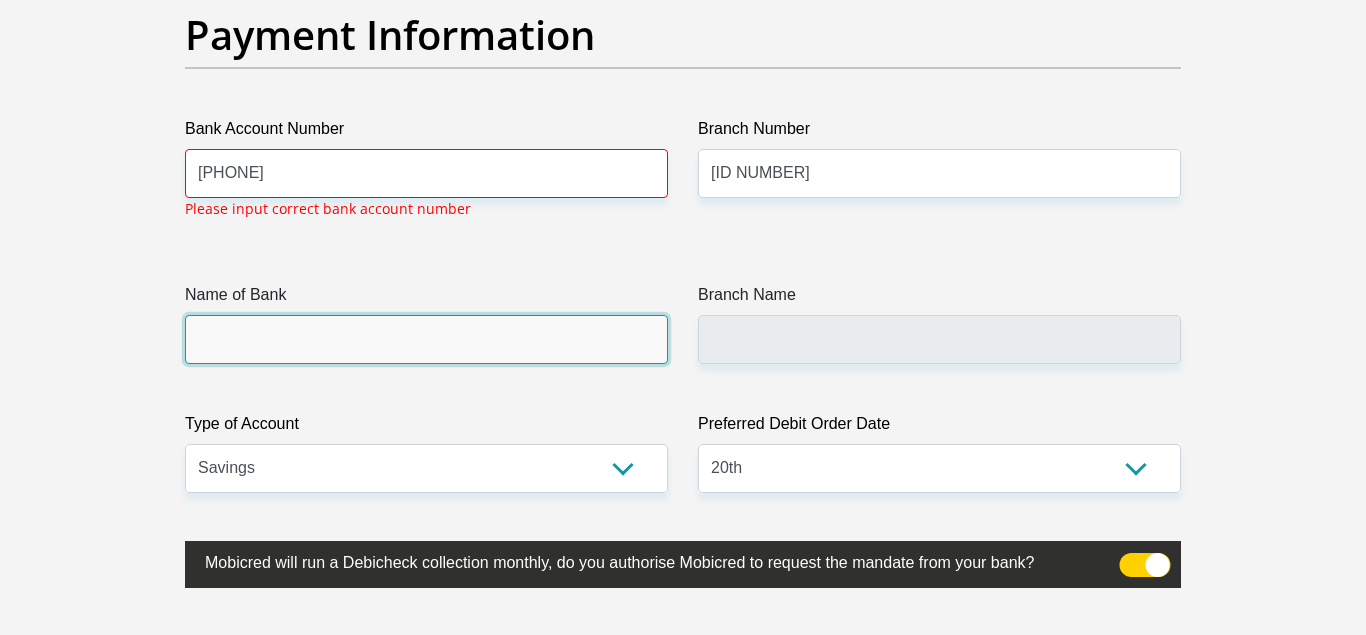 scroll, scrollTop: 4691, scrollLeft: 0, axis: vertical 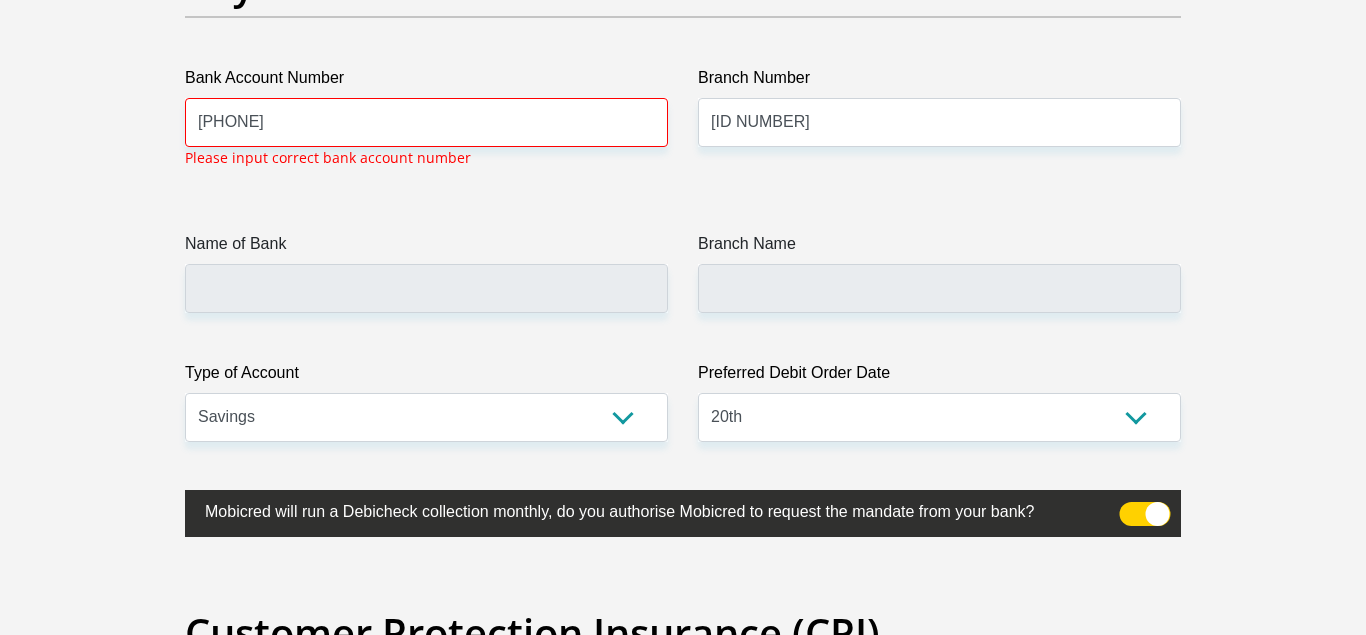 click at bounding box center (1145, 514) 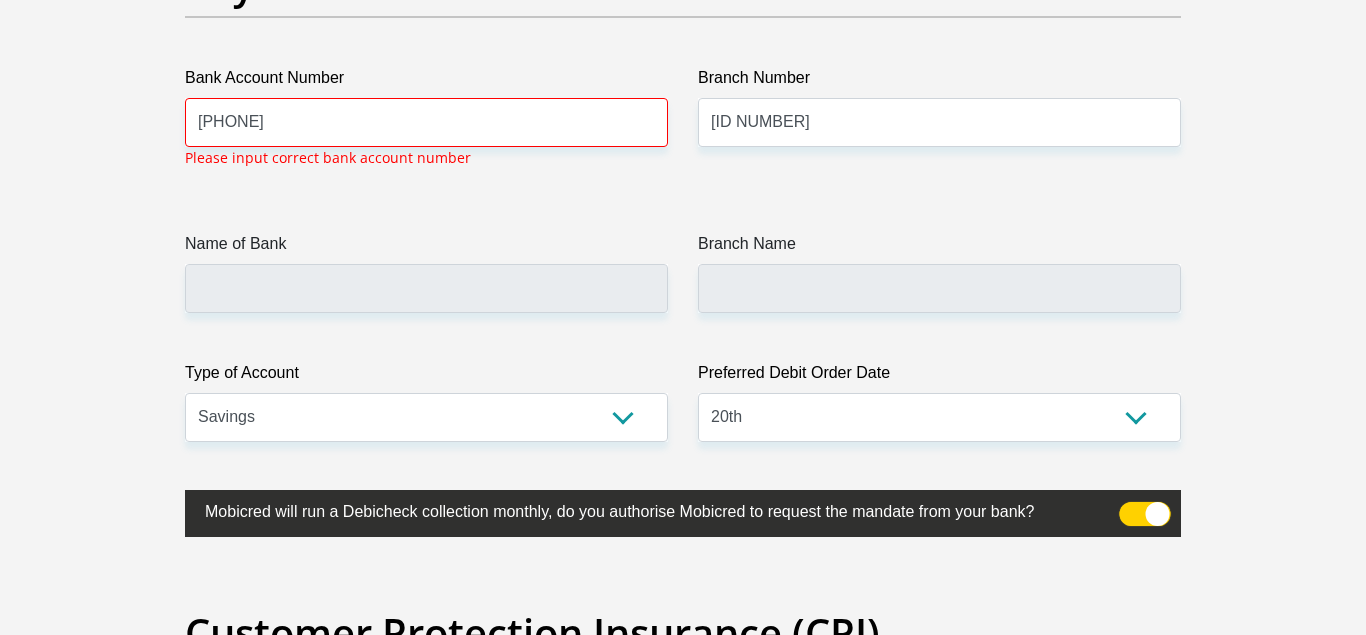 click at bounding box center [1131, 507] 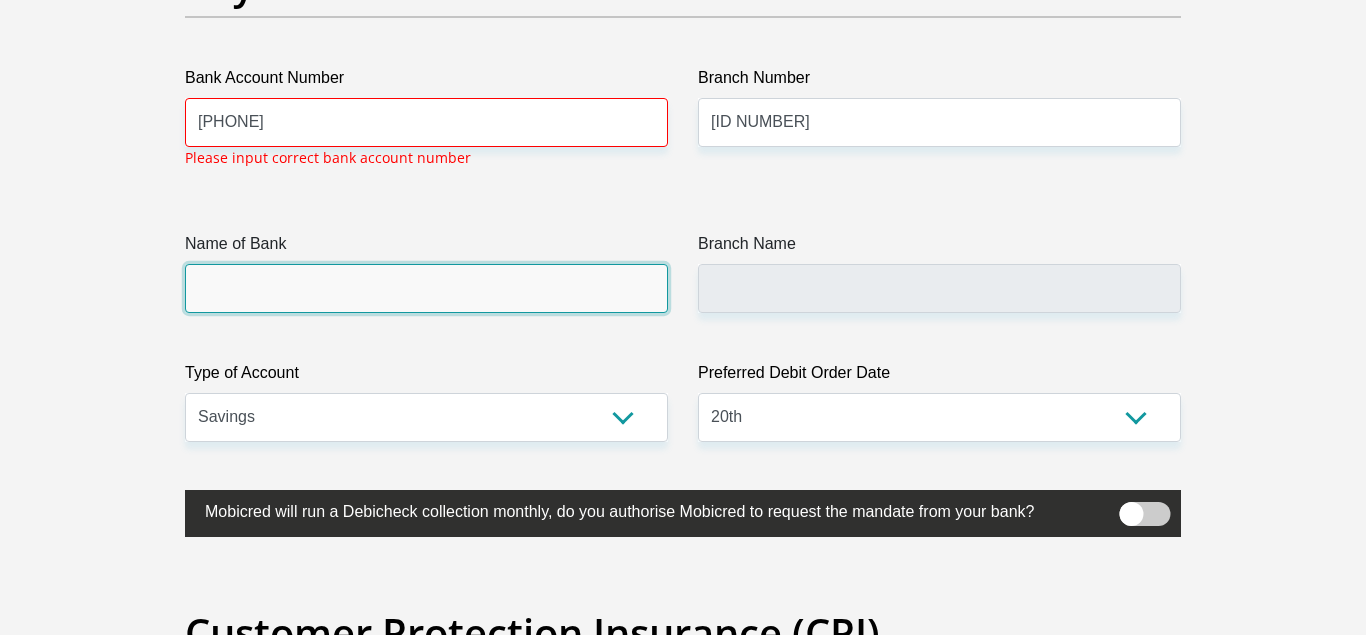click on "Name of Bank" at bounding box center (426, 288) 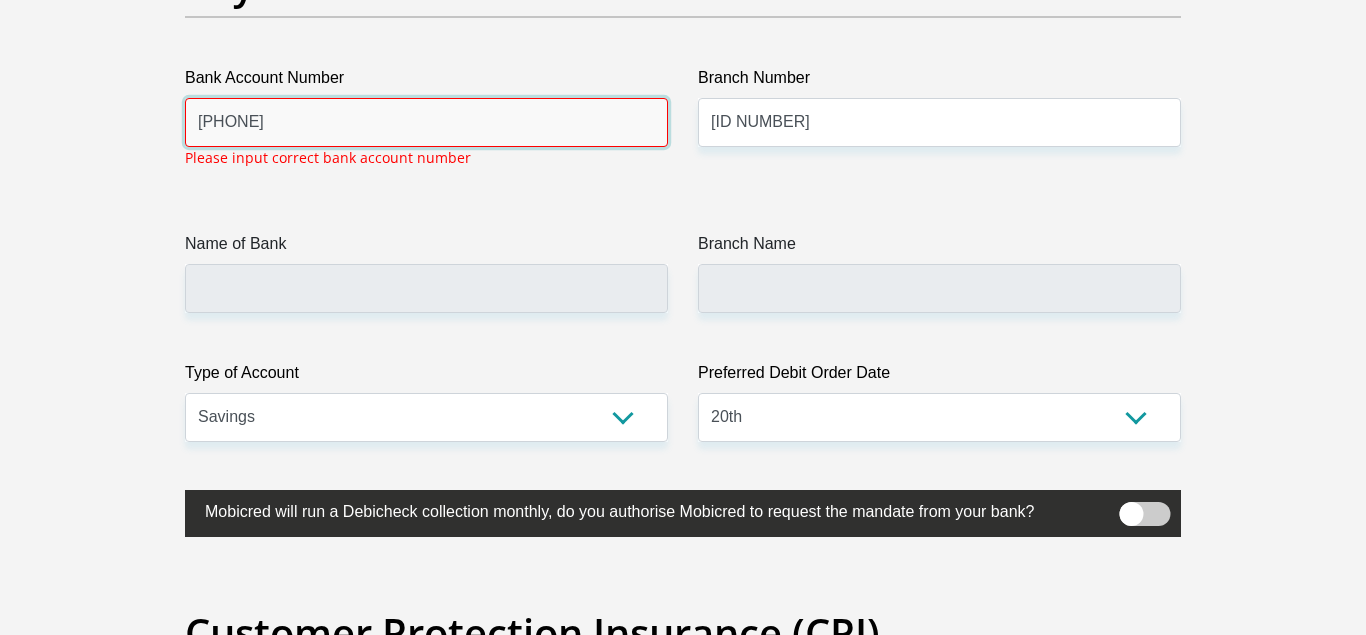 click on "[PHONE]" at bounding box center [426, 122] 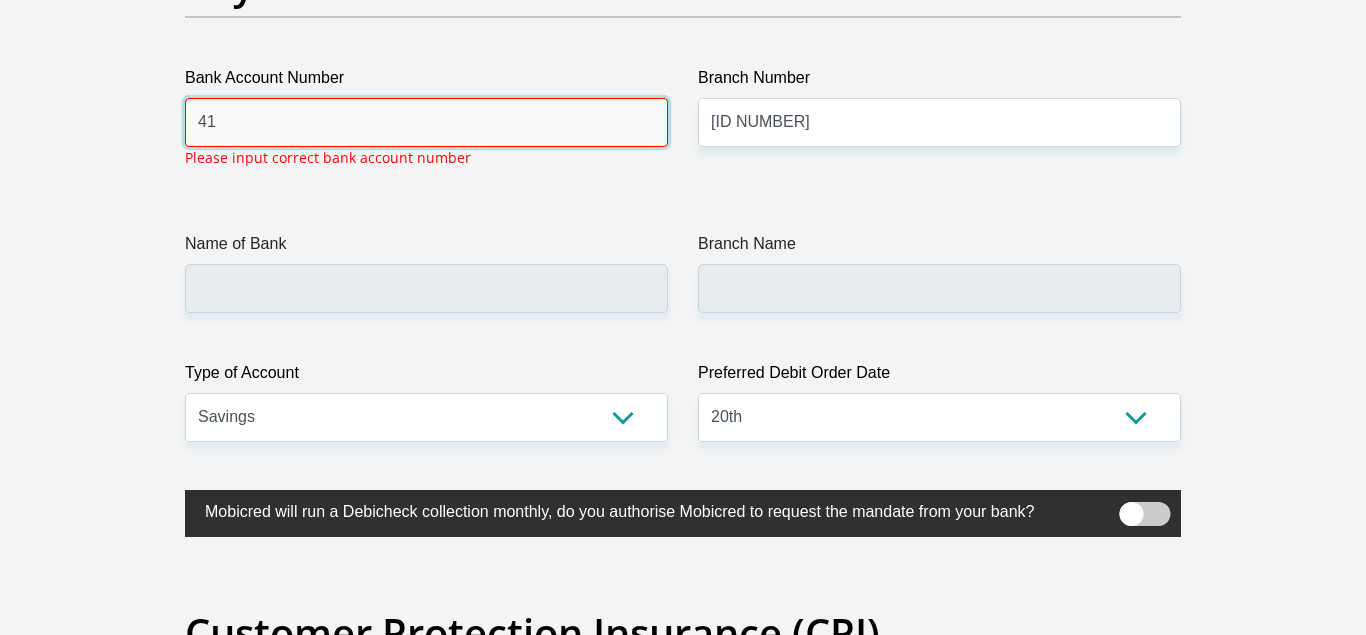 type on "4" 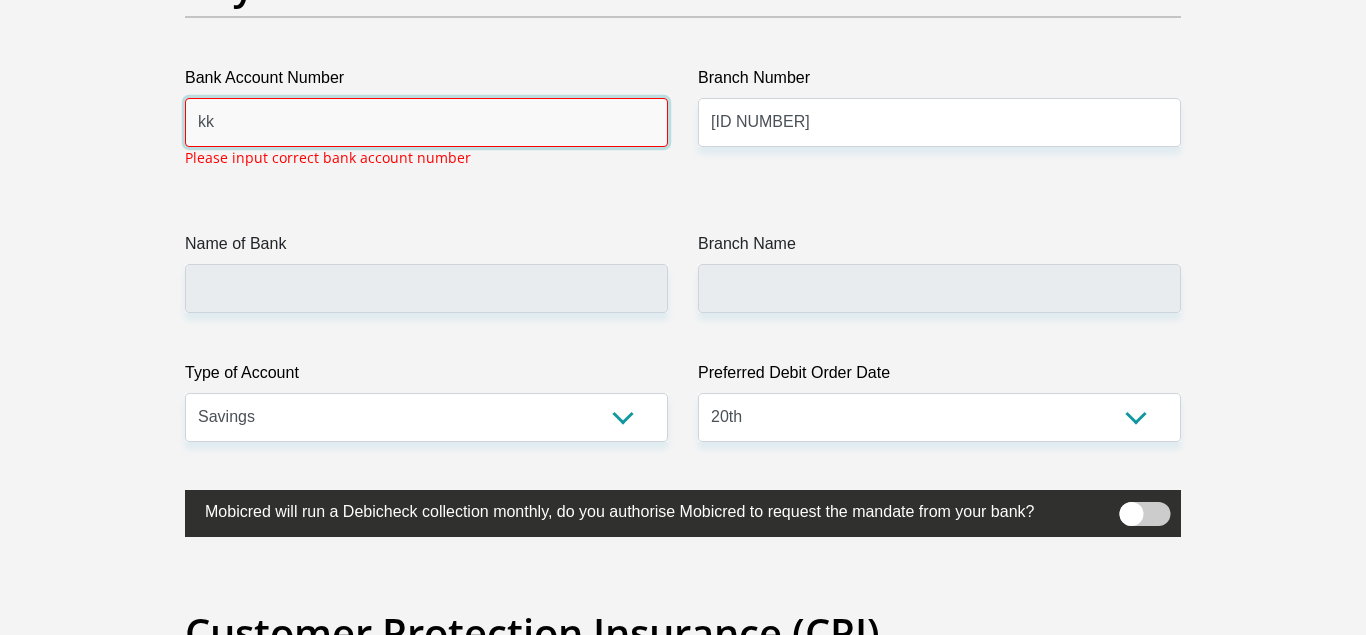 type on "k" 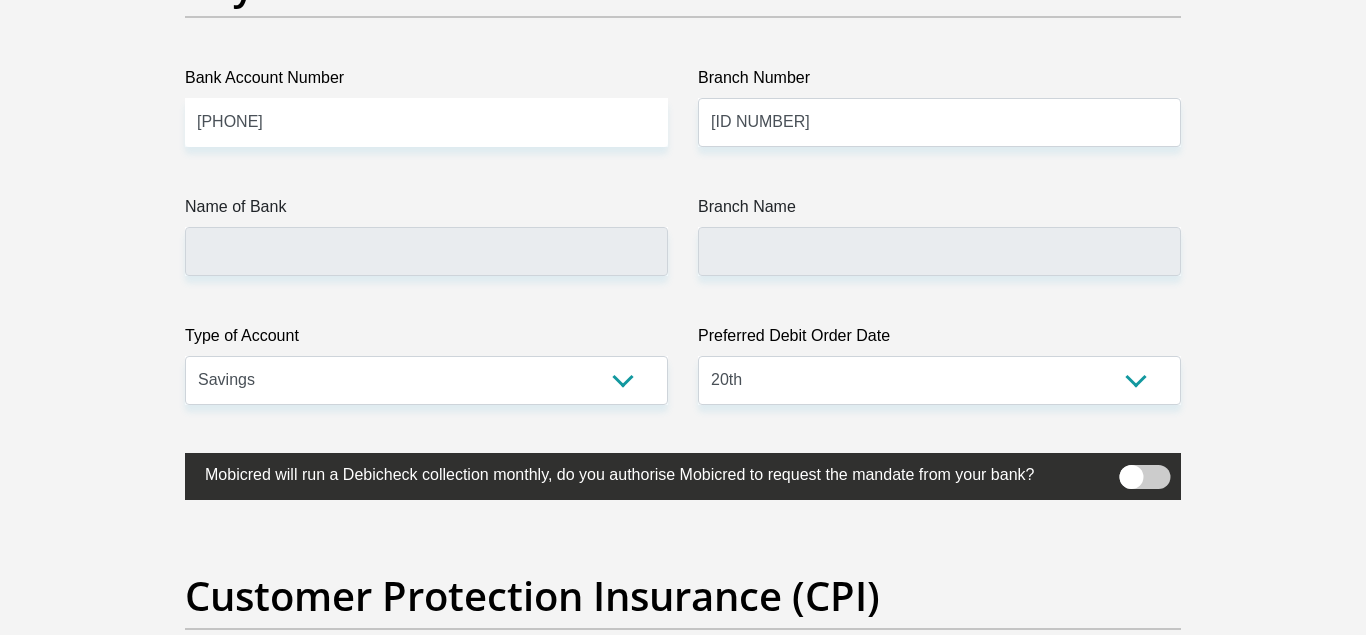 click on "Title
Mr
Ms
Mrs
Dr
Other
First Name
[FIRST]
Surname
[LAST]
ID Number
[ID NUMBER]
Please input valid ID number
Race
Black
Coloured
Indian
White
Other
Contact Number
[PHONE]
Please input valid contact number
Nationality
South Africa
Afghanistan
Aland Islands  Albania  Algeria" at bounding box center (683, -1124) 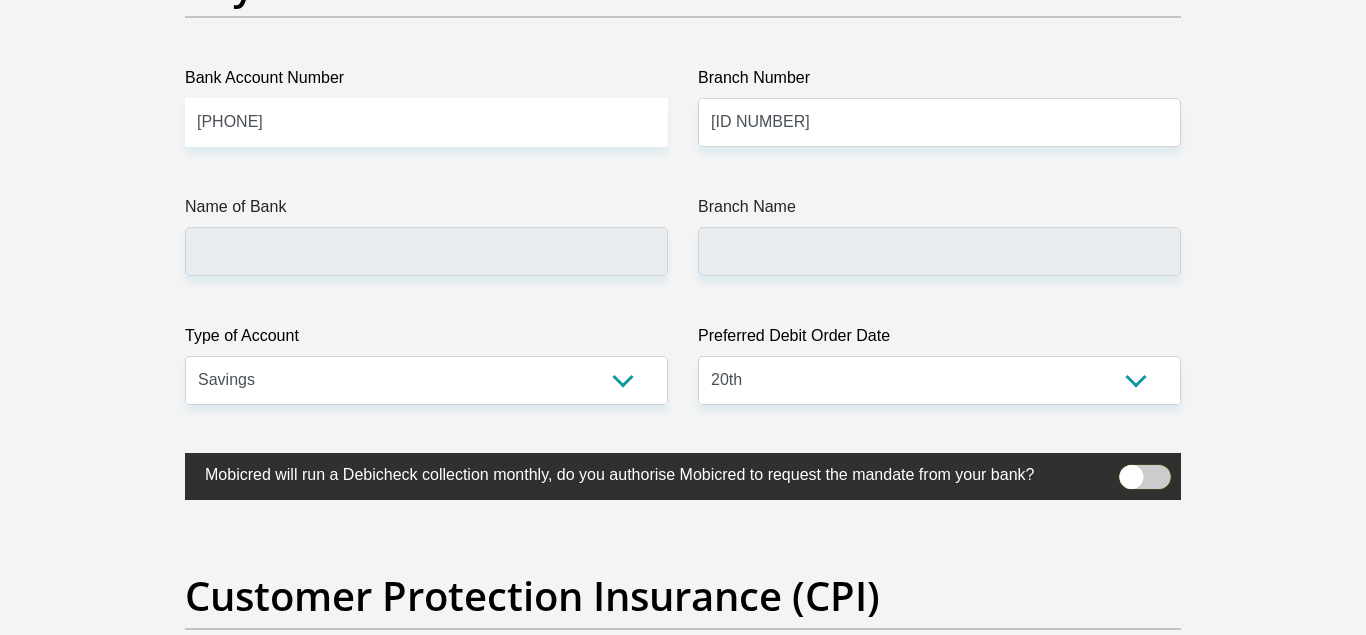 click at bounding box center (1131, 470) 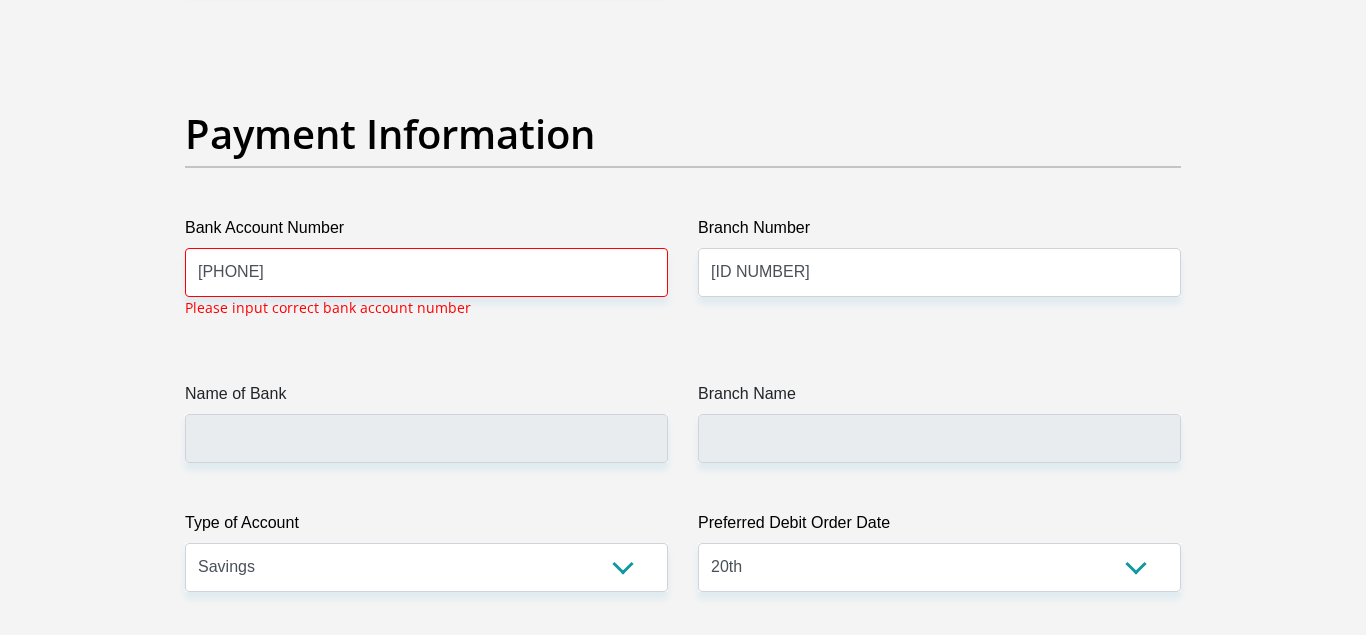 scroll, scrollTop: 4538, scrollLeft: 0, axis: vertical 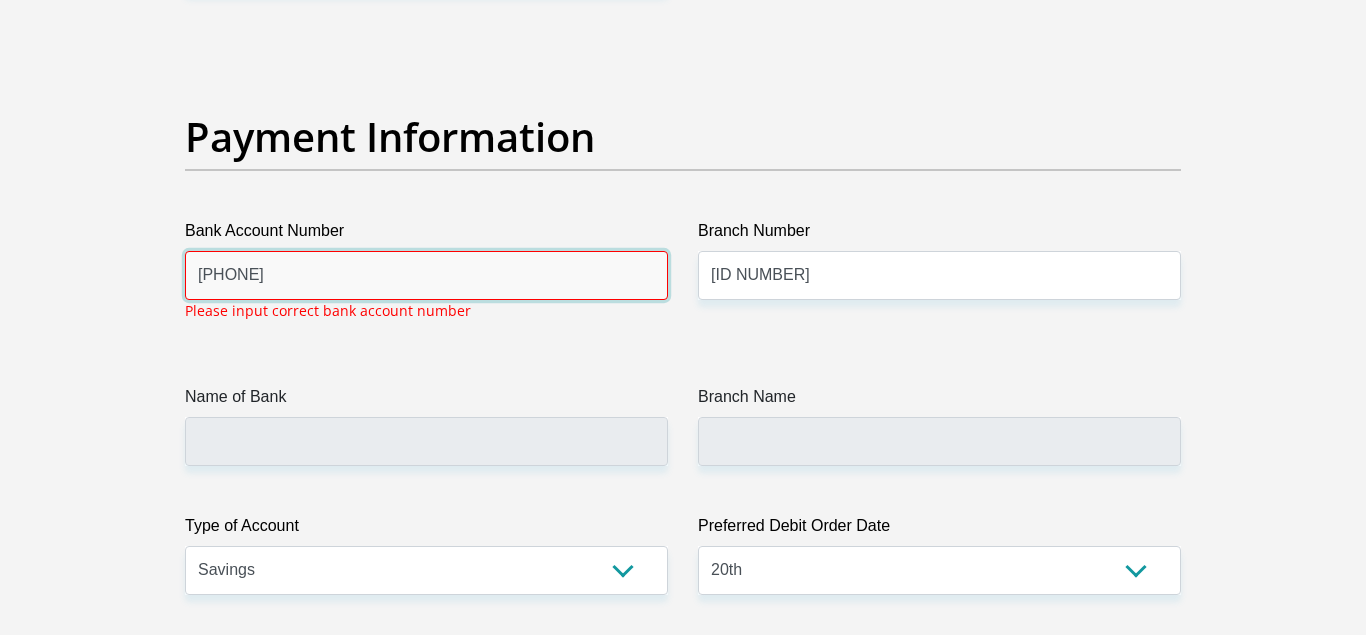 click on "[PHONE]" at bounding box center (426, 275) 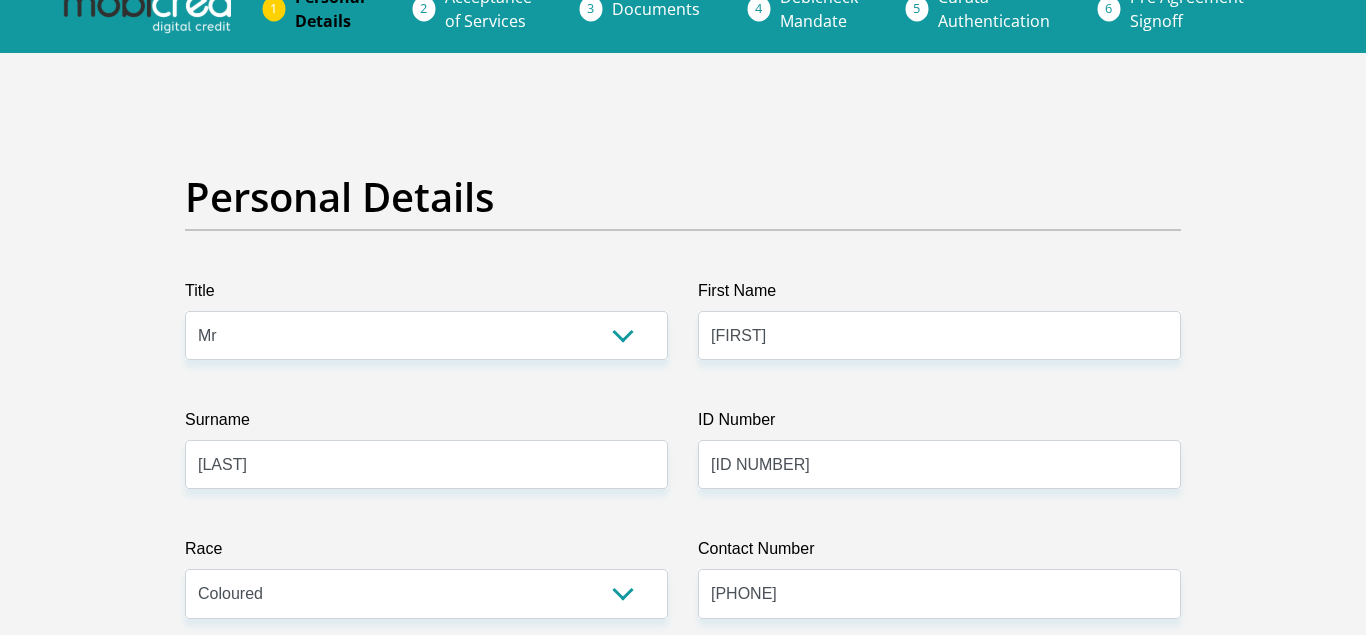 scroll, scrollTop: 0, scrollLeft: 0, axis: both 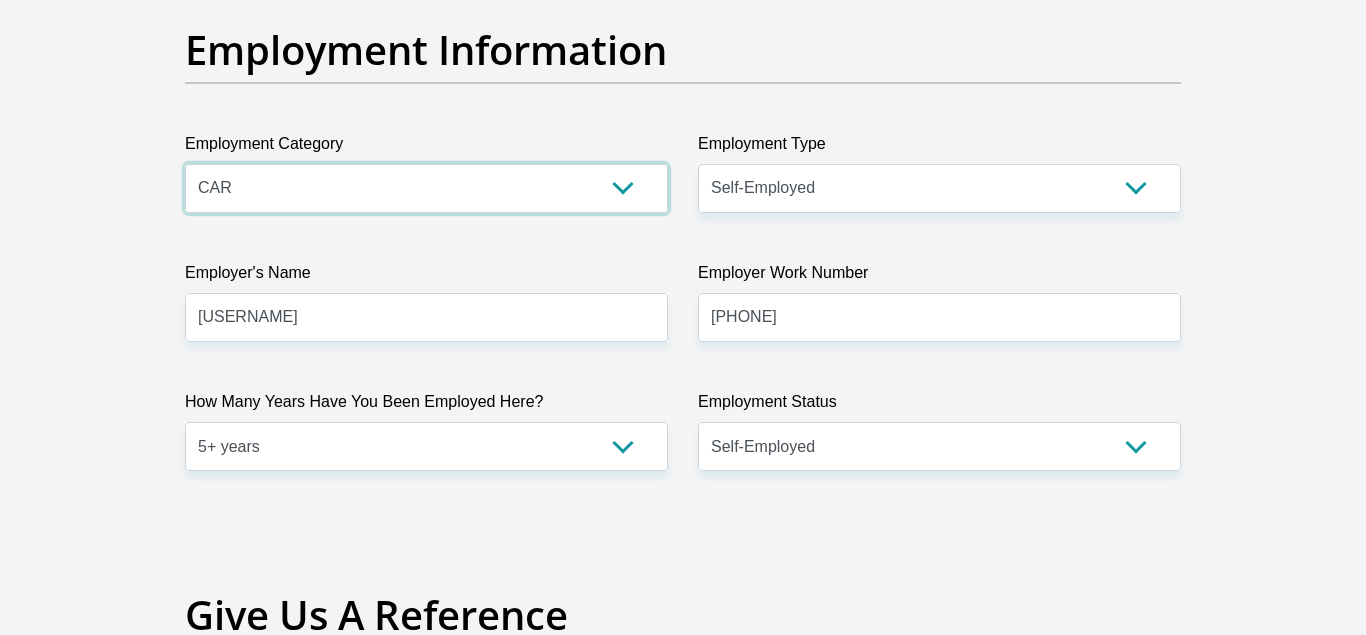click on "AGRICULTURE
ALCOHOL & TOBACCO
CONSTRUCTION MATERIALS
METALLURGY
EQUIPMENT FOR RENEWABLE ENERGY
SPECIALIZED CONTRACTORS
CAR
GAMING (INCL. INTERNET
OTHER WHOLESALE
UNLICENSED PHARMACEUTICALS
CURRENCY EXCHANGE HOUSES
OTHER FINANCIAL INSTITUTIONS & INSURANCE
REAL ESTATE AGENTS
OIL & GAS
OTHER MATERIALS (E.G. IRON ORE)
PRECIOUS STONES & PRECIOUS METALS
POLITICAL ORGANIZATIONS
RELIGIOUS ORGANIZATIONS(NOT SECTS)
ACTI. HAVING BUSINESS DEAL WITH PUBLIC ADMINISTRATION
LAUNDROMATS" at bounding box center (426, 188) 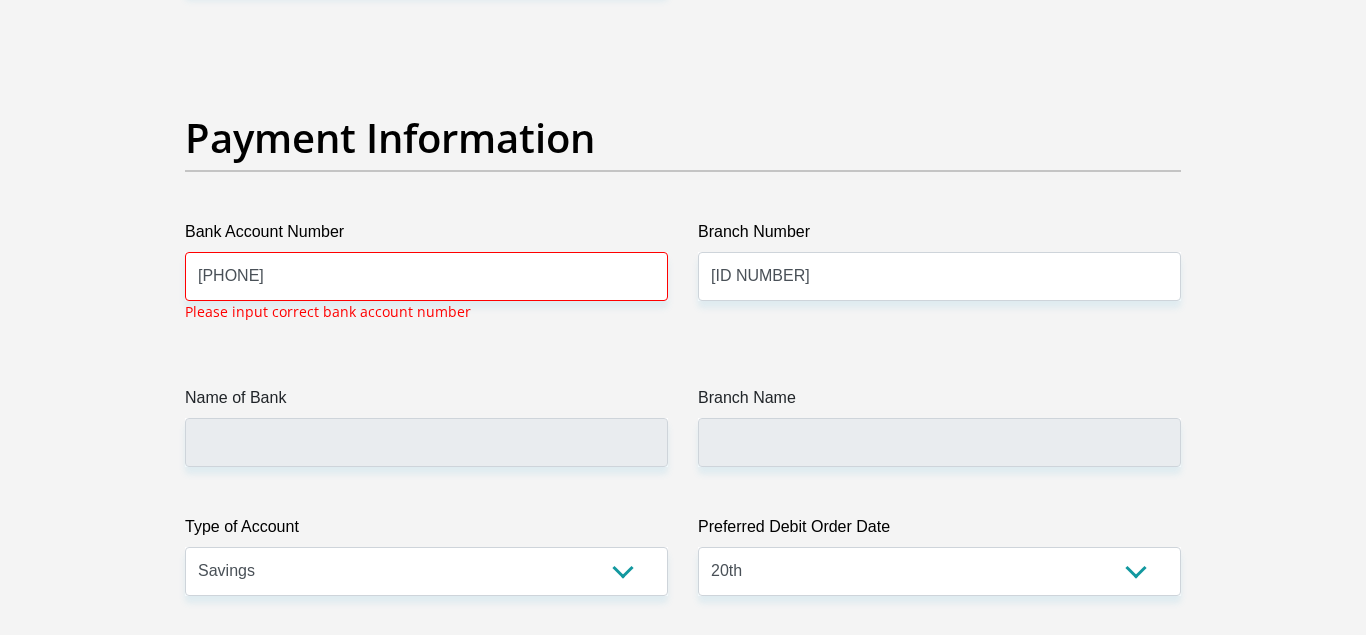 scroll, scrollTop: 4538, scrollLeft: 0, axis: vertical 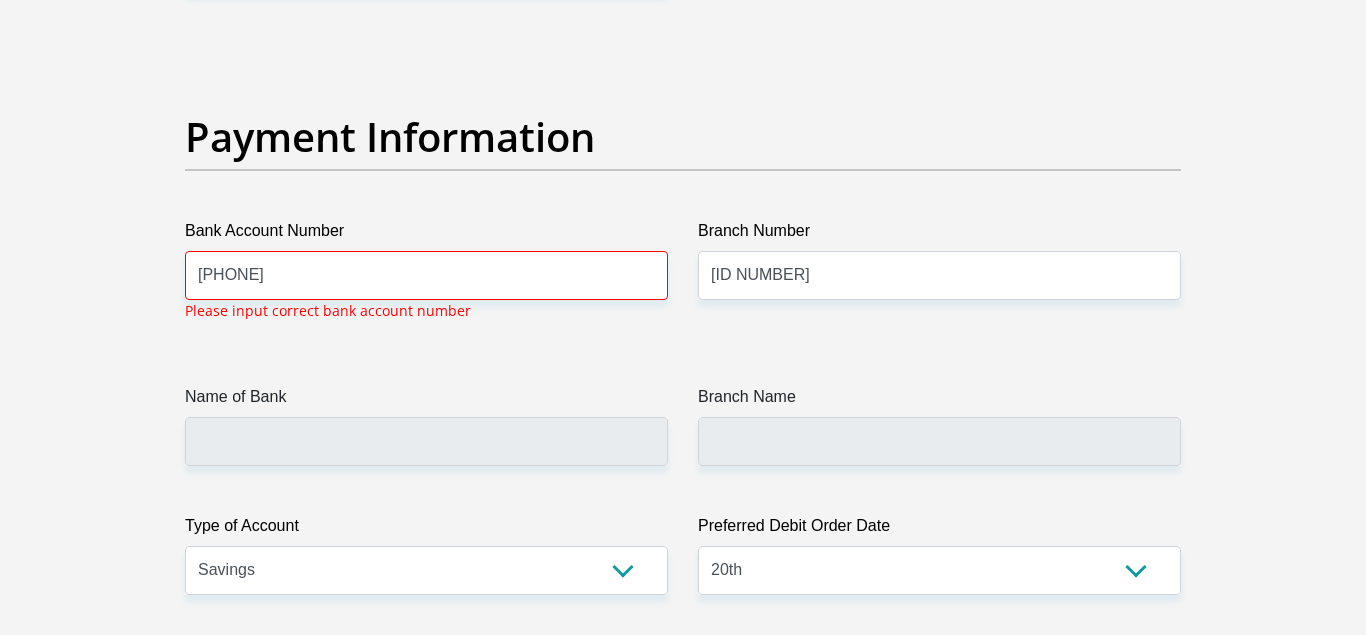 click on "Title
Mr
Ms
Mrs
Dr
Other
First Name
[FIRST]
Surname
[LAST]
ID Number
[ID NUMBER]
Please input valid ID number
Race
Black
Coloured
Indian
White
Other
Contact Number
[PHONE]
Please input valid contact number
Nationality
South Africa
Afghanistan
Aland Islands  Albania  Algeria" at bounding box center (683, -952) 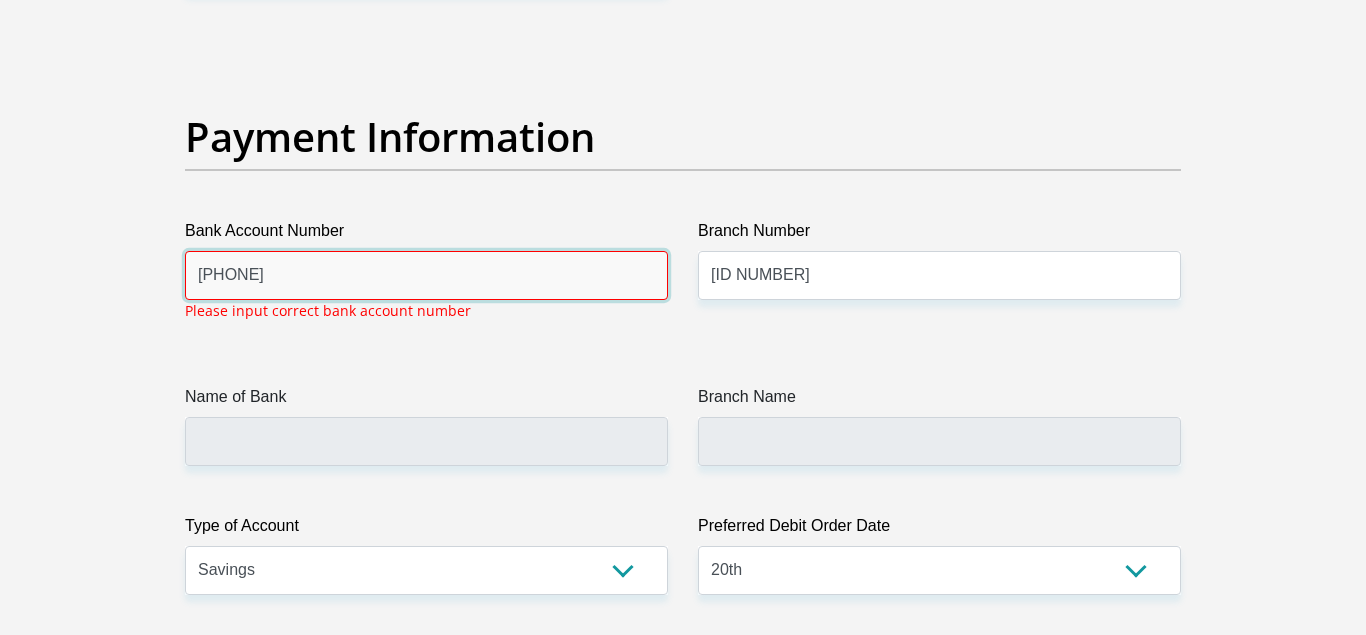 click on "[PHONE]" at bounding box center [426, 275] 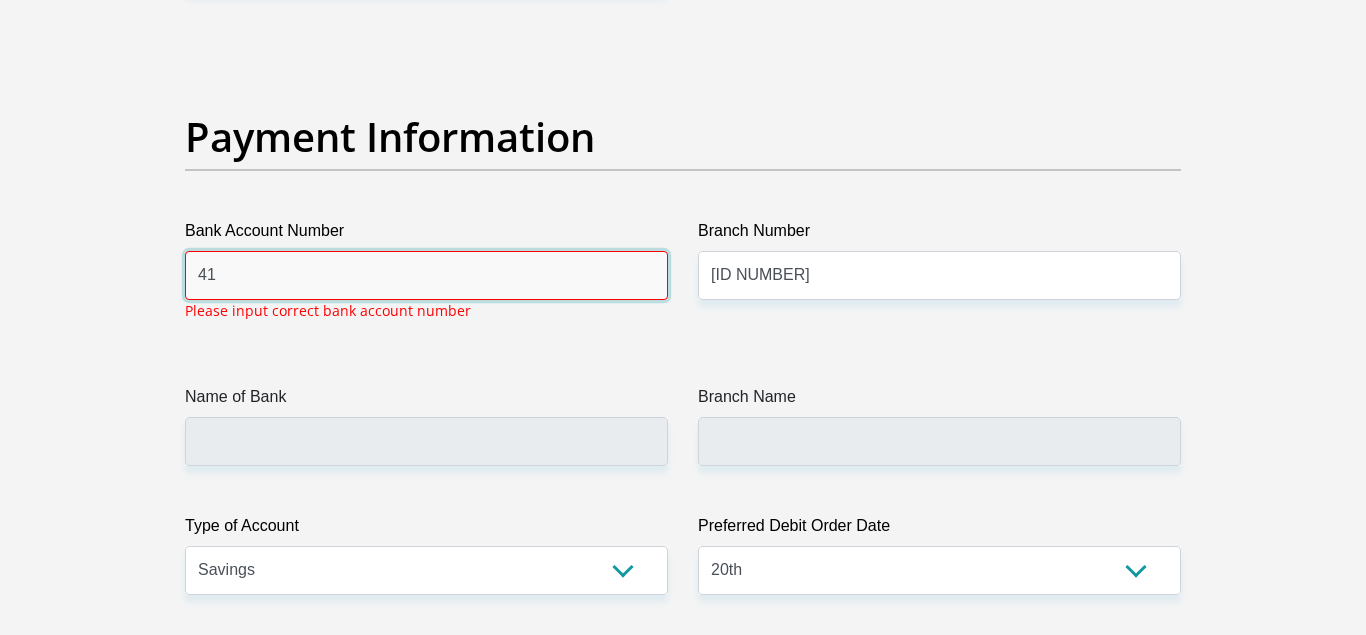 type on "4" 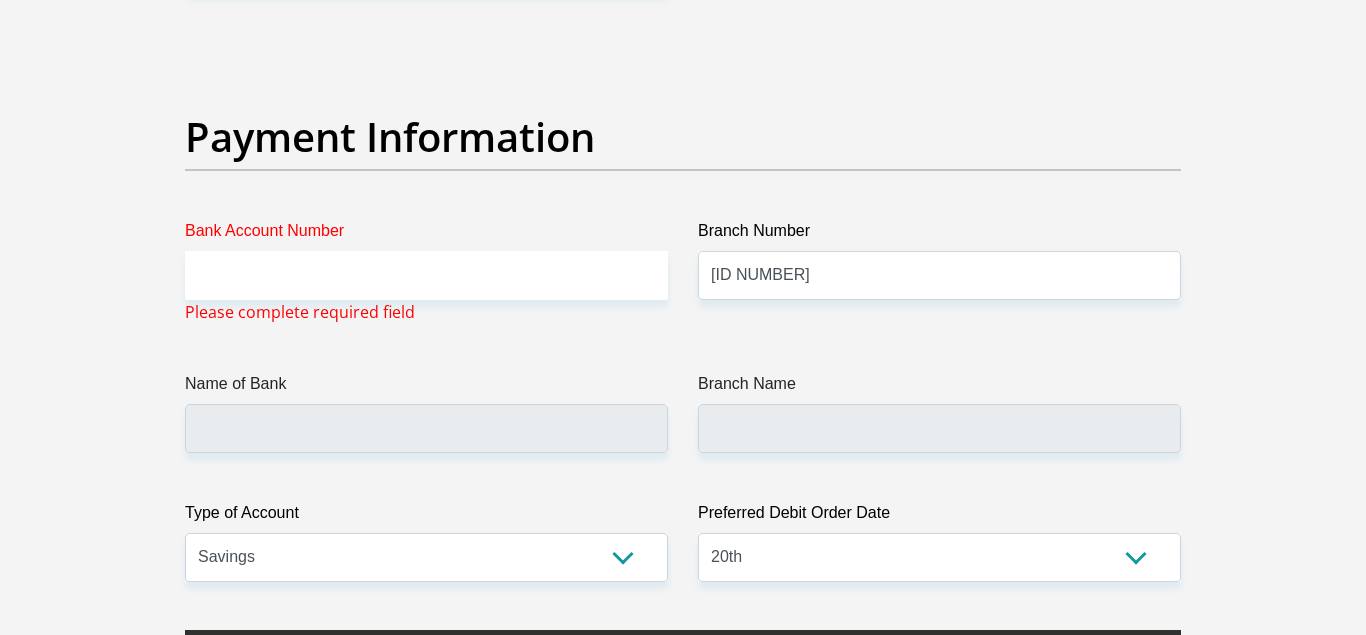 click on "Name of Bank" at bounding box center [426, 412] 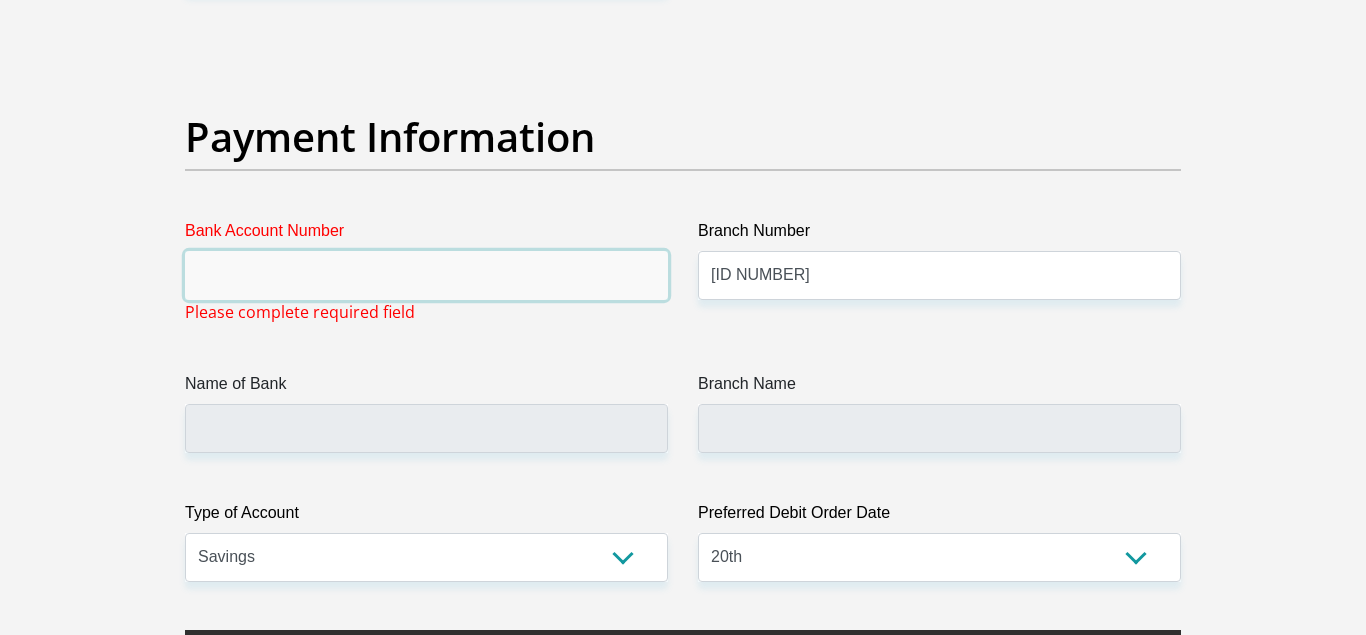 click on "Bank Account Number" at bounding box center [426, 275] 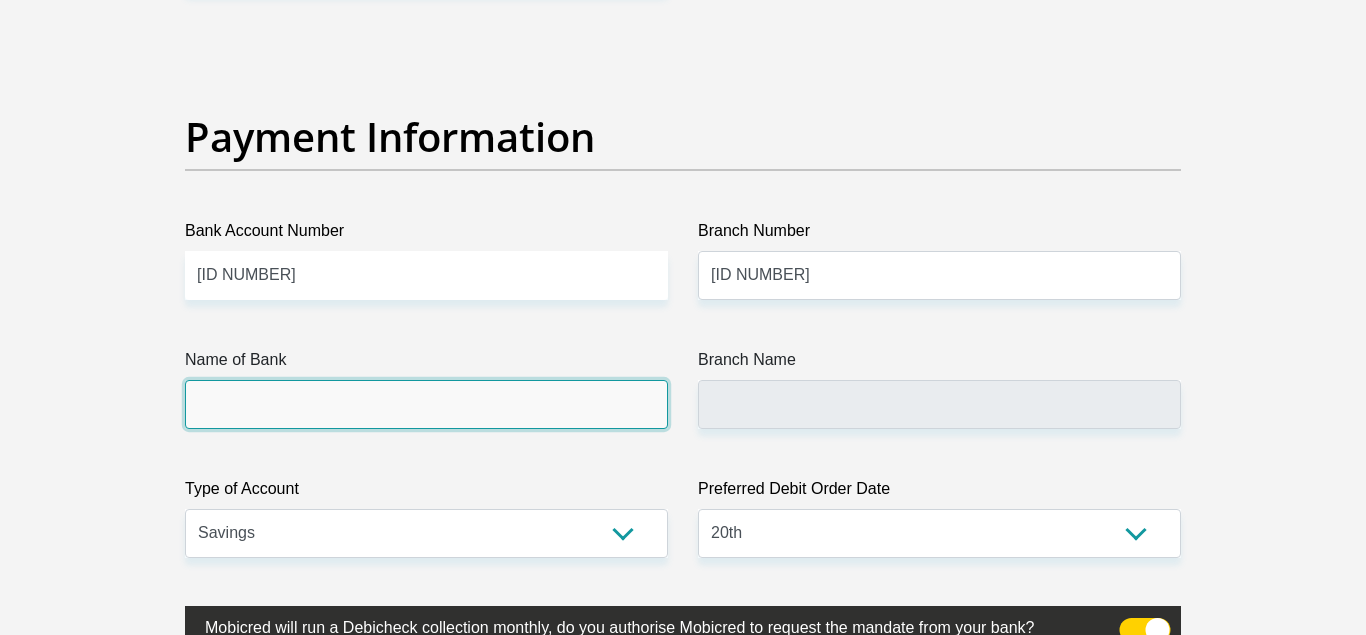 click on "Name of Bank" at bounding box center [426, 404] 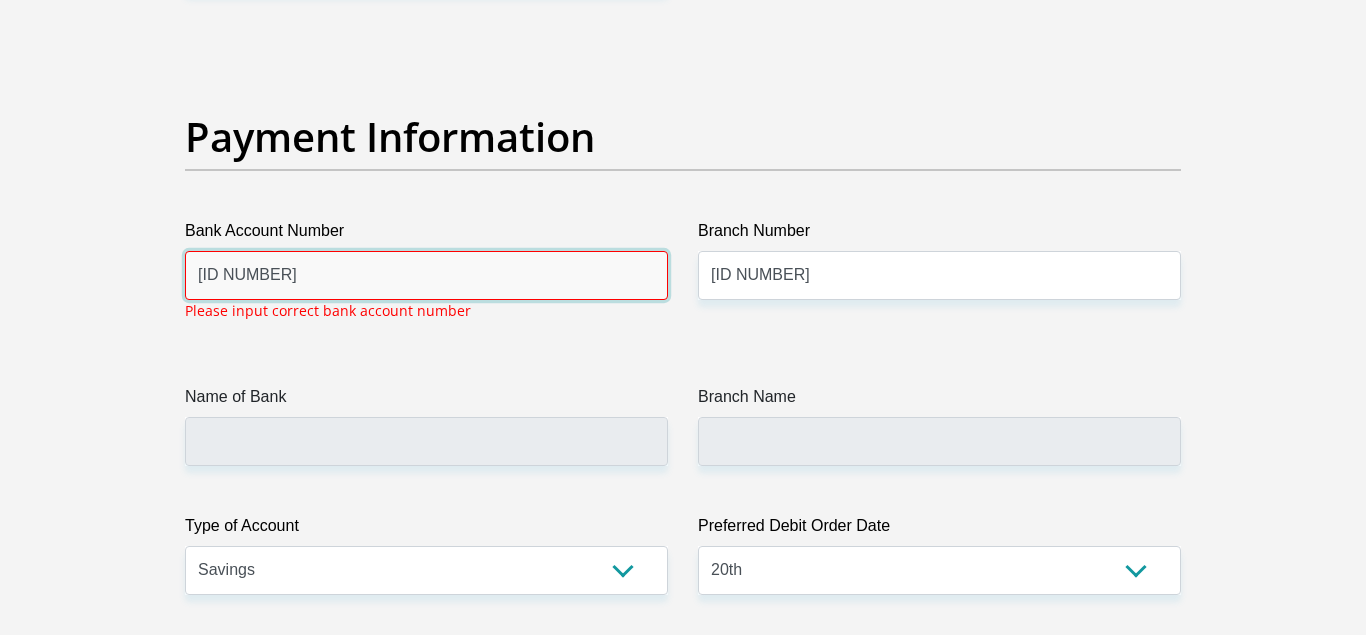 click on "[ID NUMBER]" at bounding box center [426, 275] 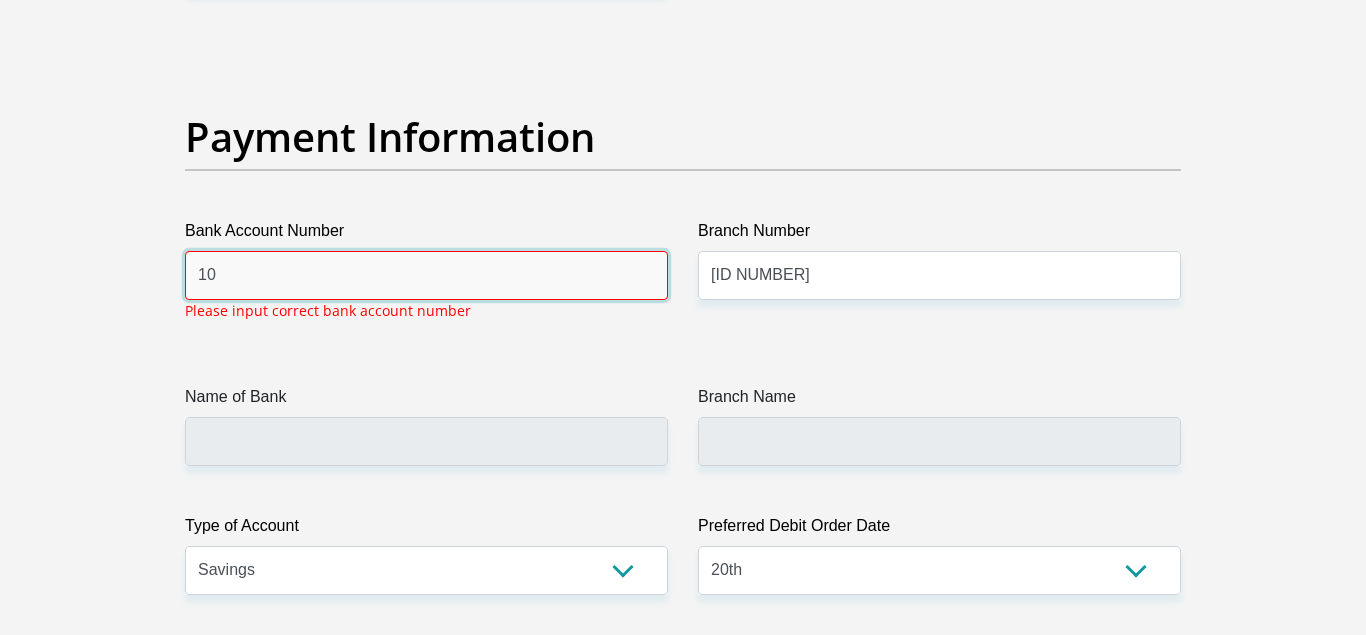 type on "1" 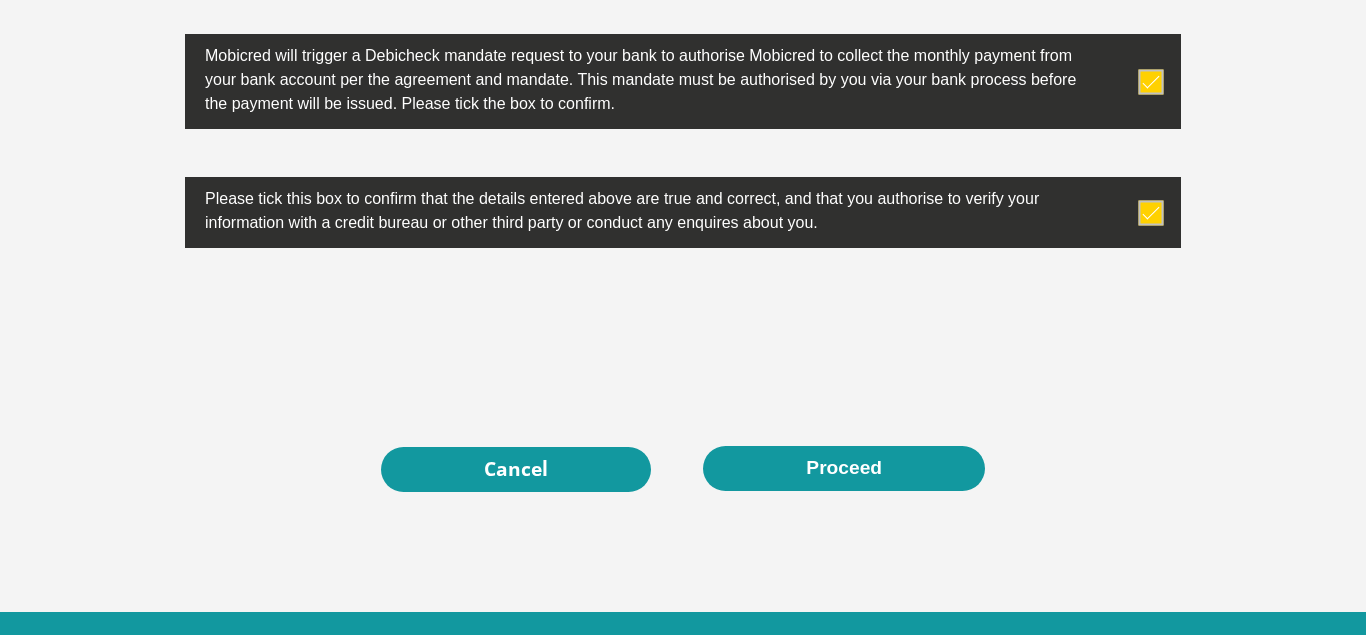 scroll, scrollTop: 6567, scrollLeft: 0, axis: vertical 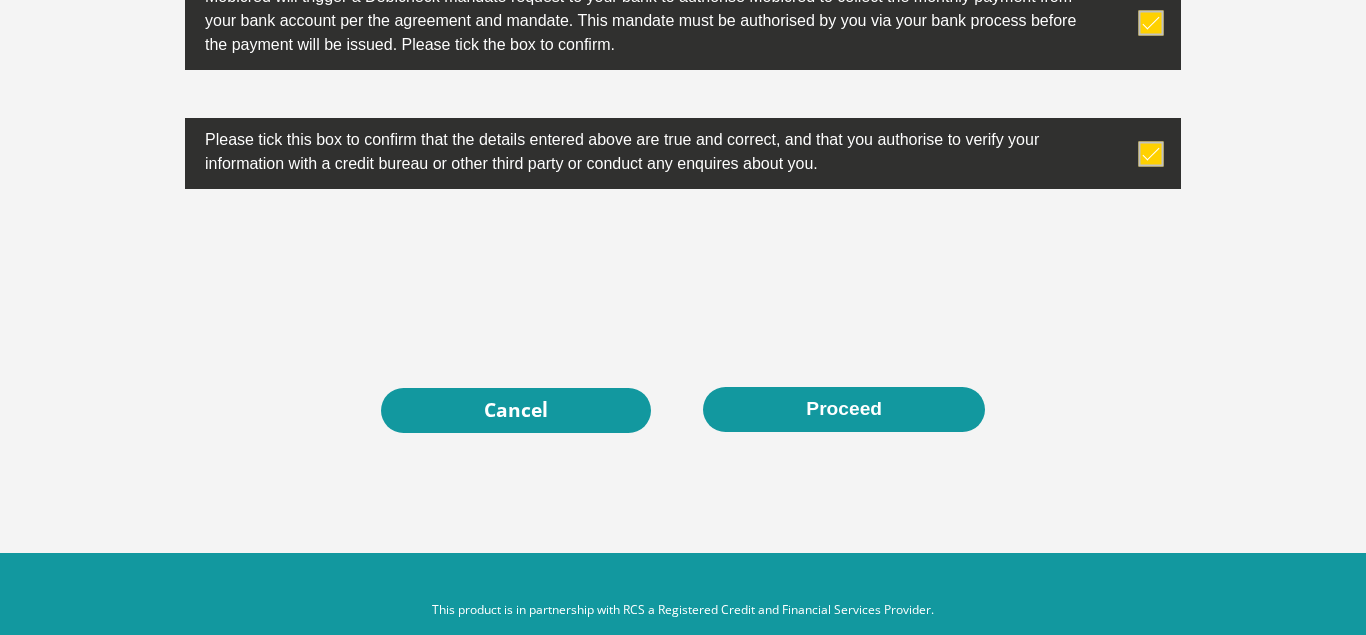 type 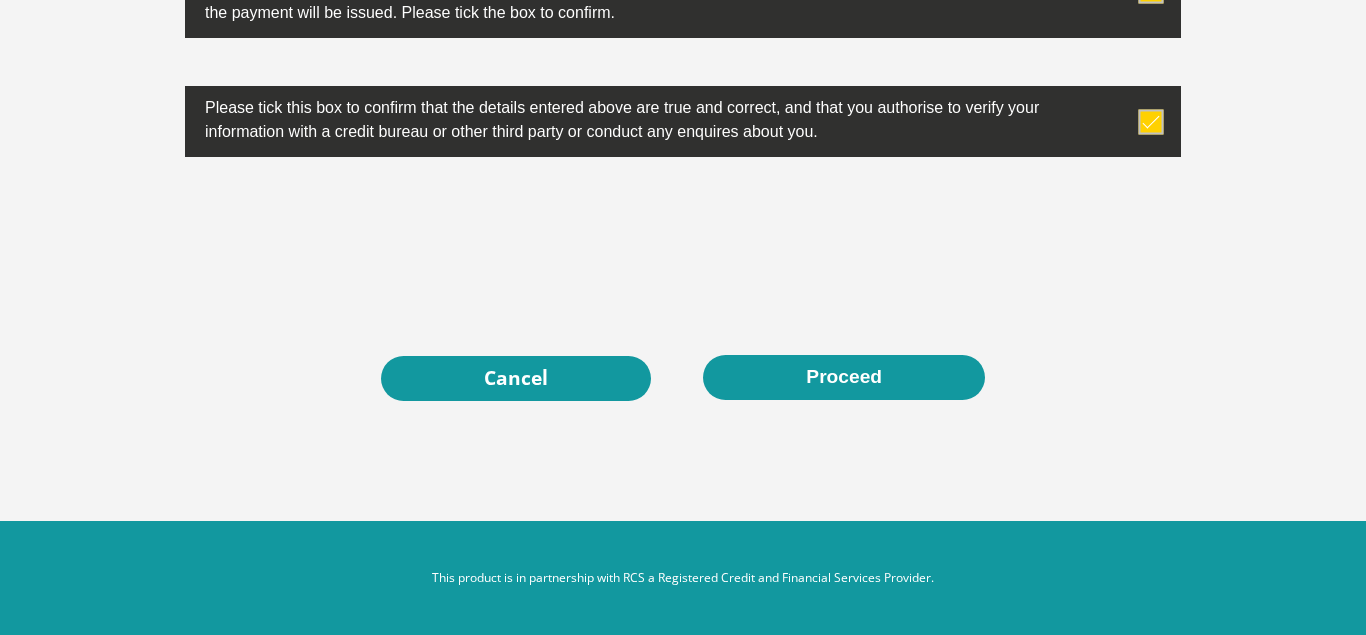 scroll, scrollTop: 6530, scrollLeft: 0, axis: vertical 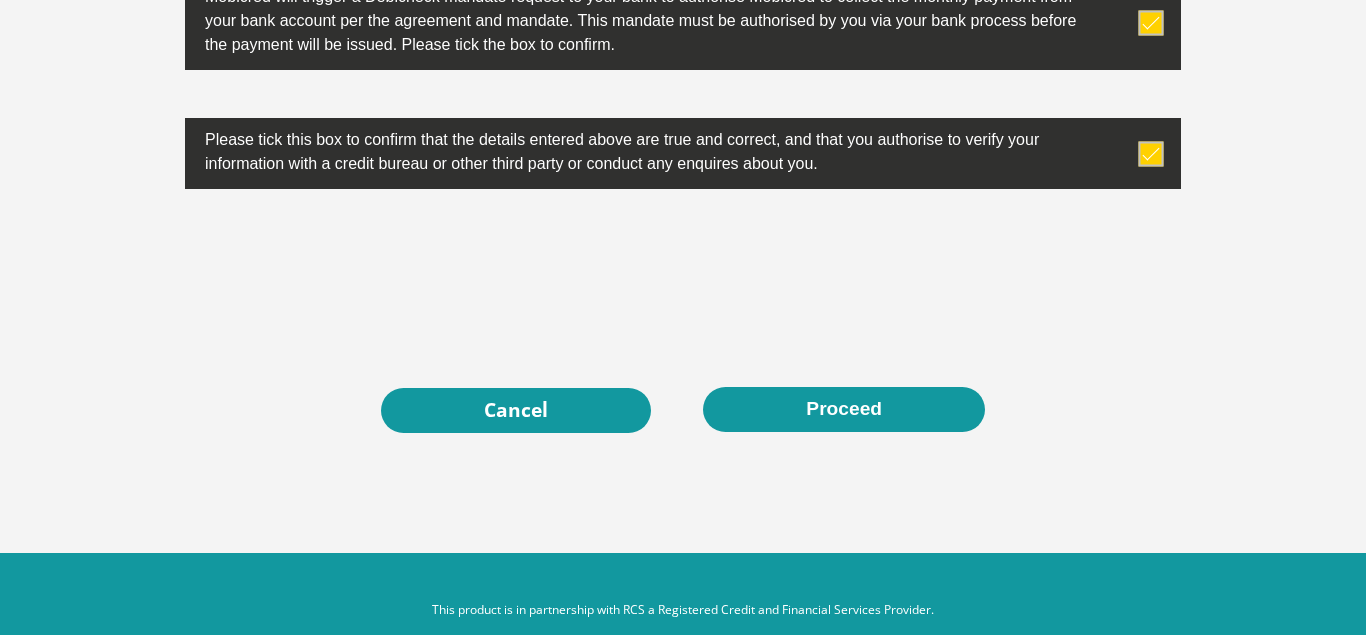 click on "Personal Details
Title
Mr
Ms
Mrs
Dr
Other
First Name
[FIRST]
Surname
[LAST]
ID Number
[ID NUMBER]
Please input valid ID number
Race
Black
Coloured
Indian
White
Other
Contact Number
[PHONE]
Please input valid contact number
Nationality" at bounding box center (683, -2945) 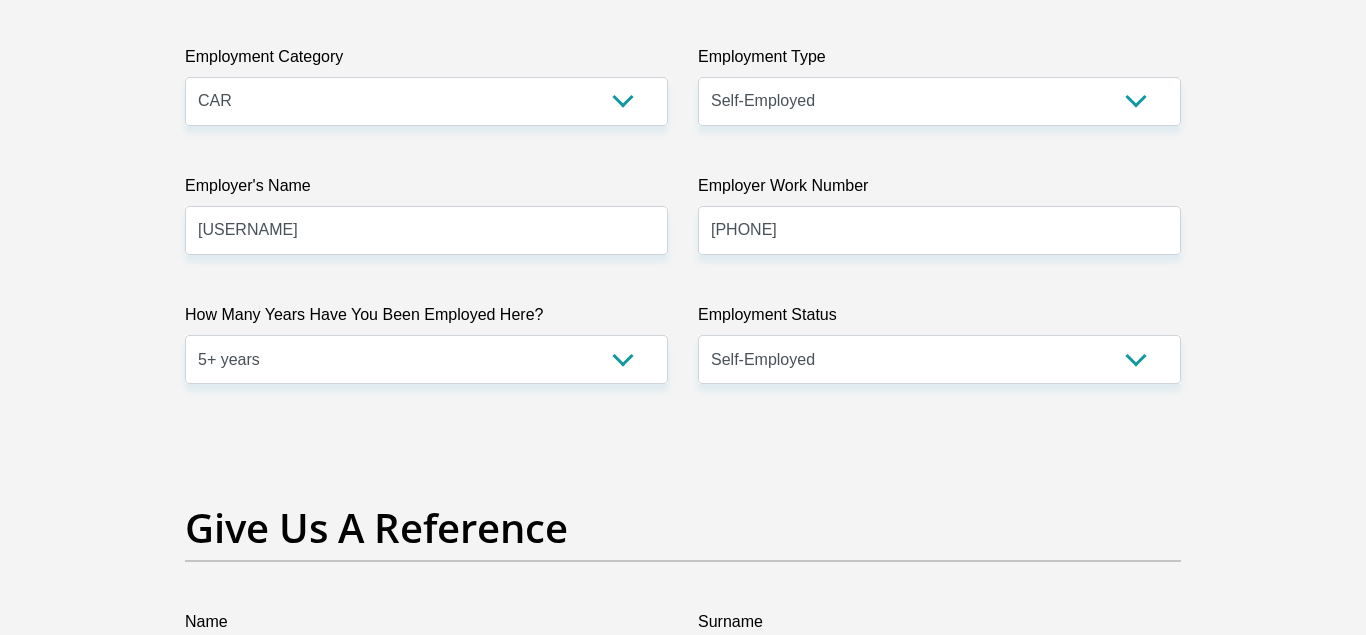 scroll, scrollTop: 3803, scrollLeft: 0, axis: vertical 